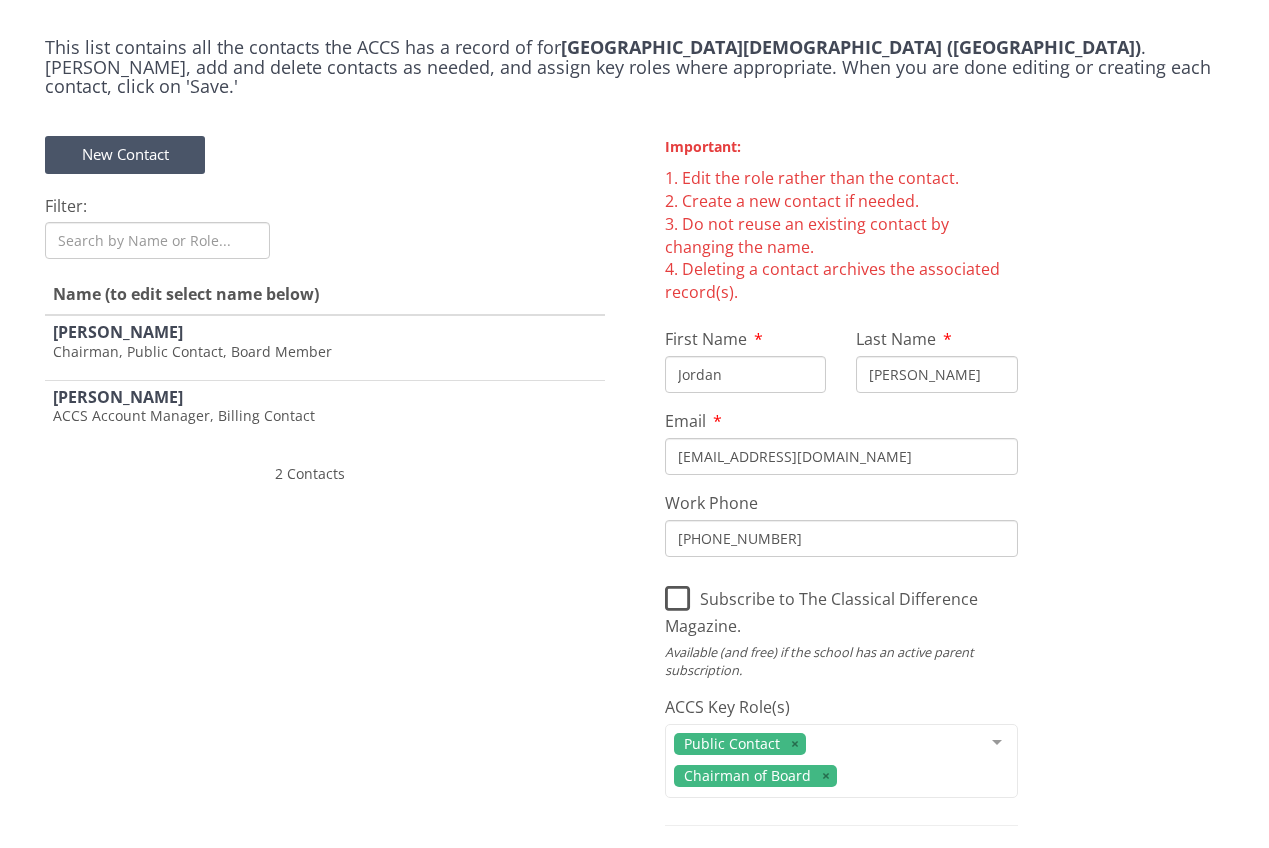 scroll, scrollTop: 0, scrollLeft: 0, axis: both 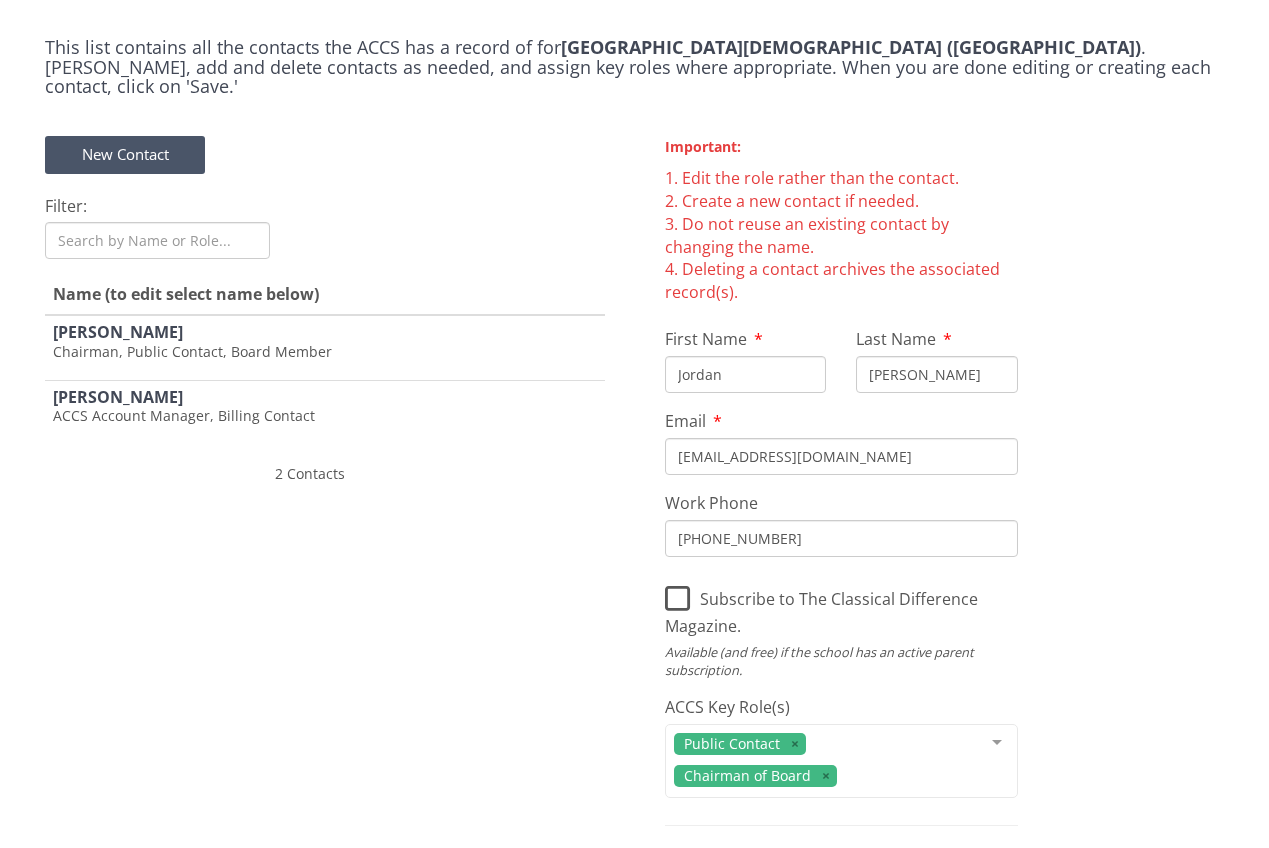 click on "Chairman, Public Contact, Board Member" at bounding box center [325, 352] 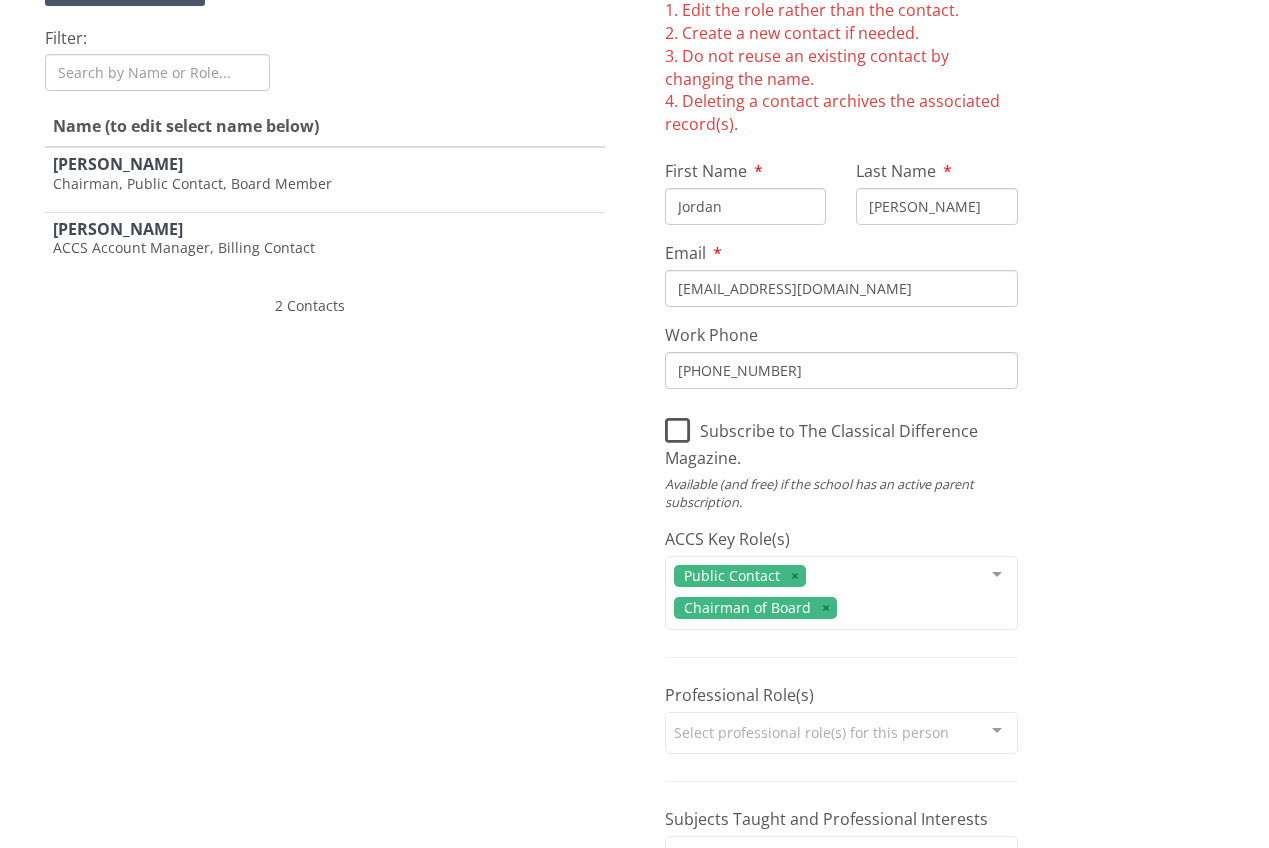 scroll, scrollTop: 181, scrollLeft: 0, axis: vertical 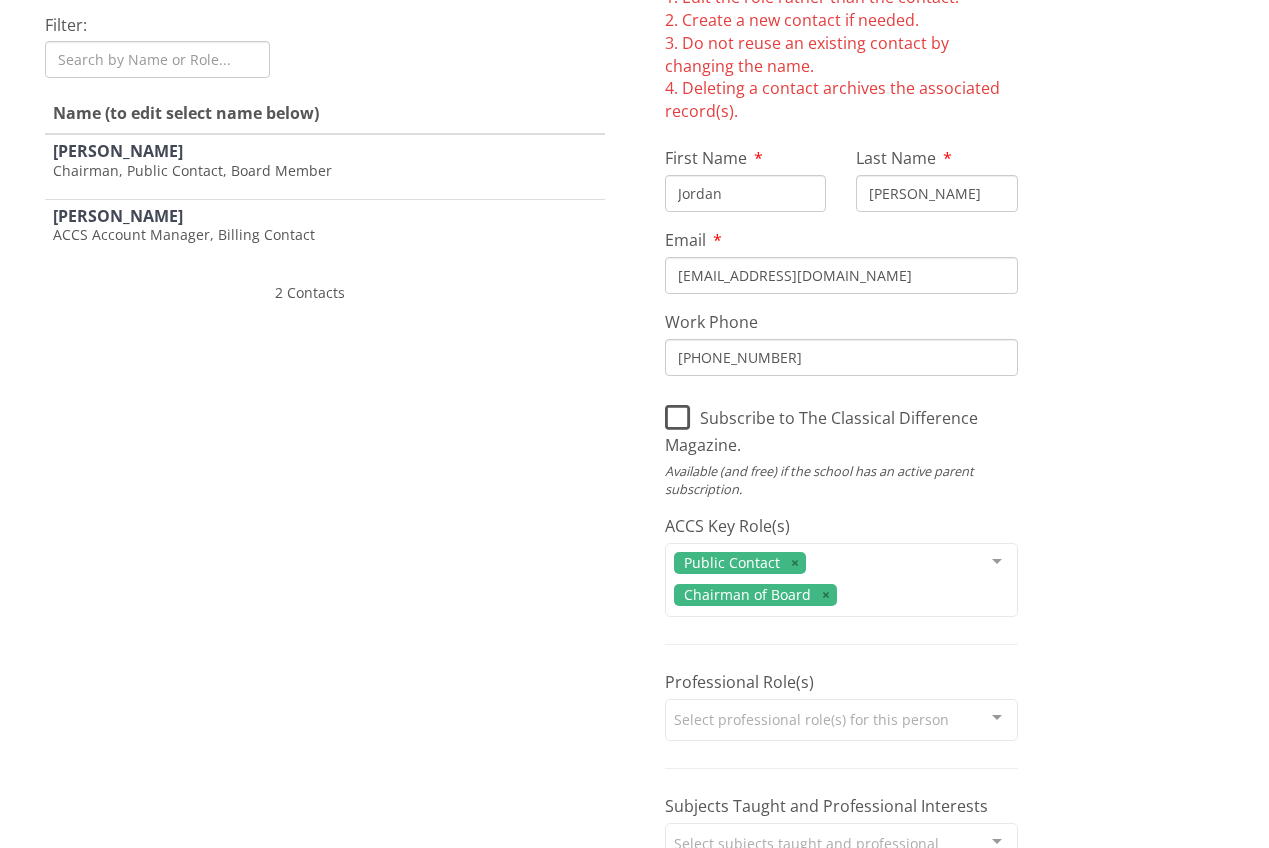 click on "ACCS Key Role(s)" at bounding box center [727, 526] 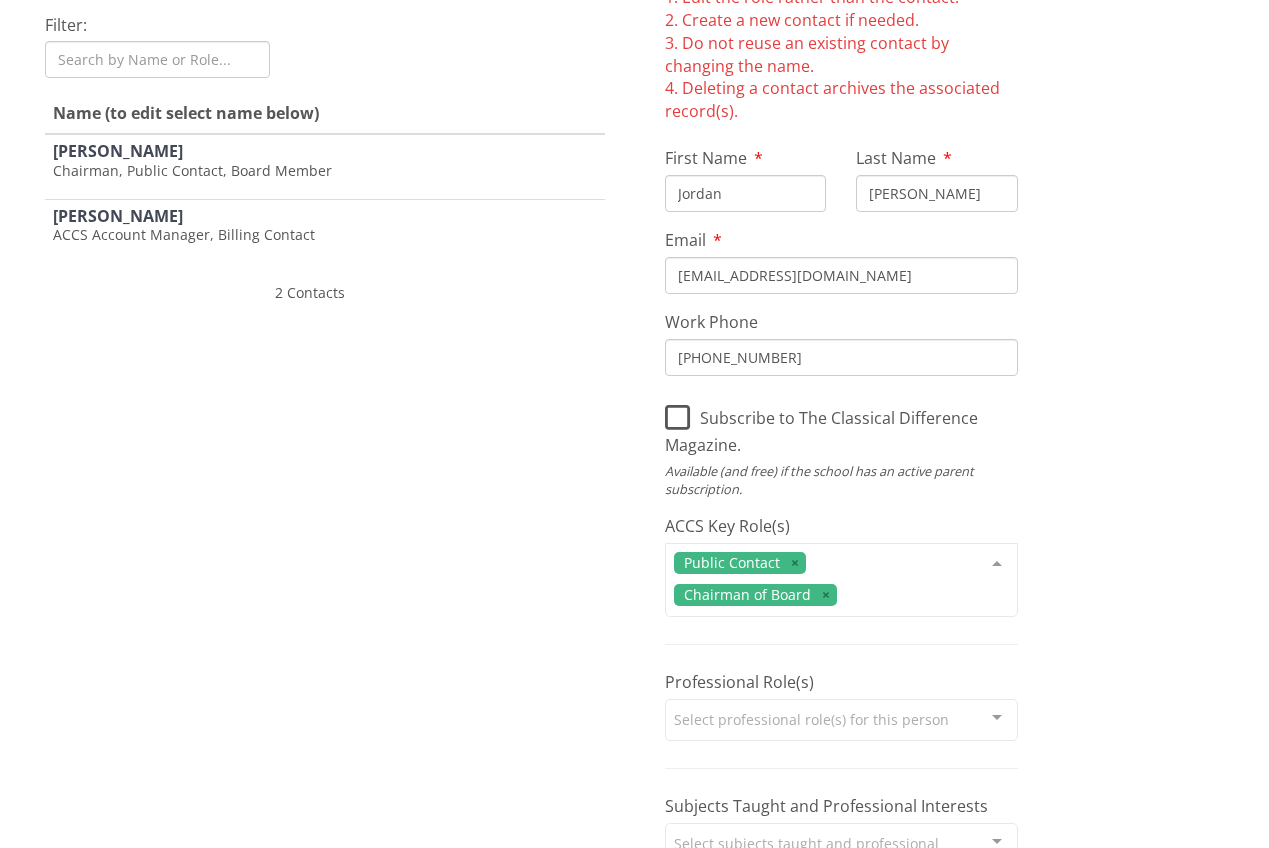 click at bounding box center [997, 563] 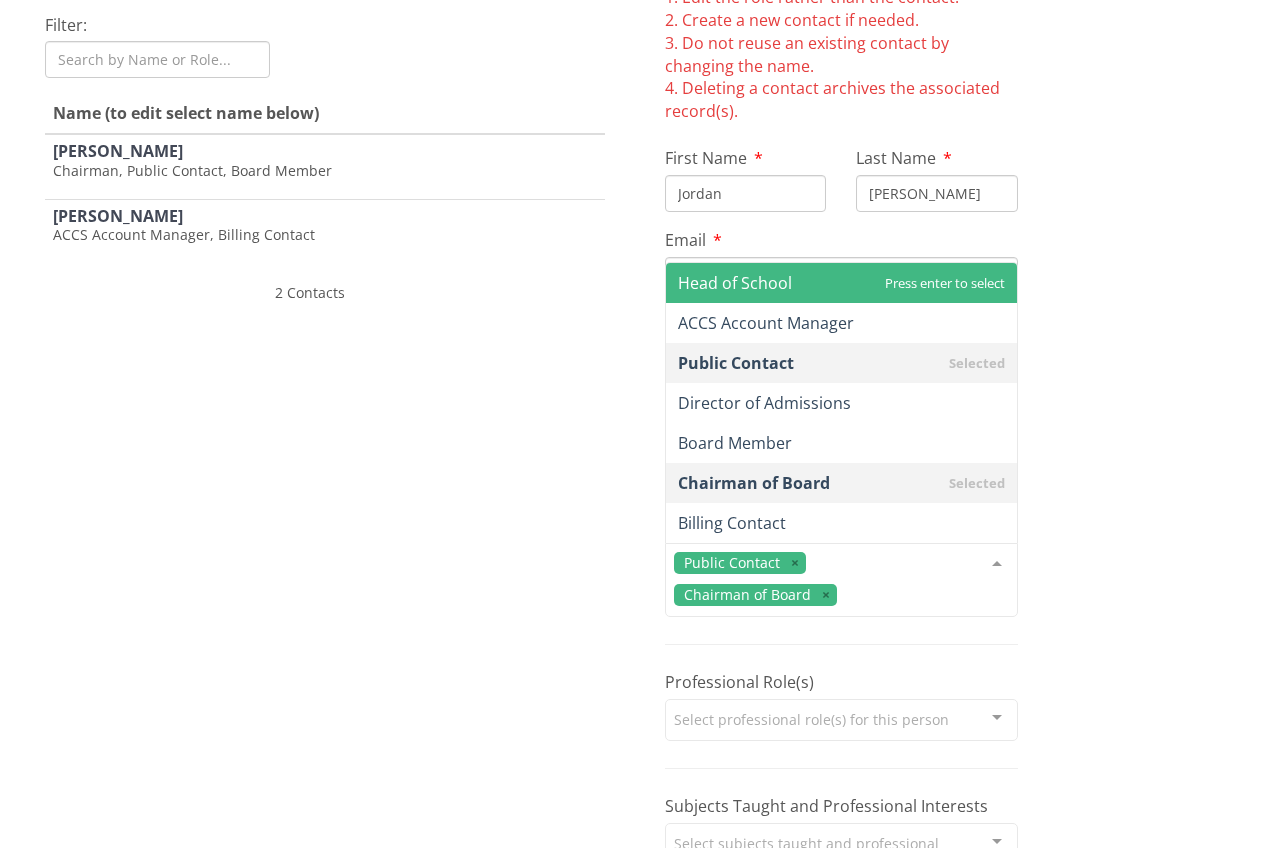 click on "This list contains all the contacts the ACCS has a record of for   [GEOGRAPHIC_DATA][DEMOGRAPHIC_DATA] ([GEOGRAPHIC_DATA])  . [PERSON_NAME], add and delete contacts as needed, and assign key roles where appropriate. When you are done editing or creating each contact, click on 'Save.'
New Contact
Filter: Name (to edit select name below) [PERSON_NAME]   Chairman, Public Contact, Board Member   [PERSON_NAME]   ACCS Account Manager, Billing Contact   << < 1 > >> 2 Contacts                         Important:   Edit the role rather than the contact.   Create a new contact if needed.   Do not reuse an existing contact by changing the name.   Deleting a contact archives the associated record(s).       First Name     [PERSON_NAME]       Last Name     [PERSON_NAME]               Email     [EMAIL_ADDRESS][DOMAIN_NAME]               Work Phone     [PHONE_NUMBER]                   Subscribe to The Classical Difference Magazine.     Available (and free) if the school has an active parent subscription.           ACCS Key Role(s)" at bounding box center [634, 716] 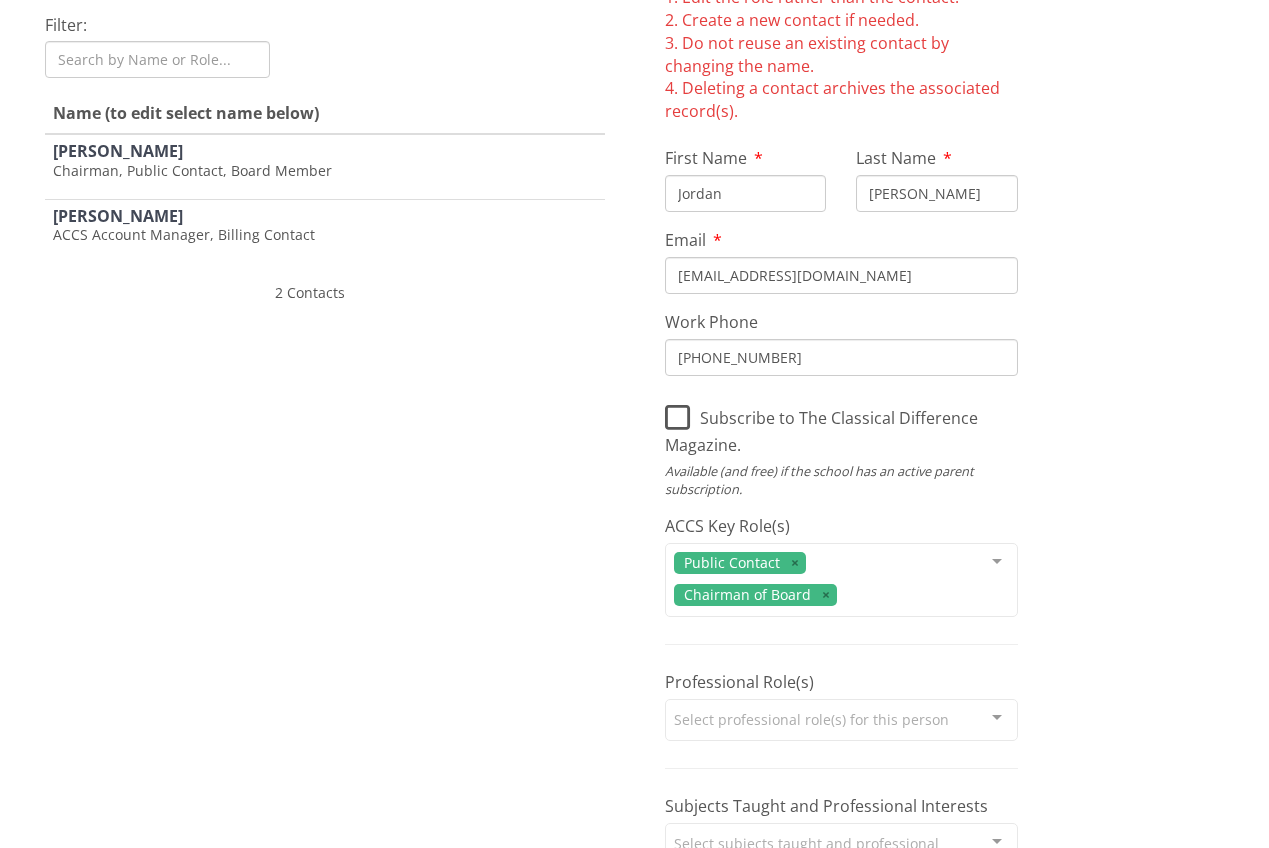 click at bounding box center (997, 563) 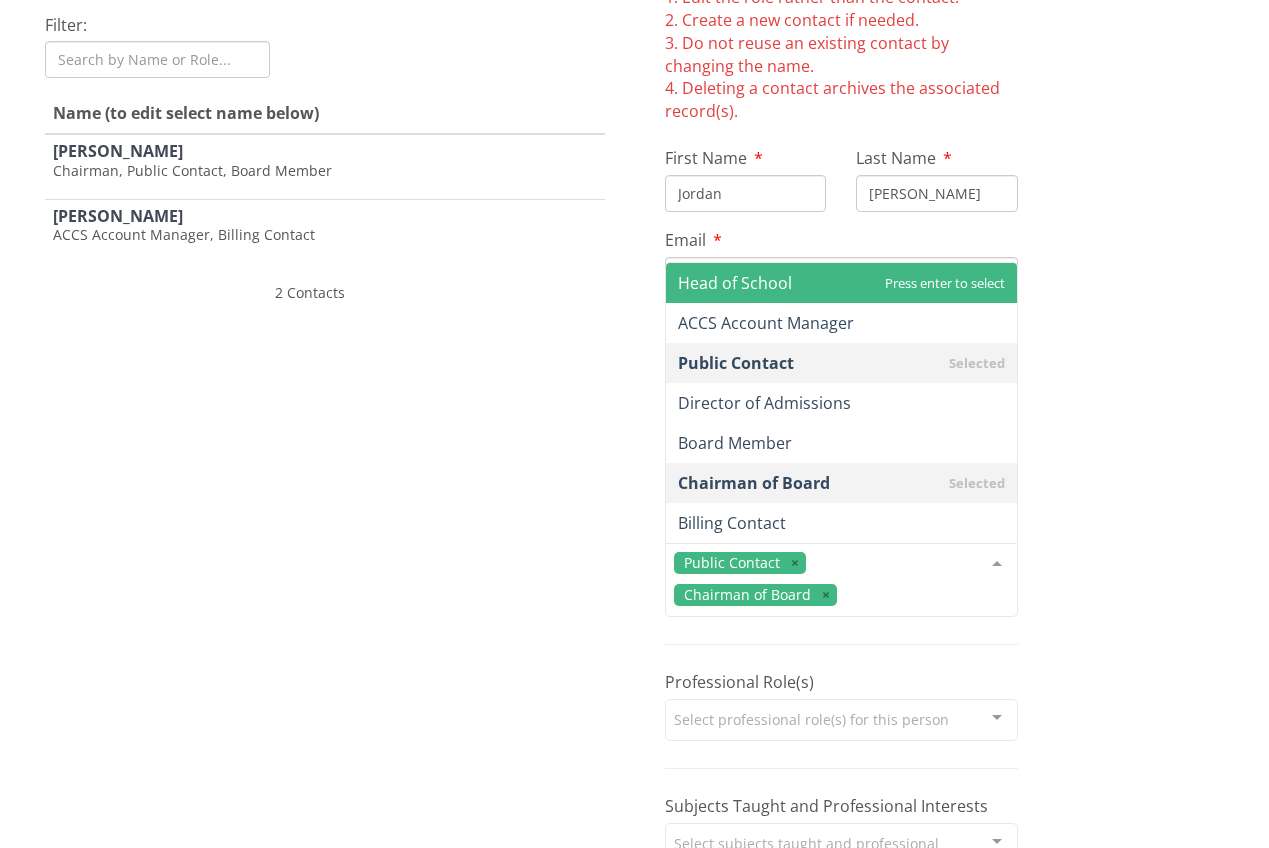 scroll, scrollTop: 150, scrollLeft: 0, axis: vertical 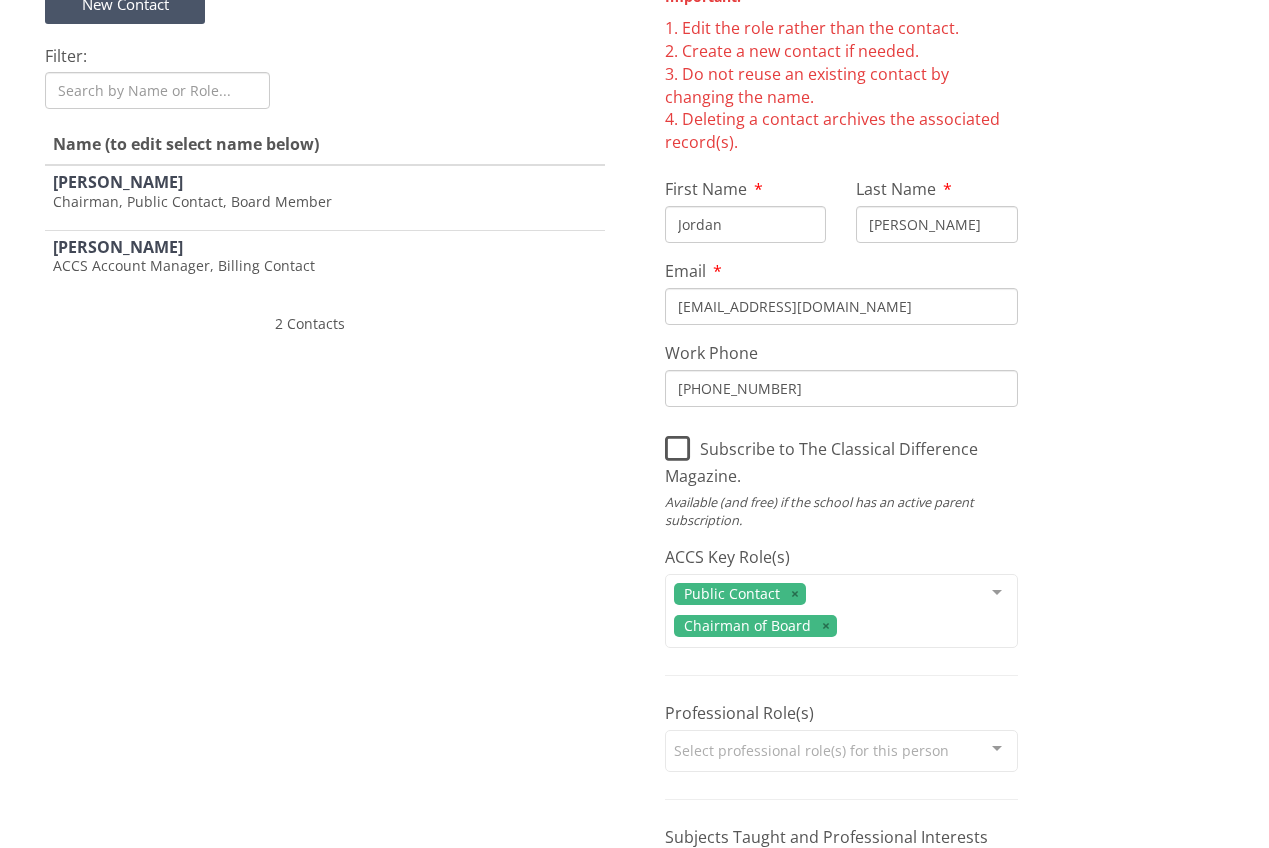 drag, startPoint x: 0, startPoint y: 0, endPoint x: 969, endPoint y: 561, distance: 1119.6794 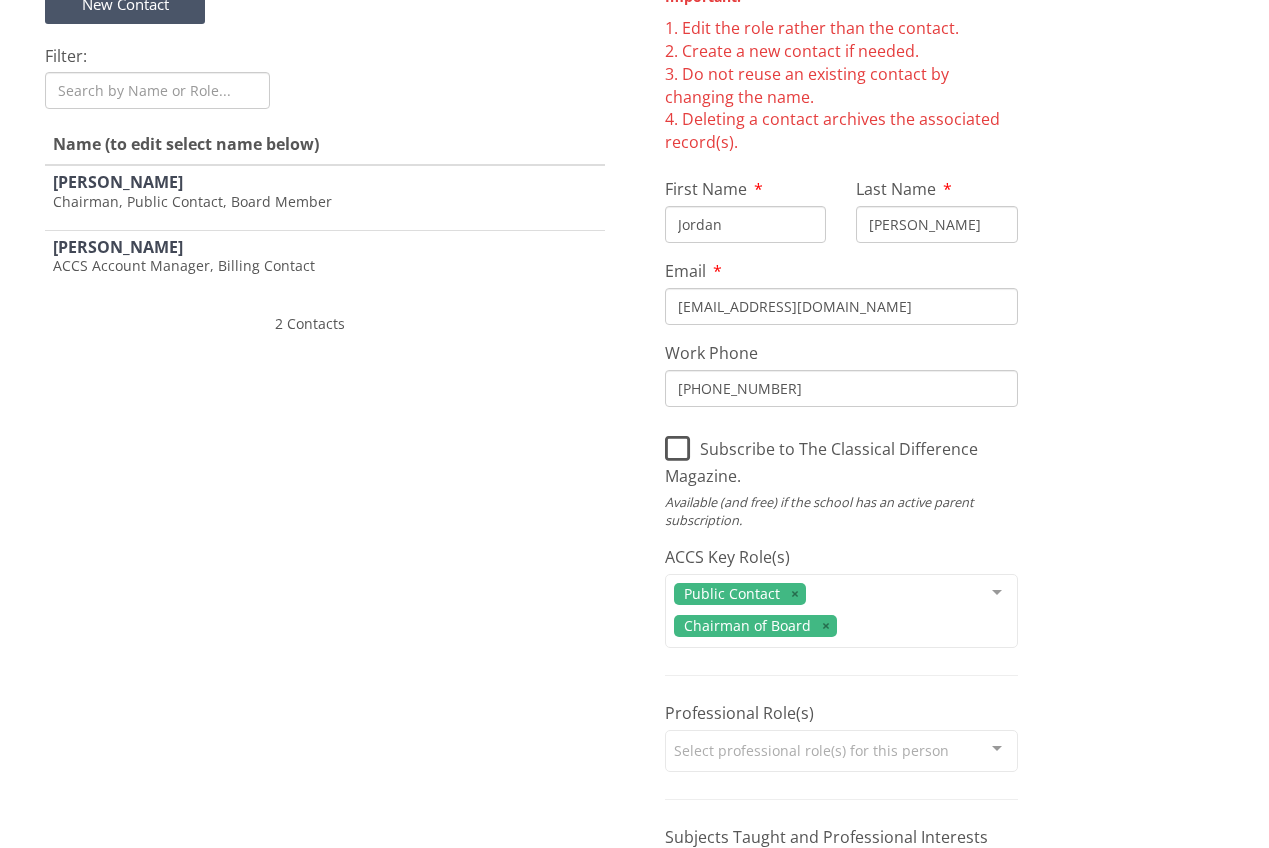 click at bounding box center (997, 594) 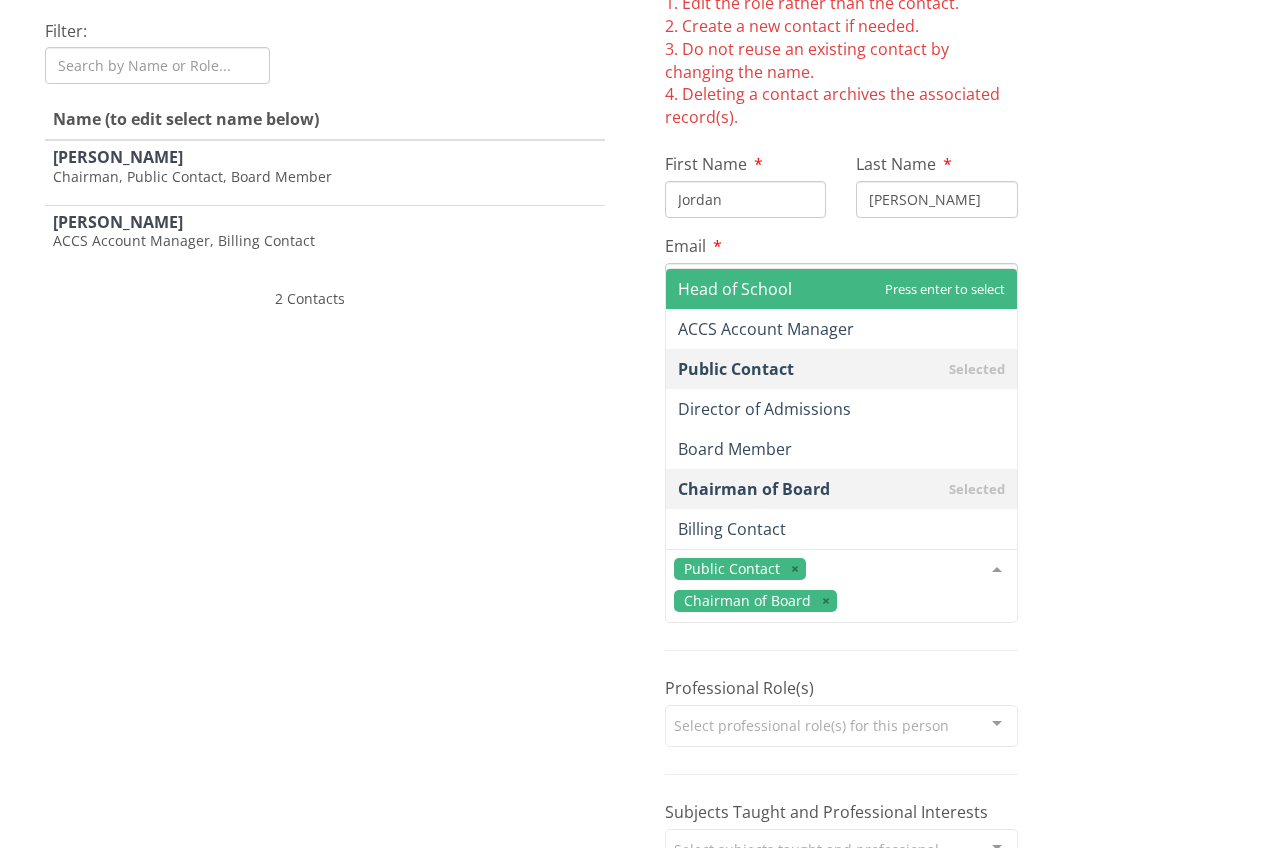 scroll, scrollTop: 188, scrollLeft: 0, axis: vertical 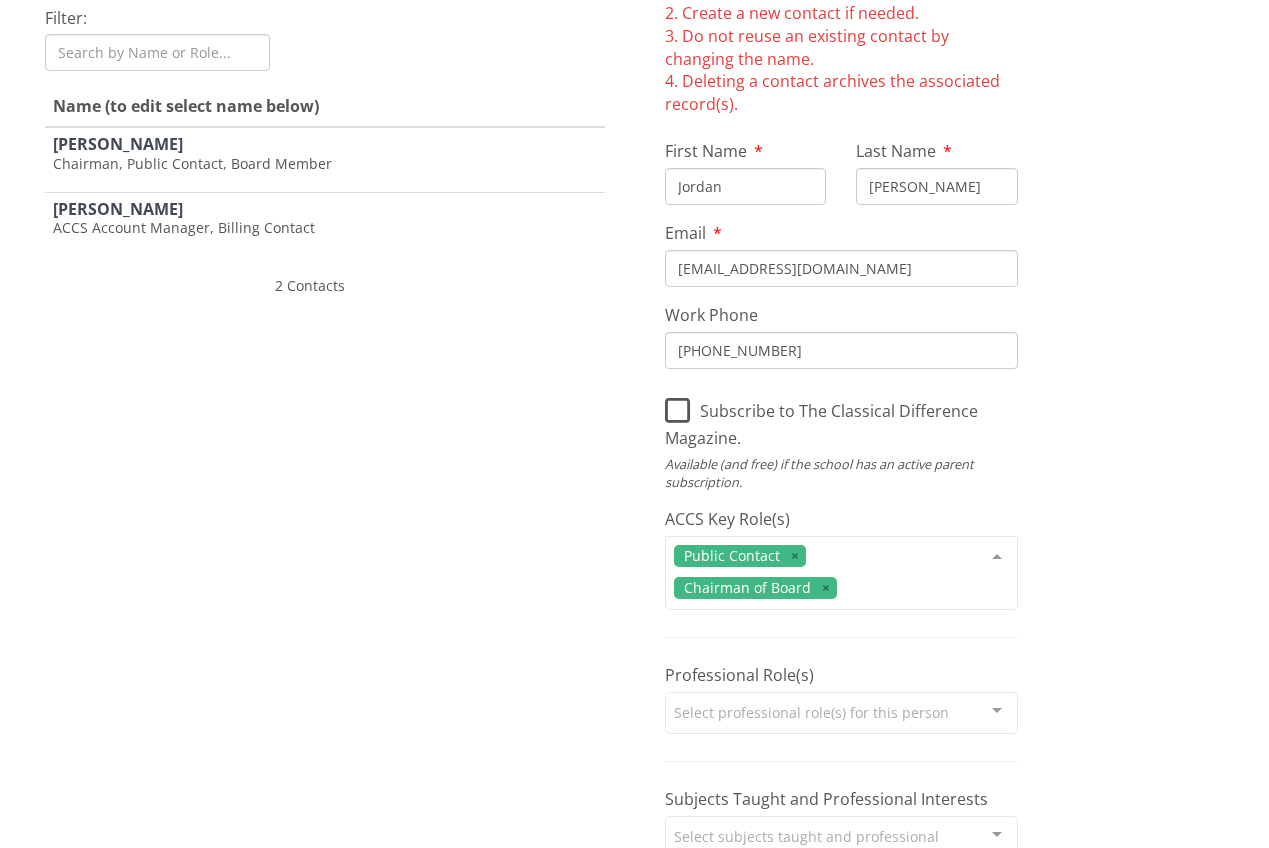 click at bounding box center (997, 556) 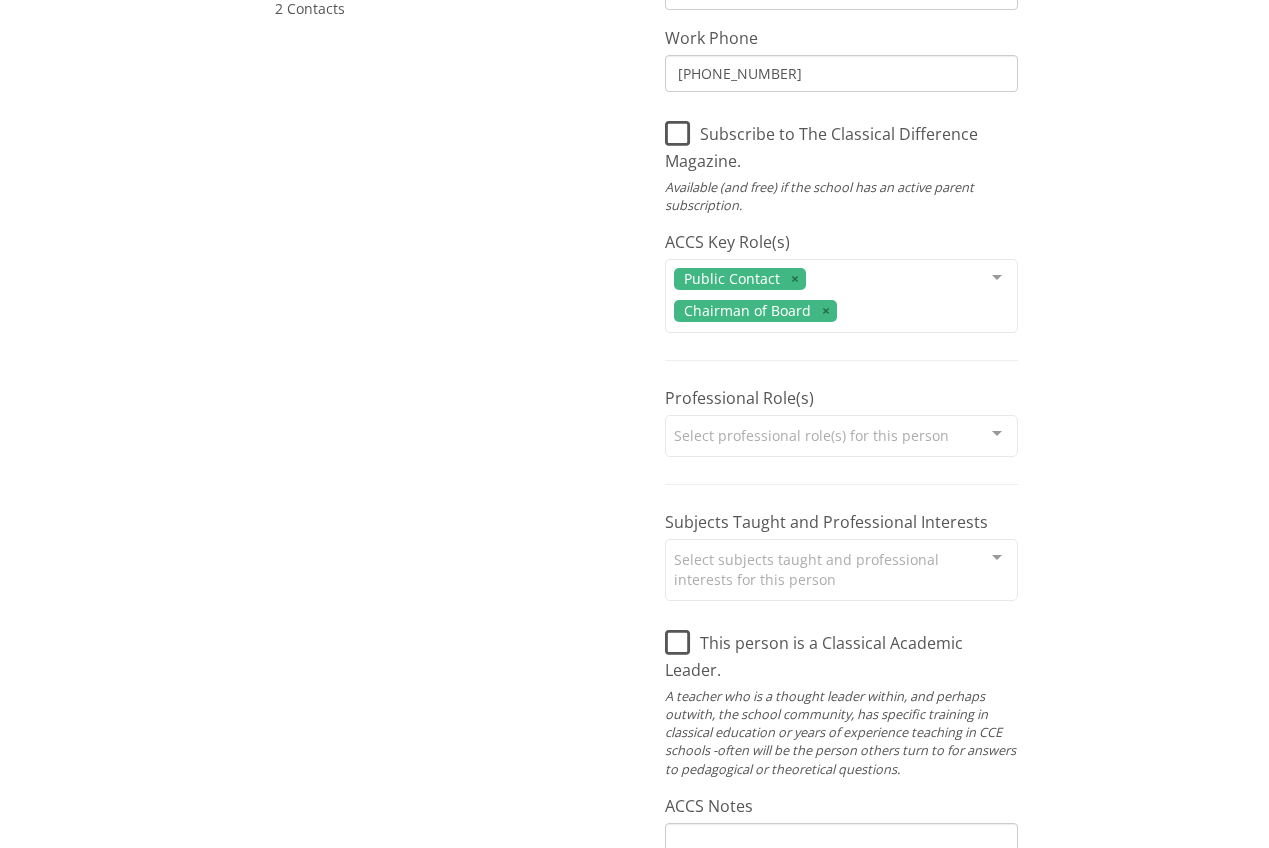 scroll, scrollTop: 478, scrollLeft: 0, axis: vertical 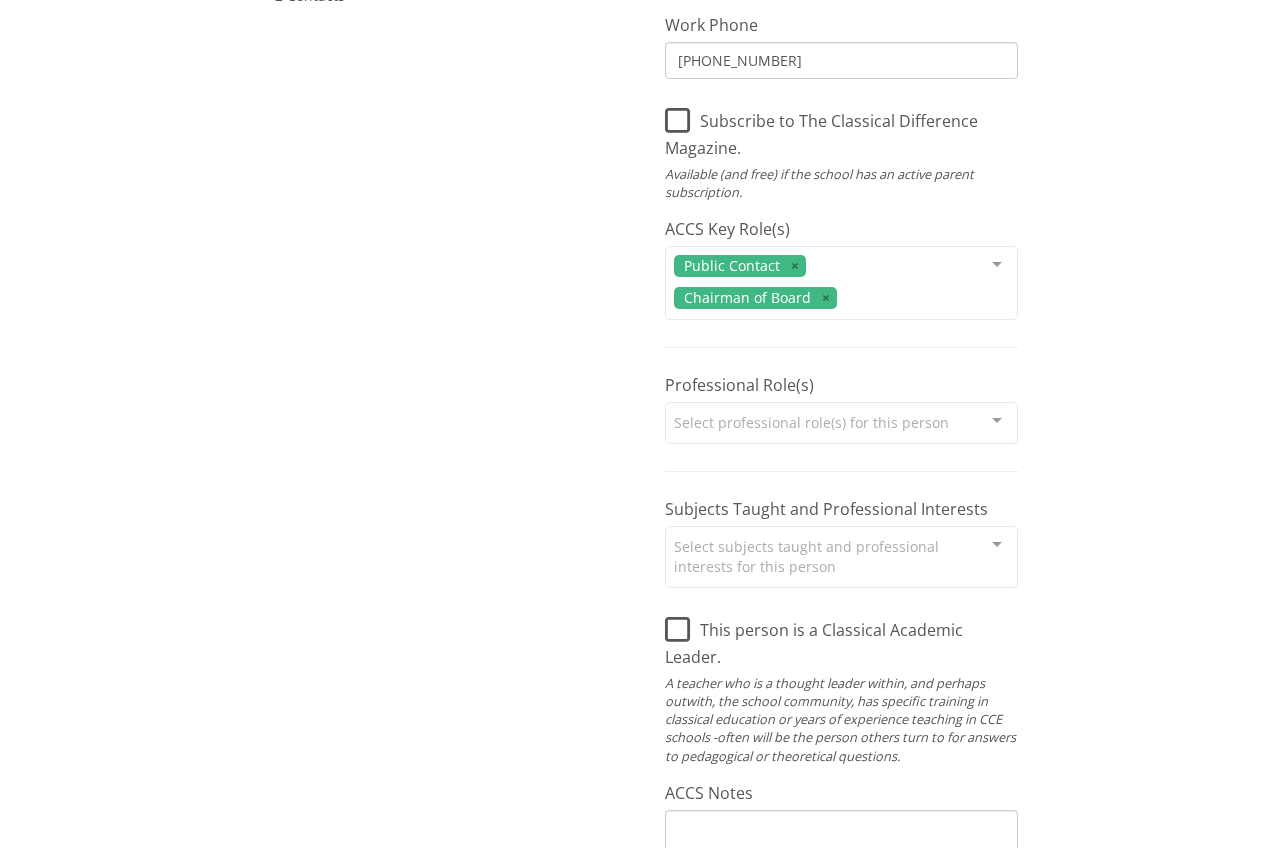 drag, startPoint x: 969, startPoint y: 561, endPoint x: 927, endPoint y: 405, distance: 161.55495 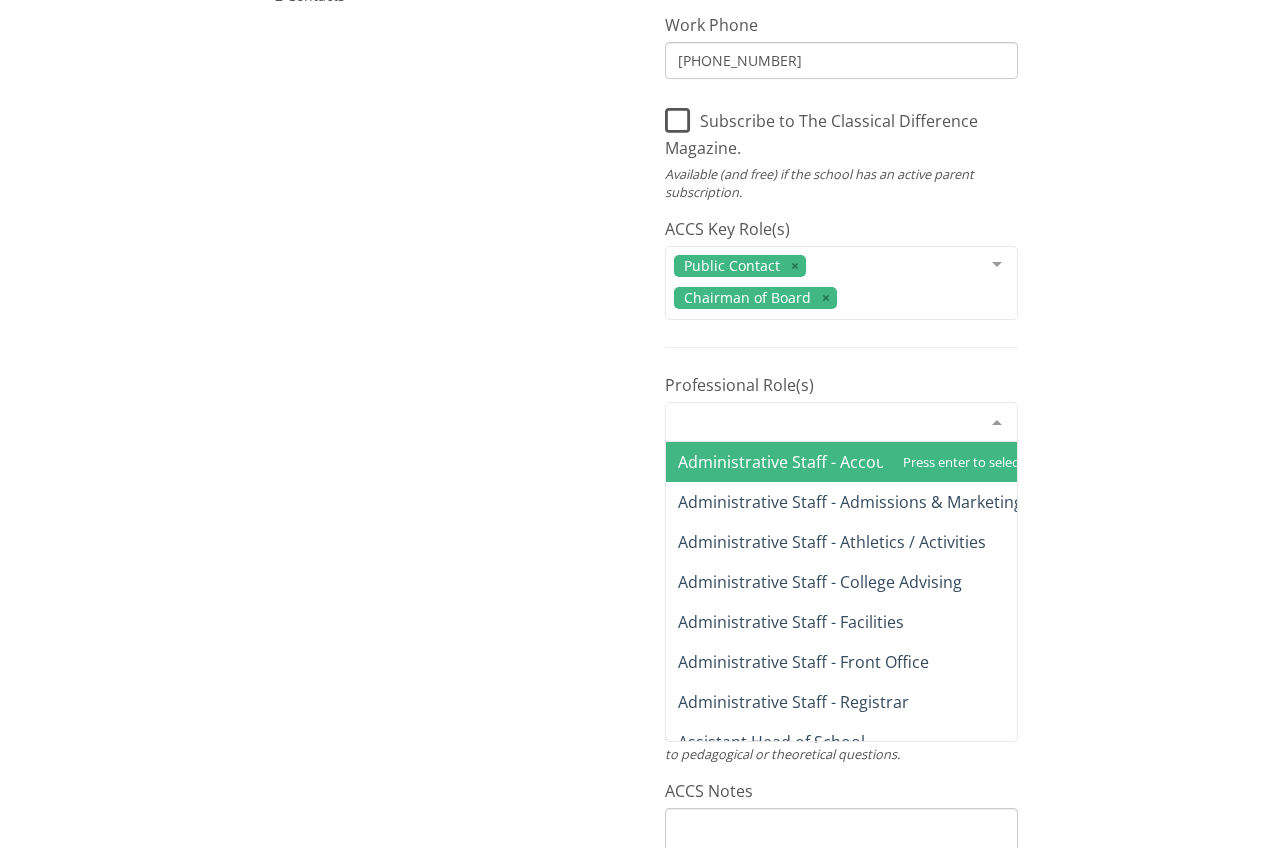 scroll, scrollTop: 396, scrollLeft: 0, axis: vertical 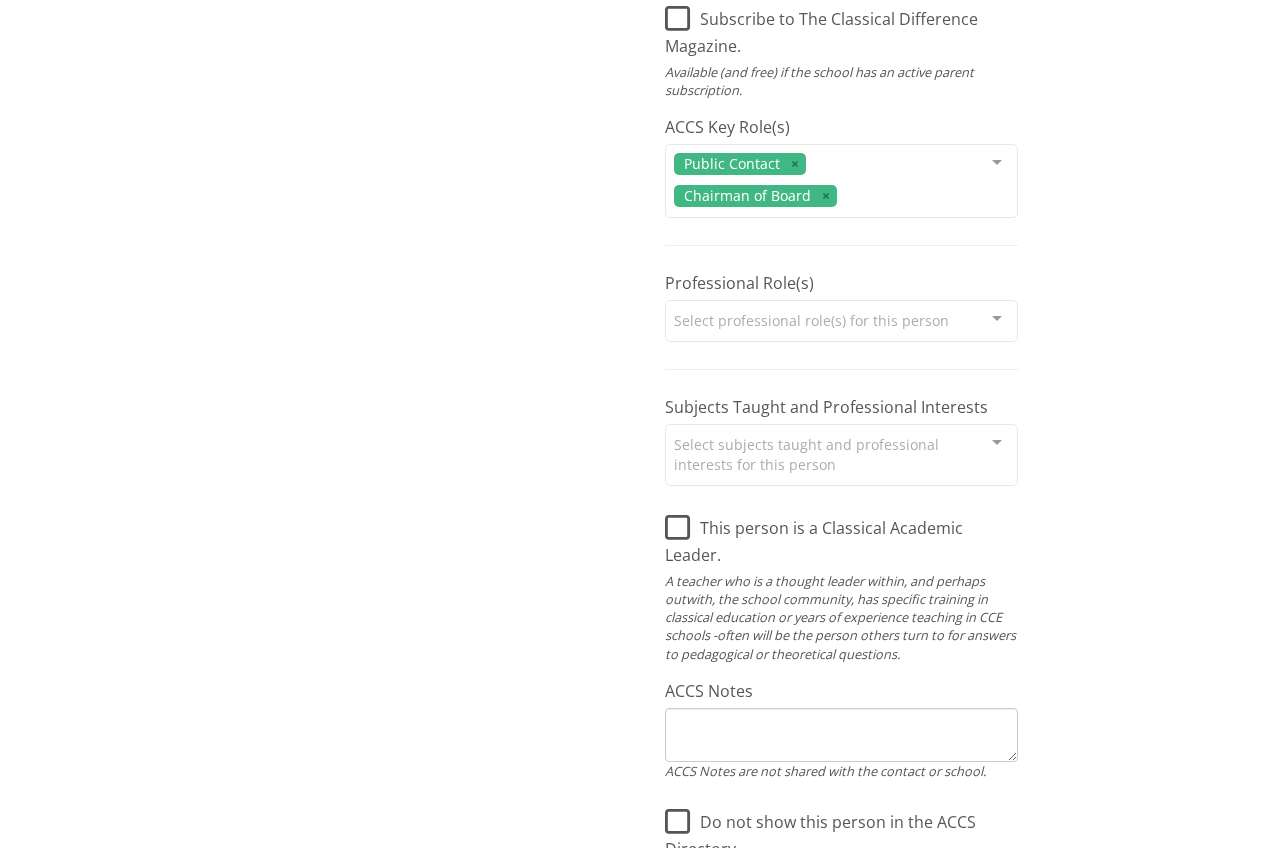 click on "This list contains all the contacts the ACCS has a record of for   [GEOGRAPHIC_DATA][DEMOGRAPHIC_DATA] ([GEOGRAPHIC_DATA])  . [PERSON_NAME], add and delete contacts as needed, and assign key roles where appropriate. When you are done editing or creating each contact, click on 'Save.'
New Contact
Filter: Name (to edit select name below) [PERSON_NAME]   Chairman, Public Contact, Board Member   [PERSON_NAME]   ACCS Account Manager, Billing Contact   << < 1 > >> 2 Contacts                         Important:   Edit the role rather than the contact.   Create a new contact if needed.   Do not reuse an existing contact by changing the name.   Deleting a contact archives the associated record(s).       First Name     [PERSON_NAME]       Last Name     [PERSON_NAME]               Email     [EMAIL_ADDRESS][DOMAIN_NAME]               Work Phone     [PHONE_NUMBER]                   Subscribe to The Classical Difference Magazine.     Available (and free) if the school has an active parent subscription.           ACCS Key Role(s)" at bounding box center [634, 317] 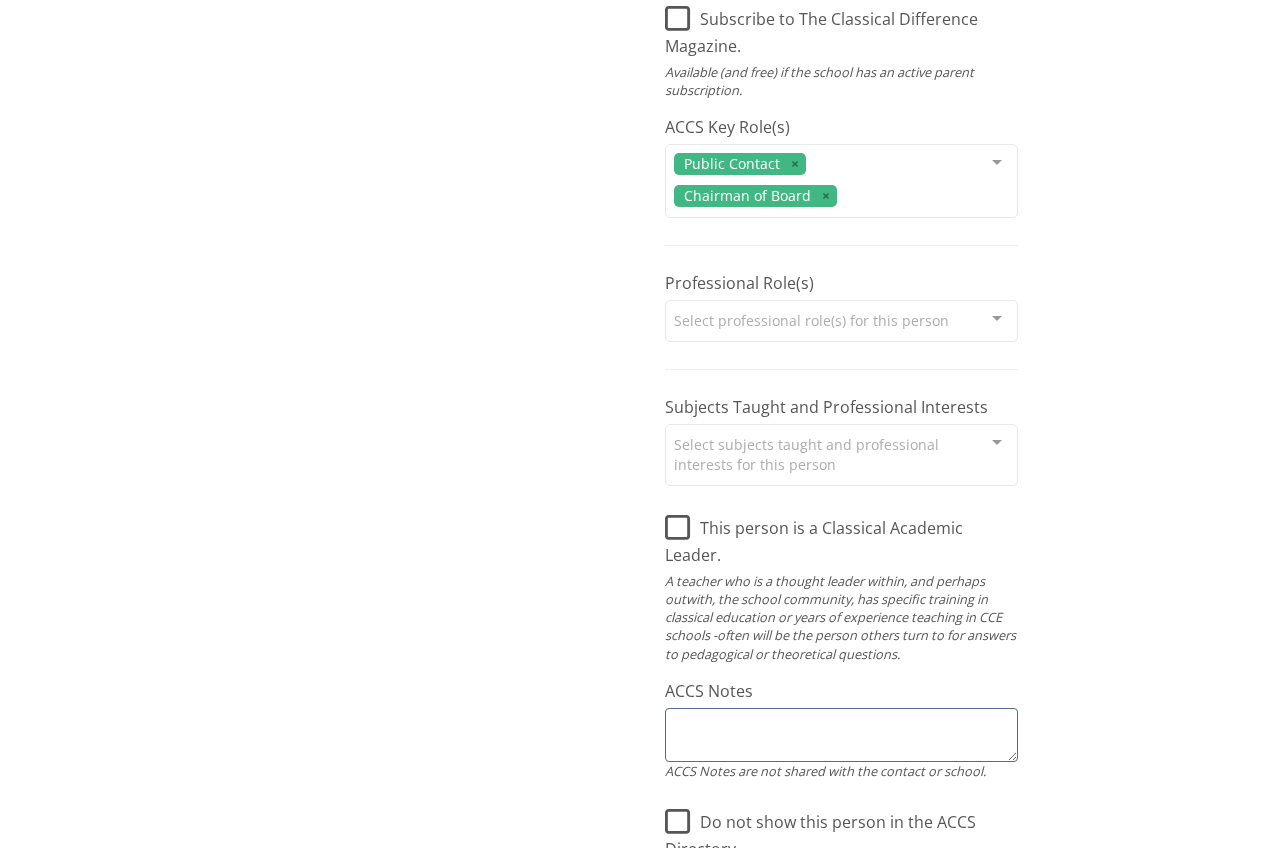 click on "ACCS Notes" at bounding box center (841, 735) 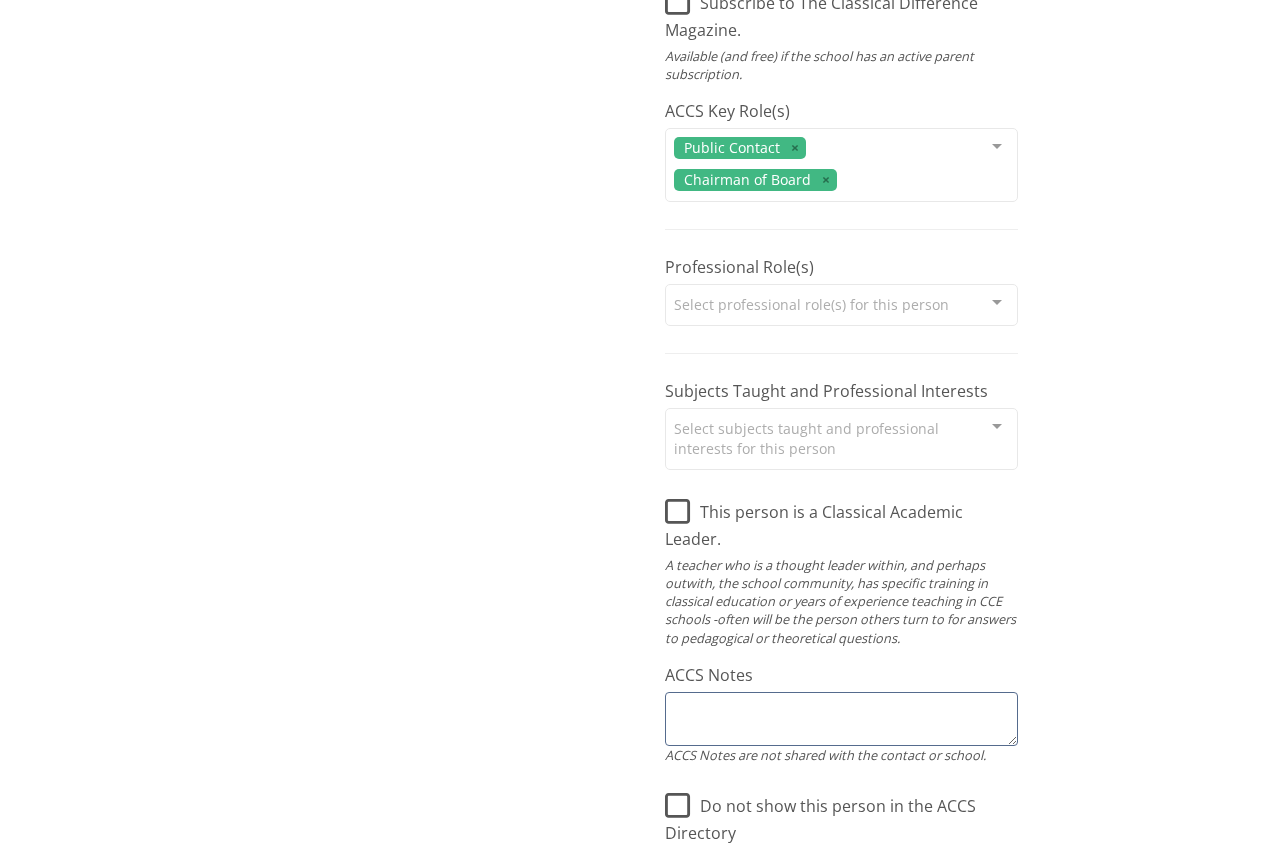 scroll, scrollTop: 513, scrollLeft: 0, axis: vertical 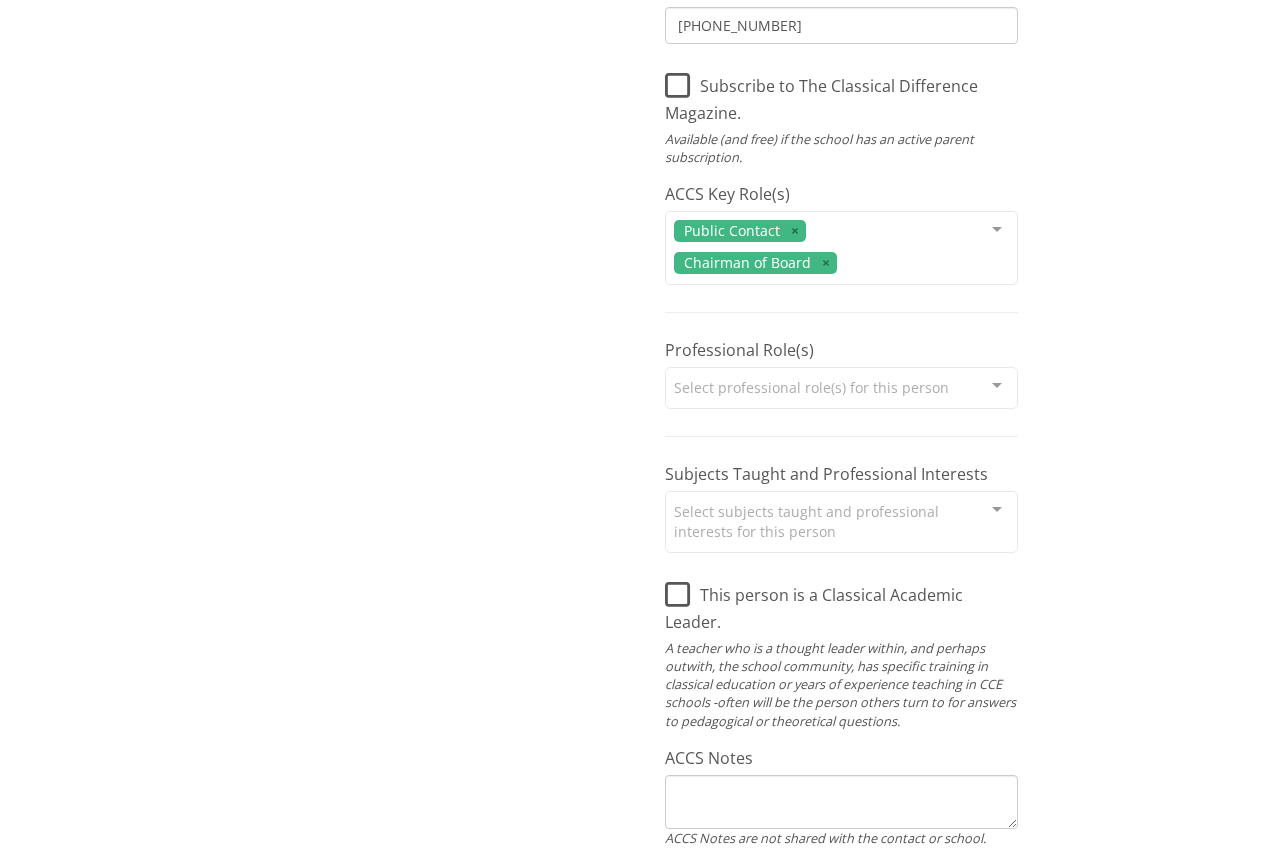 click on "Select professional role(s) for this person" at bounding box center (841, 388) 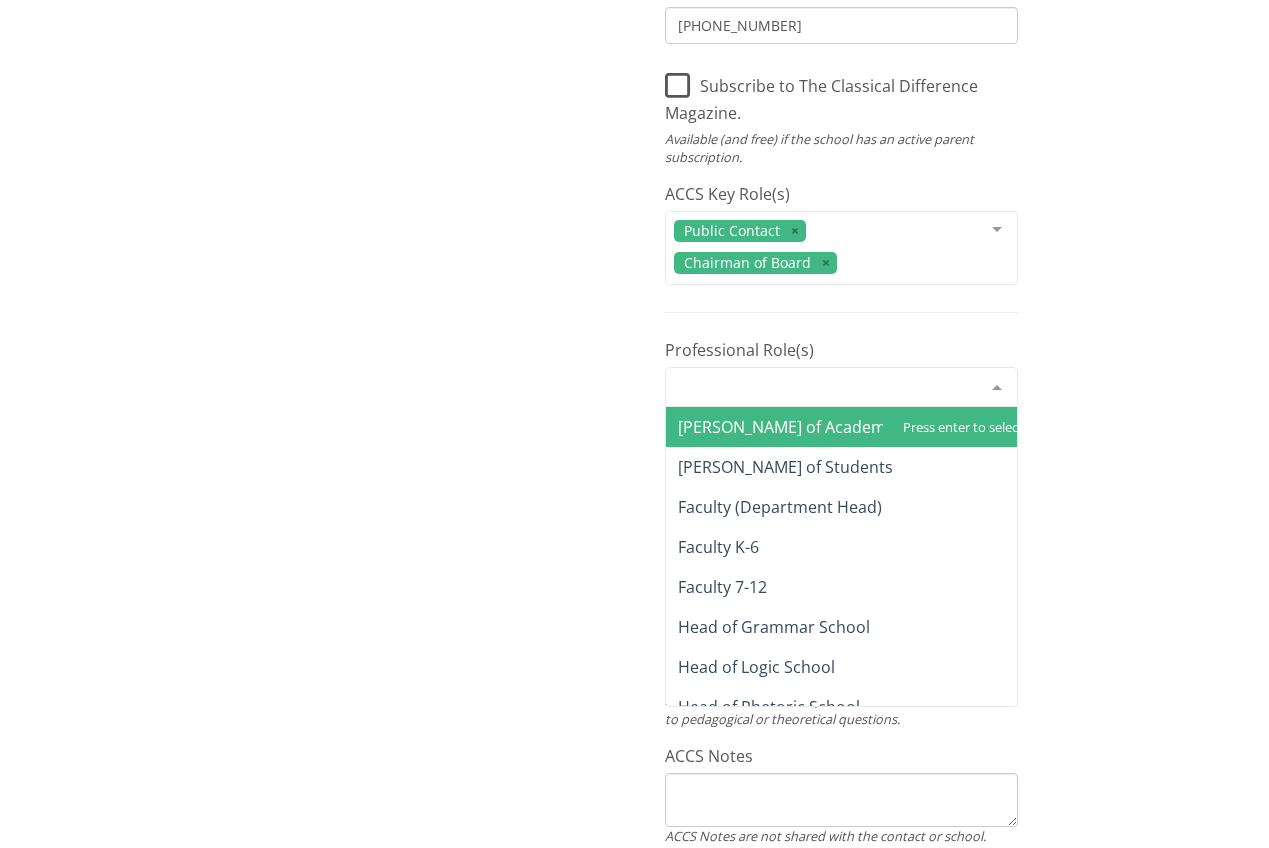drag, startPoint x: 927, startPoint y: 405, endPoint x: 709, endPoint y: 392, distance: 218.38727 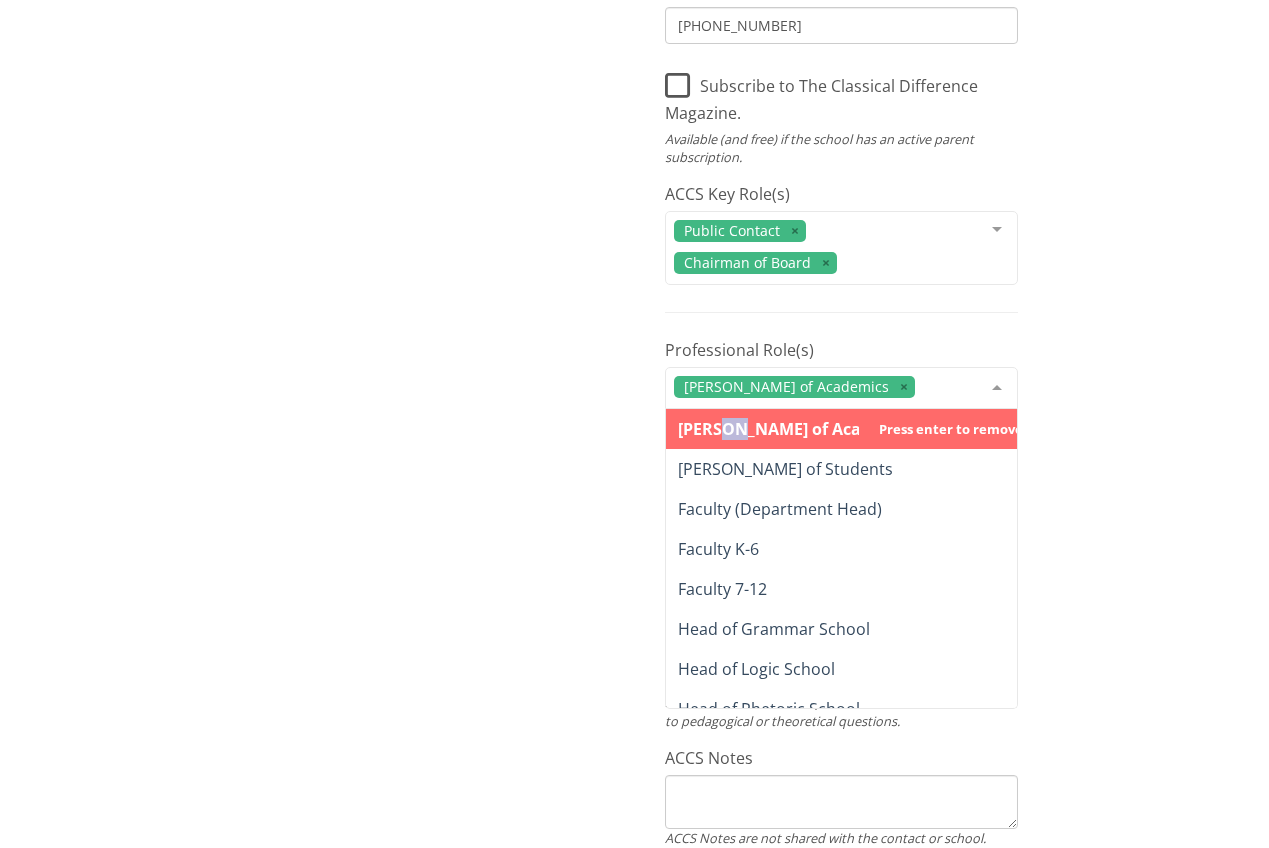 copy on "of" 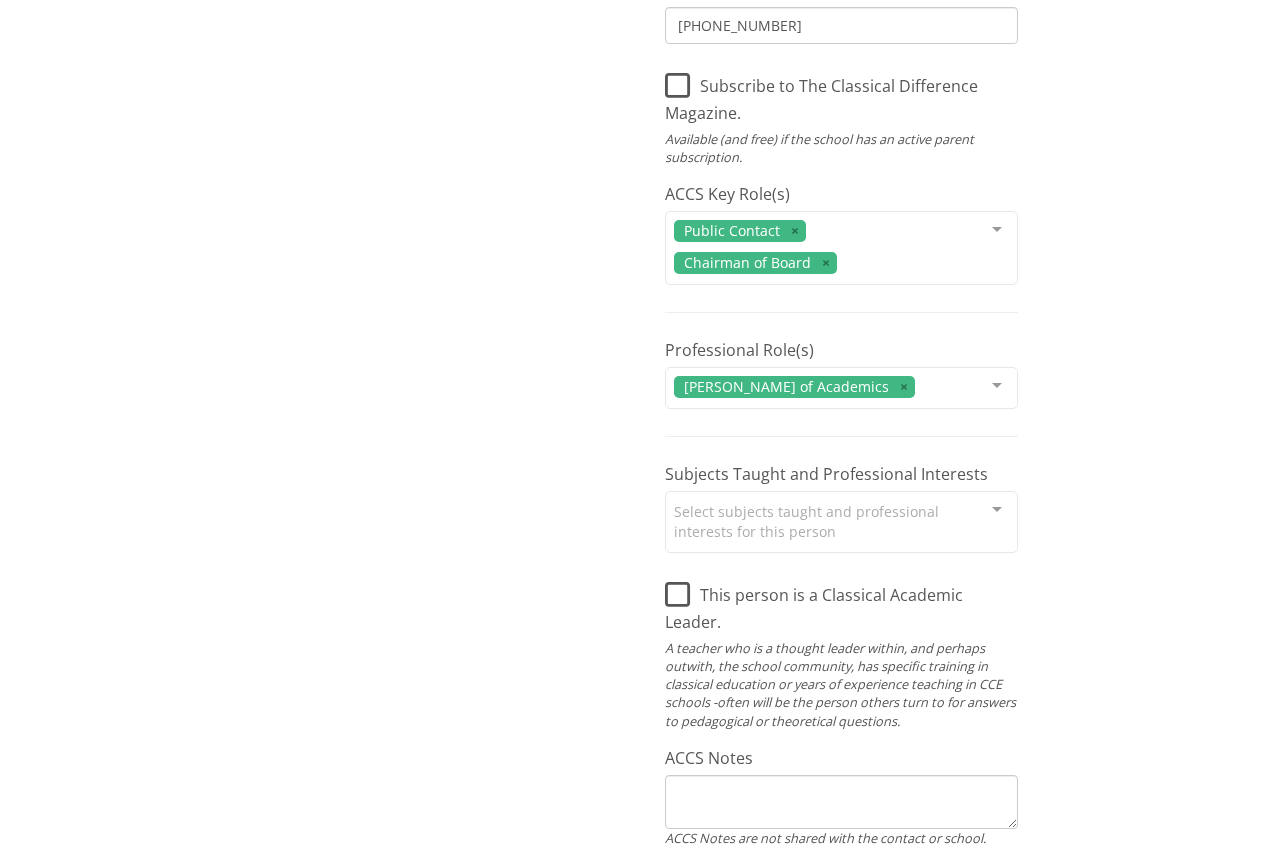 drag, startPoint x: 709, startPoint y: 392, endPoint x: 980, endPoint y: 363, distance: 272.54724 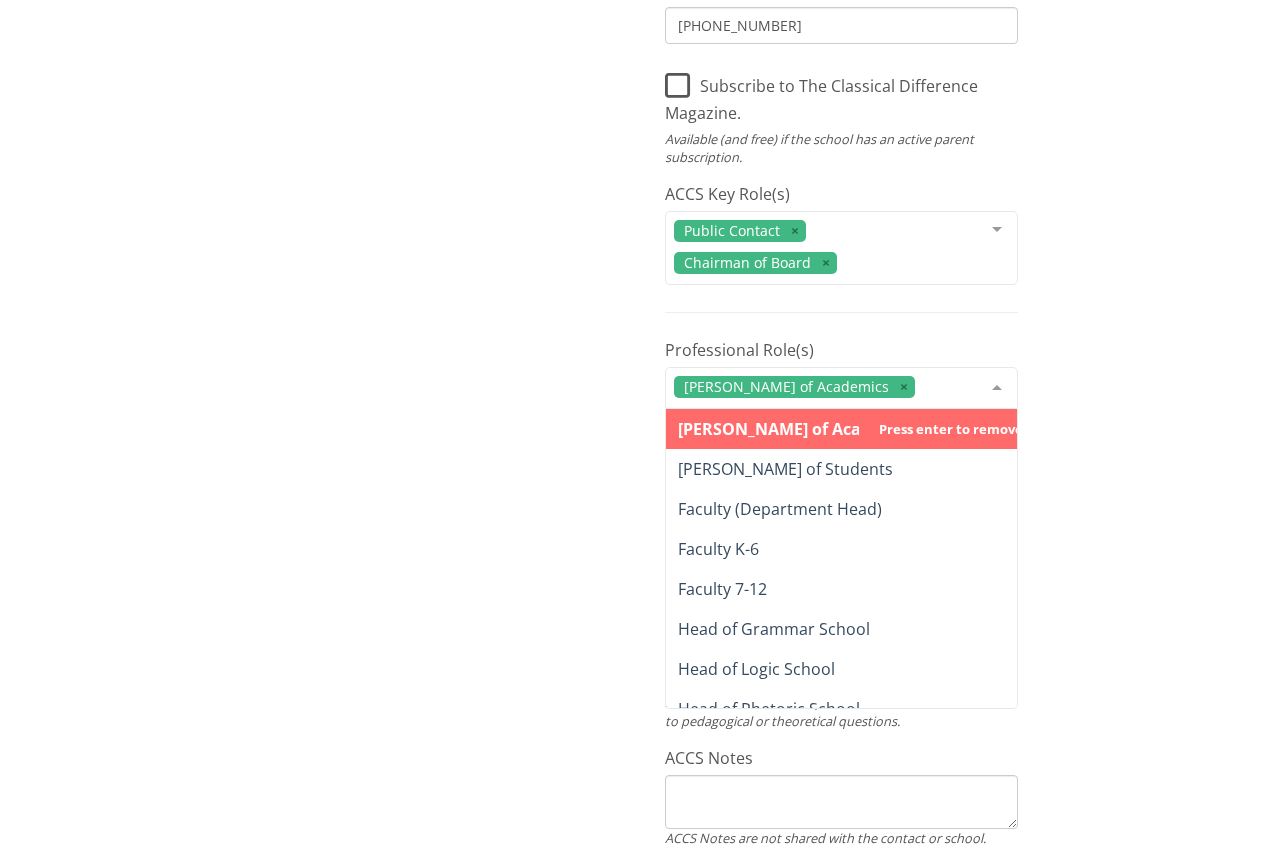 click on "[PERSON_NAME] of Students" at bounding box center (850, 469) 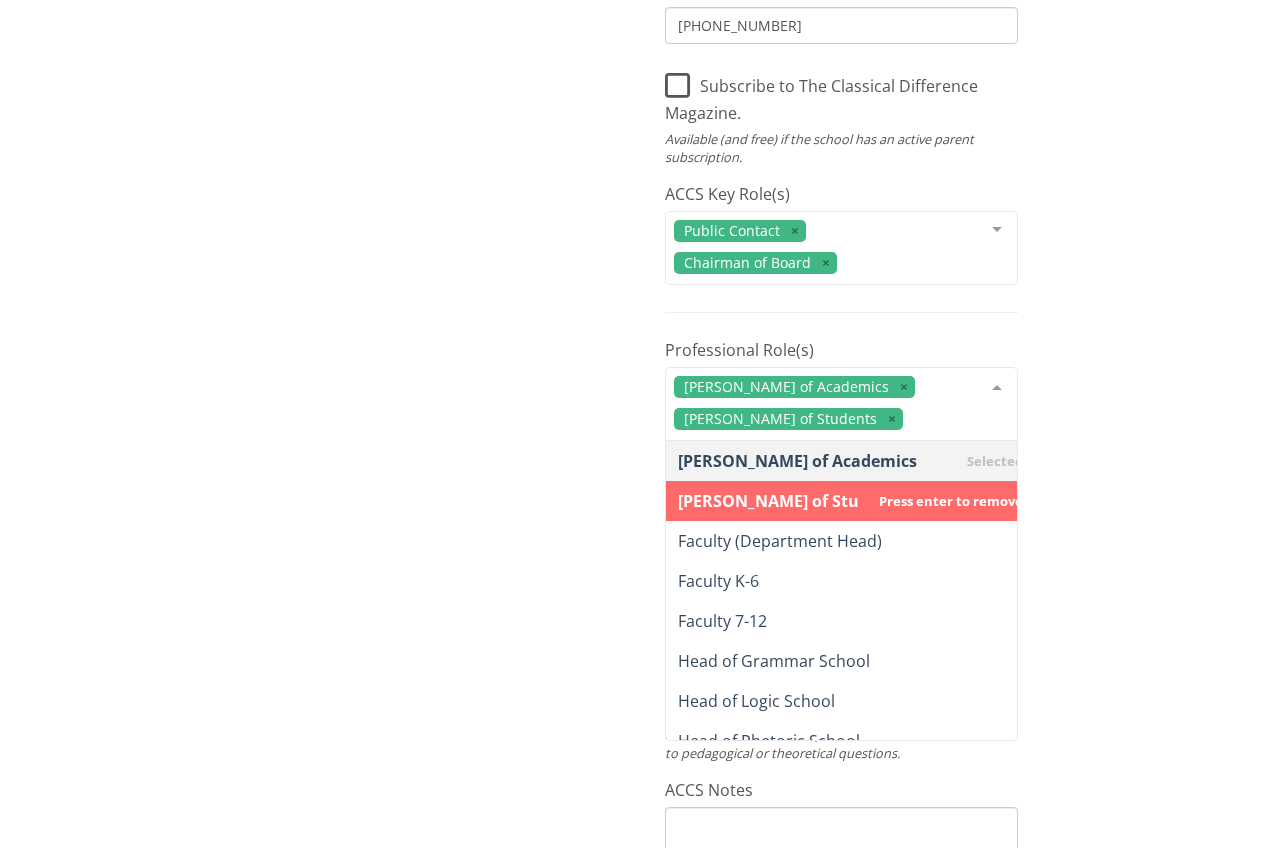 click on "Faculty (Department Head)" at bounding box center [850, 541] 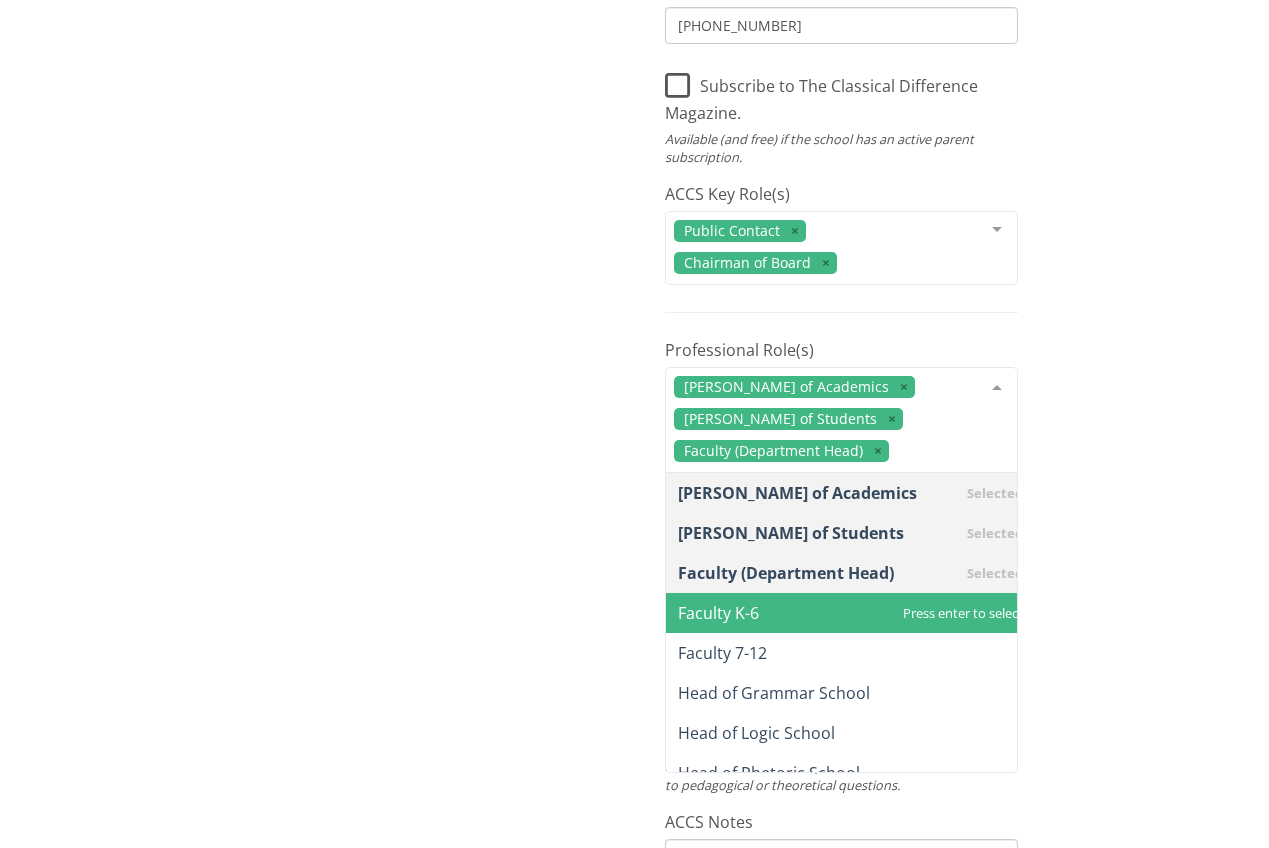 click on "Faculty K-6" at bounding box center (850, 613) 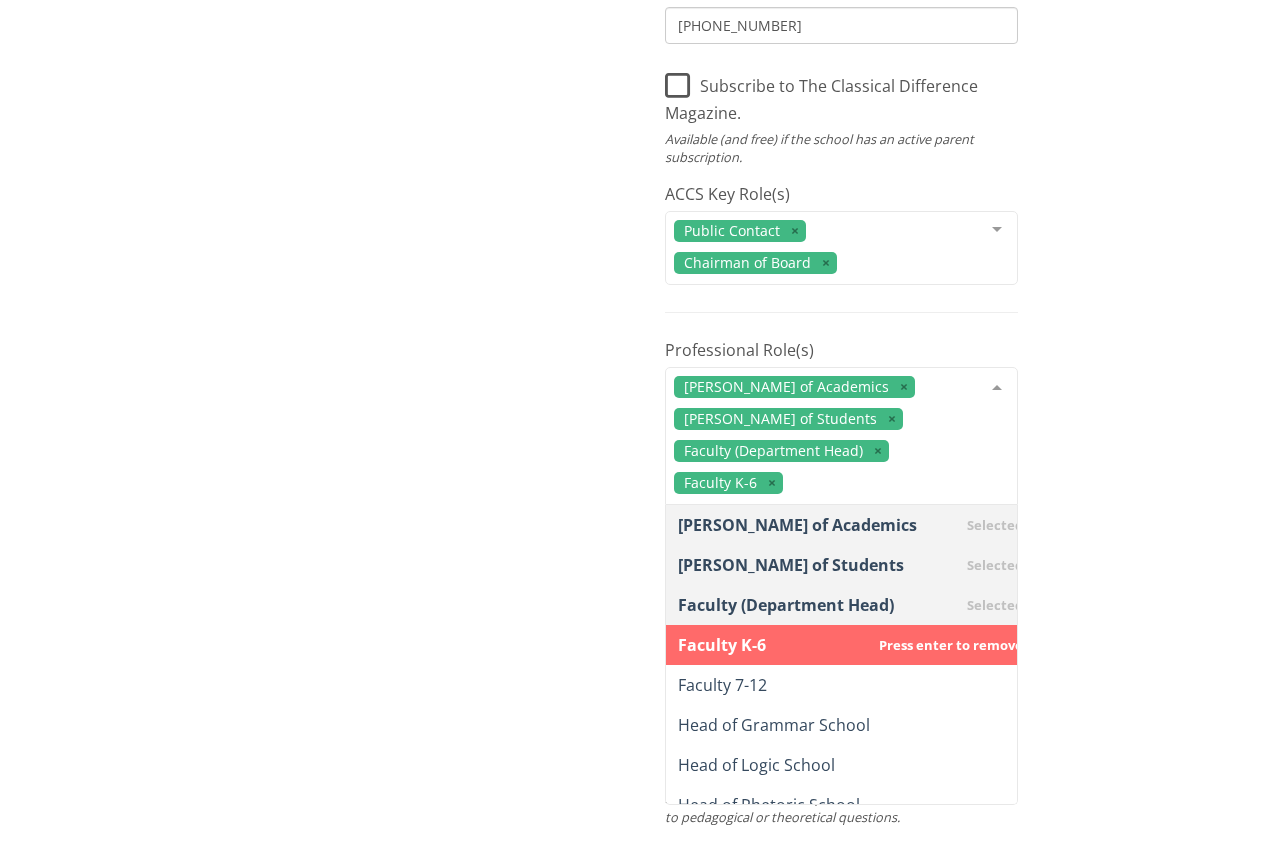 drag, startPoint x: 980, startPoint y: 363, endPoint x: 855, endPoint y: 650, distance: 313.03995 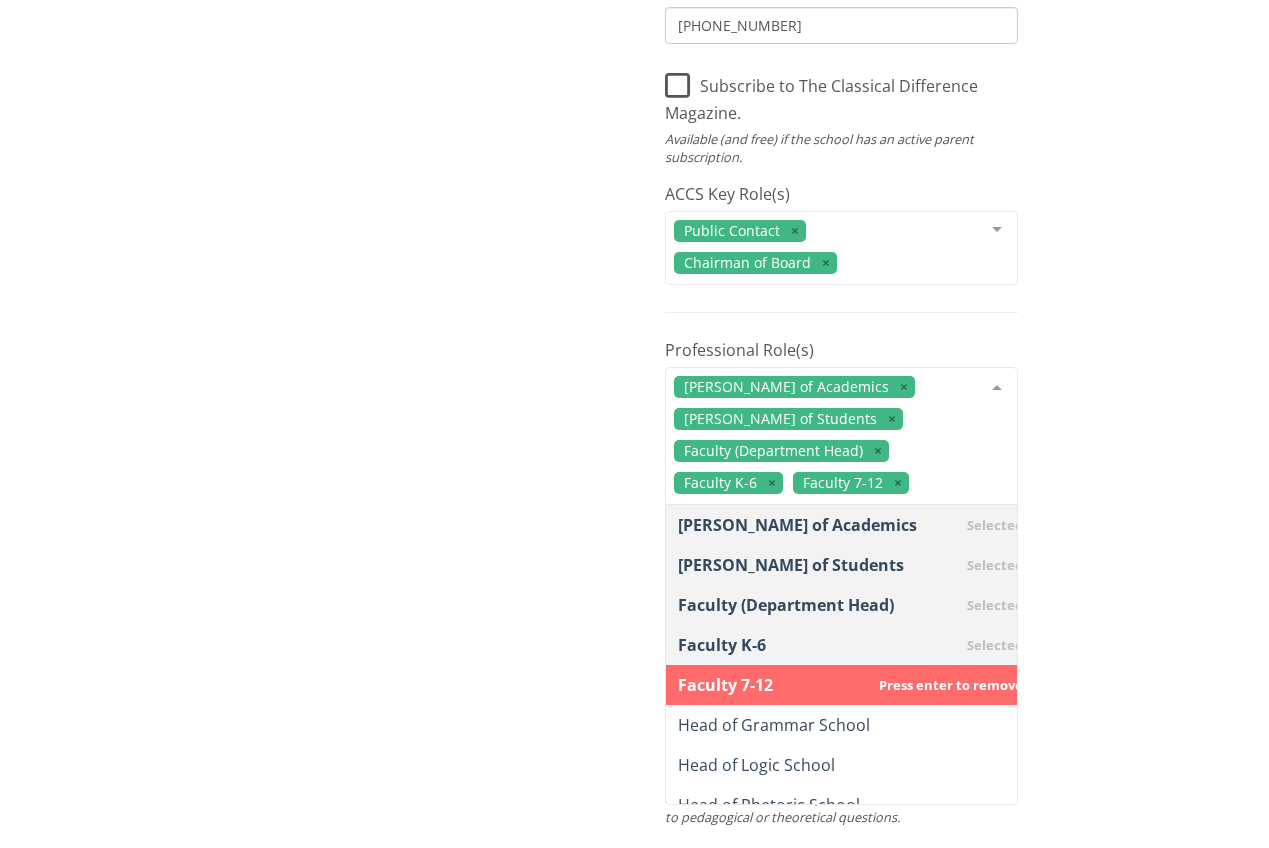 click on "Head of Grammar School" at bounding box center [774, 725] 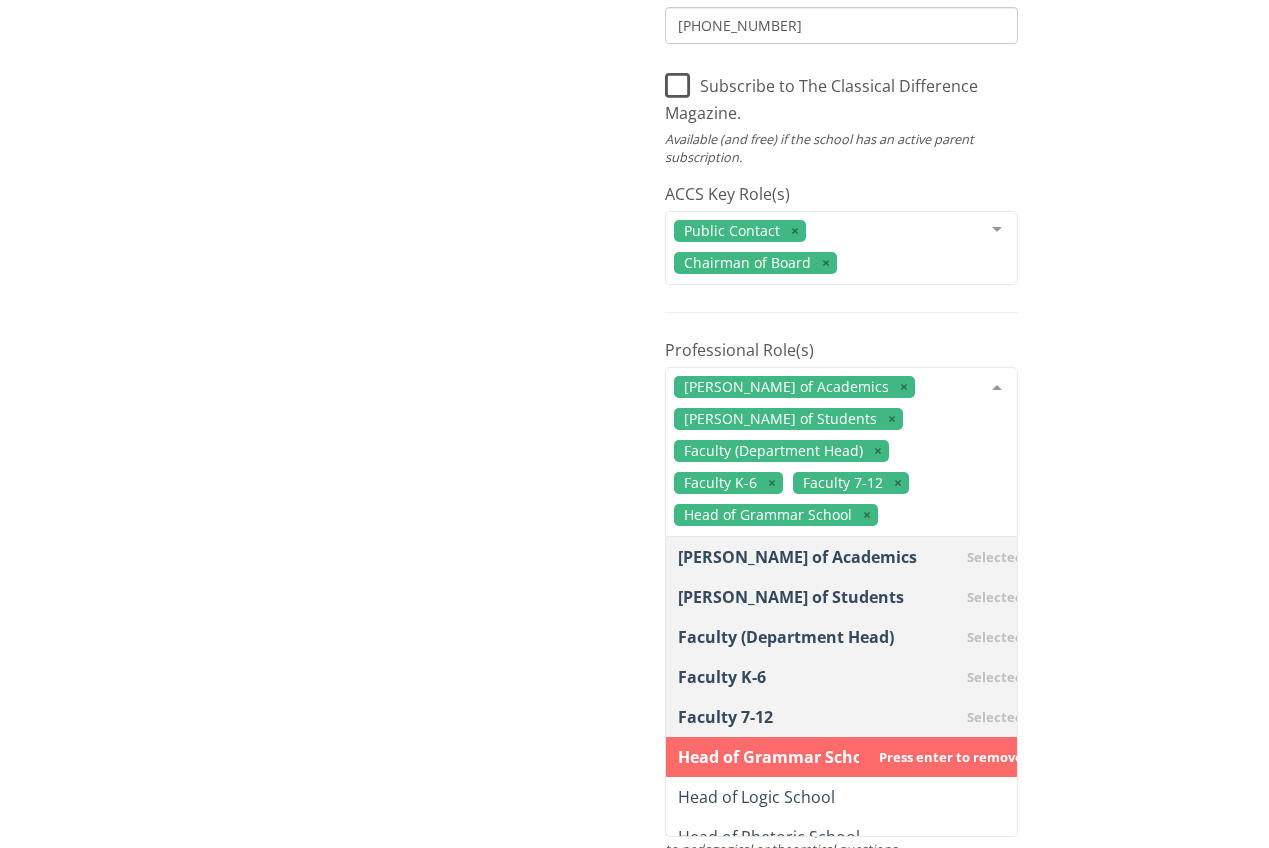 drag, startPoint x: 855, startPoint y: 650, endPoint x: 853, endPoint y: 760, distance: 110.01818 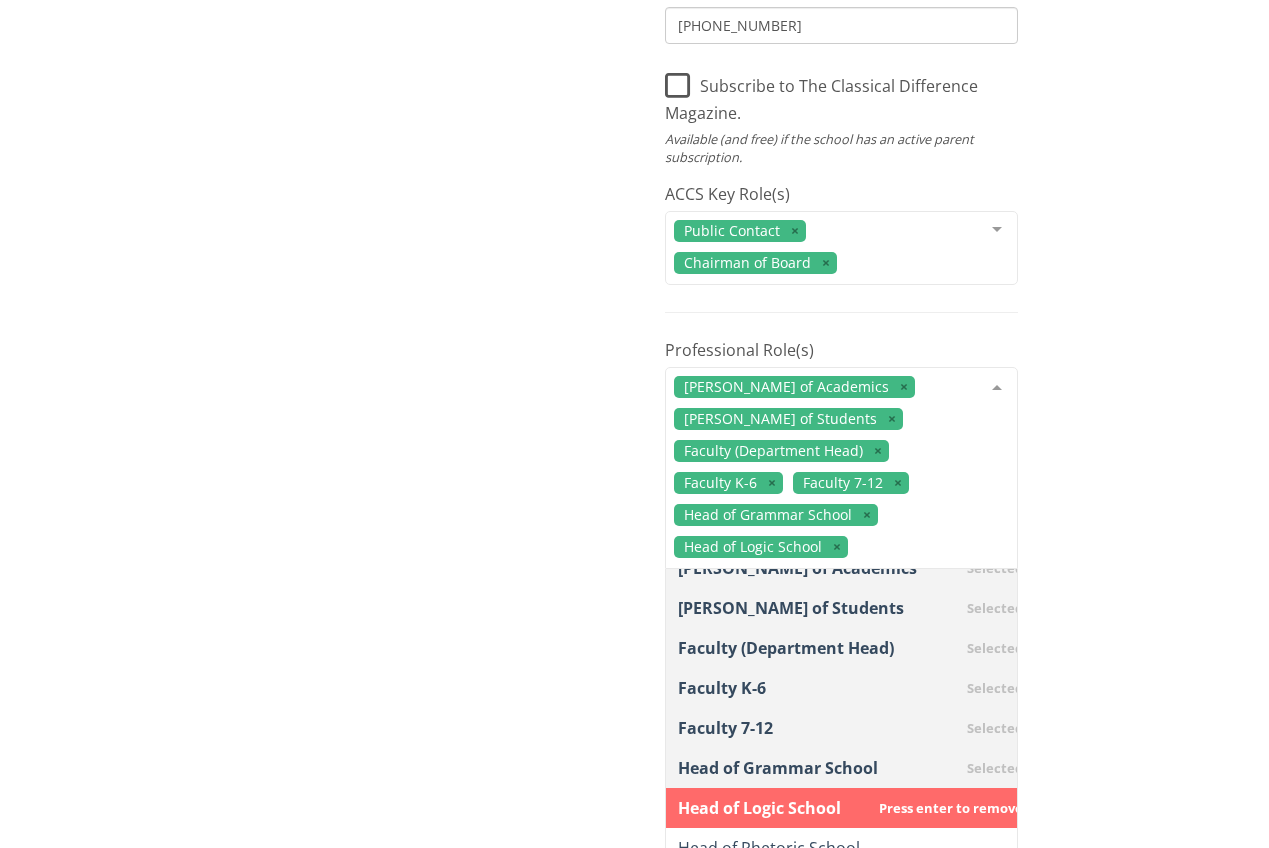 scroll, scrollTop: 396, scrollLeft: 0, axis: vertical 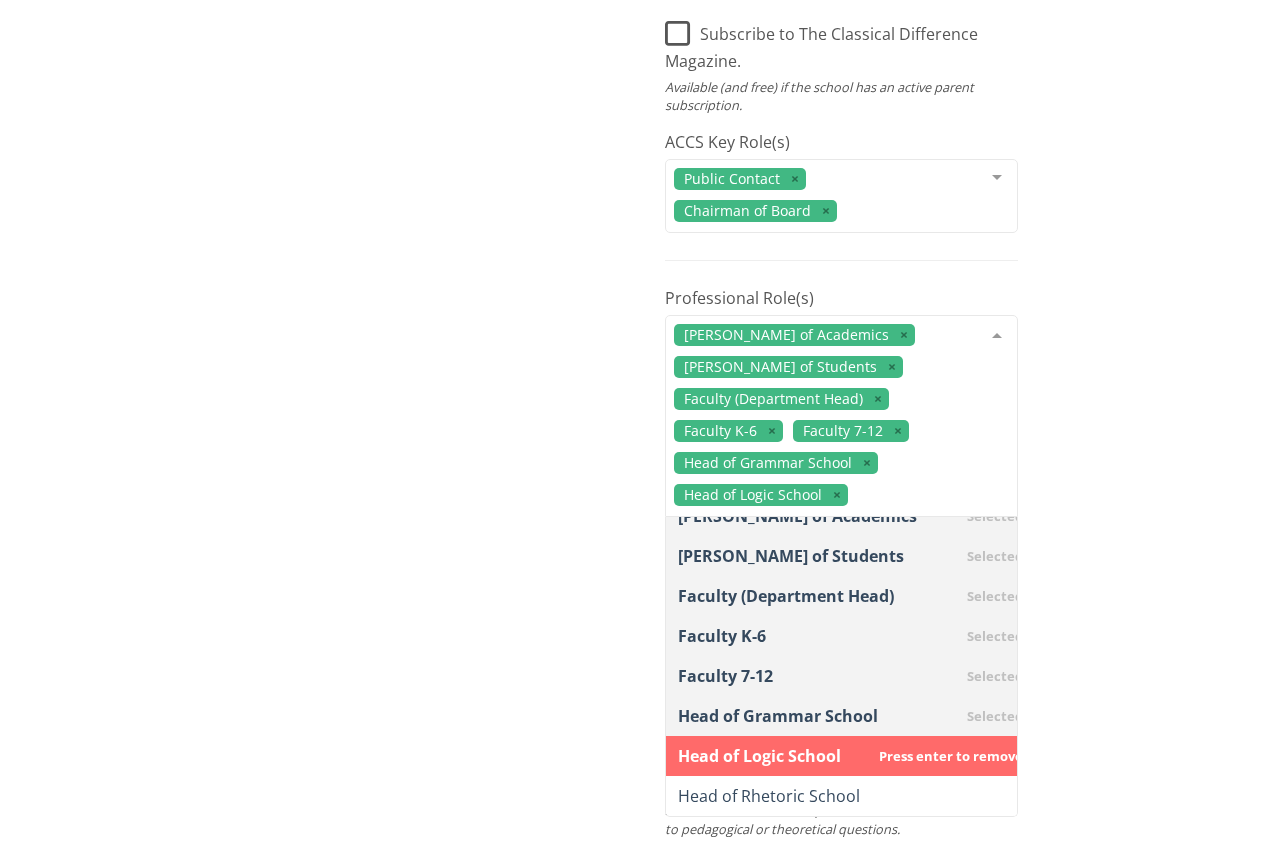 click on "Head of Rhetoric School" at bounding box center (769, 796) 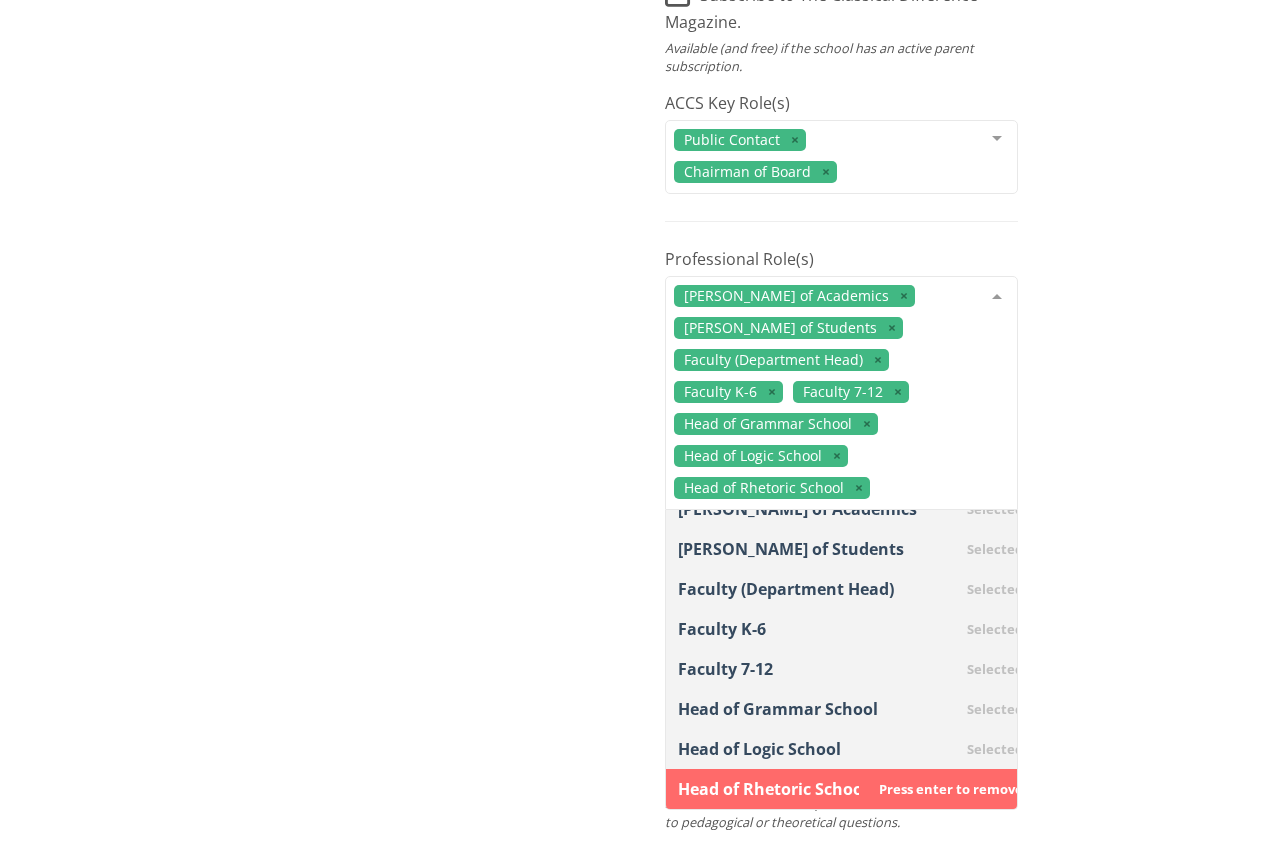 scroll, scrollTop: 630, scrollLeft: 0, axis: vertical 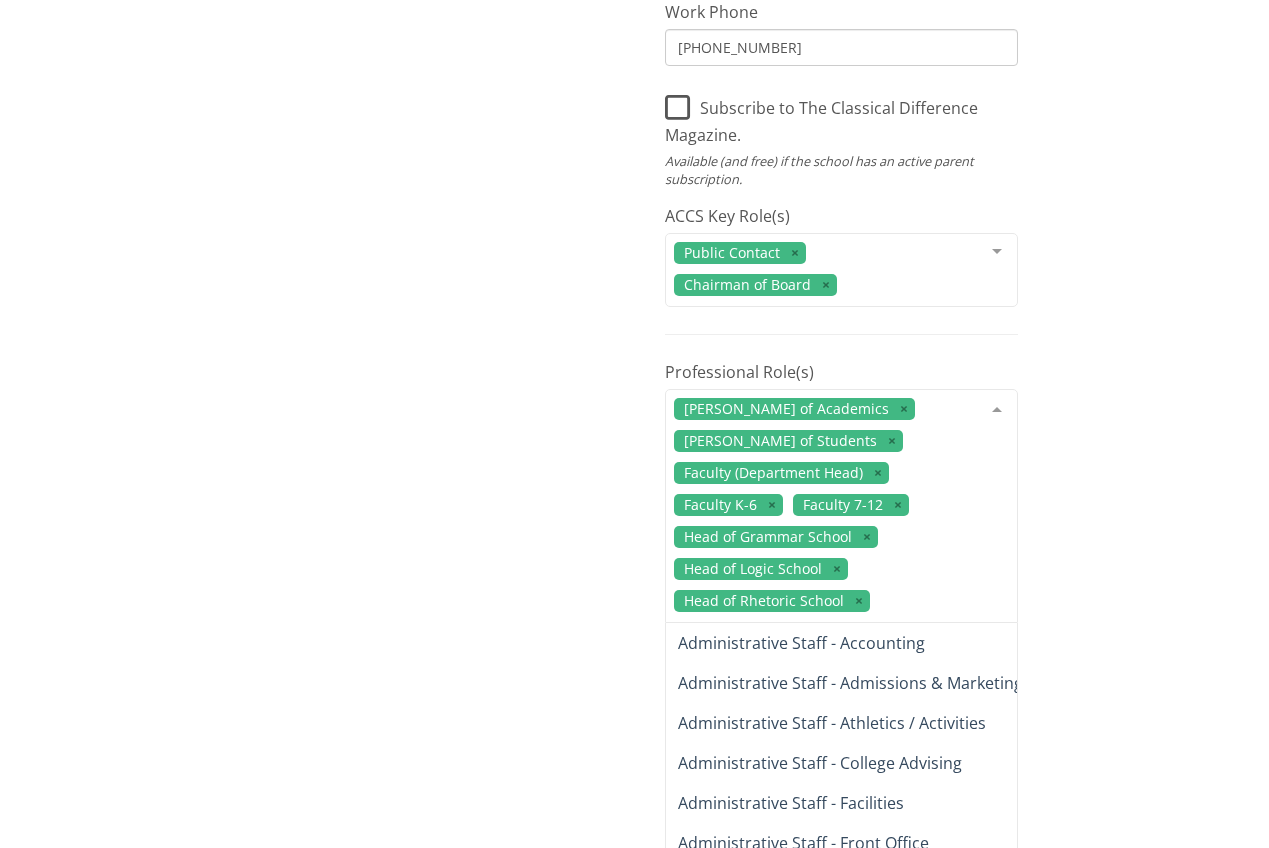 click on "This list contains all the contacts the ACCS has a record of for   [GEOGRAPHIC_DATA][DEMOGRAPHIC_DATA] ([GEOGRAPHIC_DATA])  . [PERSON_NAME], add and delete contacts as needed, and assign key roles where appropriate. When you are done editing or creating each contact, click on 'Save.'
New Contact
Filter: Name (to edit select name below) [PERSON_NAME]   Chairman, Public Contact, Board Member   [PERSON_NAME]   ACCS Account Manager, Billing Contact   << < 1 > >> 2 Contacts                         Important:   Edit the role rather than the contact.   Create a new contact if needed.   Do not reuse an existing contact by changing the name.   Deleting a contact archives the associated record(s).       First Name     [PERSON_NAME]       Last Name     [PERSON_NAME]               Email     [EMAIL_ADDRESS][DOMAIN_NAME]               Work Phone     [PHONE_NUMBER]                   Subscribe to The Classical Difference Magazine.     Available (and free) if the school has an active parent subscription.           ACCS Key Role(s)" at bounding box center (634, 502) 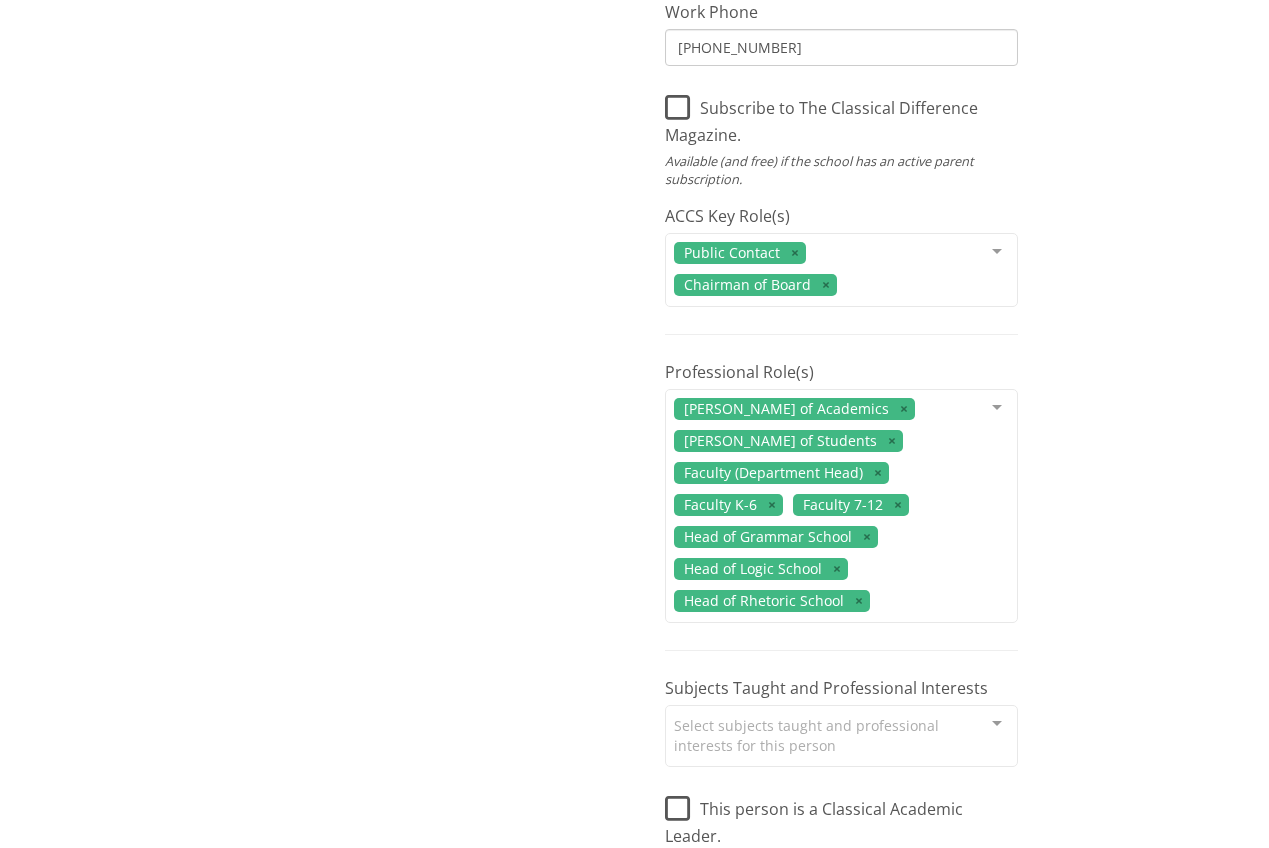 click on "[PERSON_NAME] of Academics   [PERSON_NAME] of Students   Faculty (Department Head)   Faculty K-6   Faculty 7-12   Head of Grammar School   Head of Logic School   Head of [GEOGRAPHIC_DATA]" at bounding box center (799, 515) 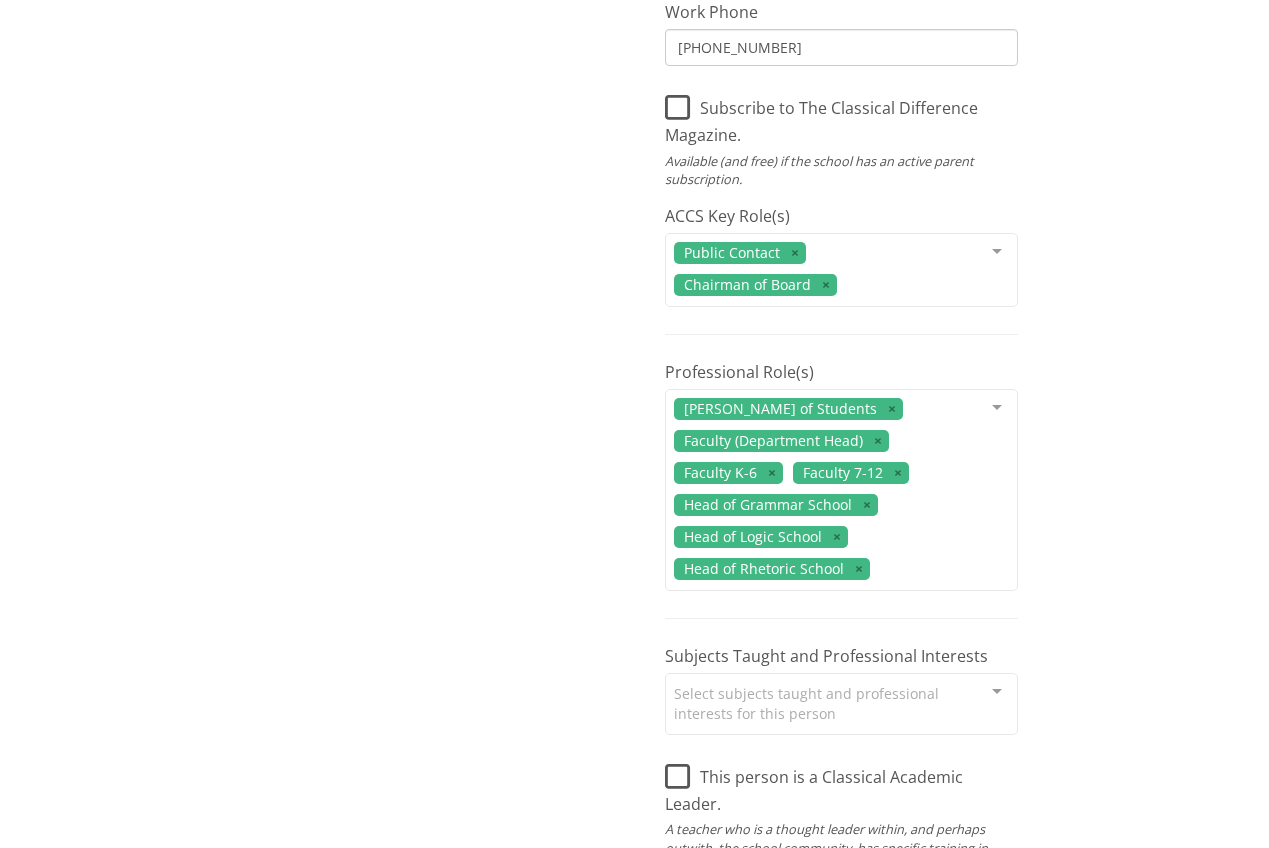 click on "[PERSON_NAME] of Students" at bounding box center (788, 409) 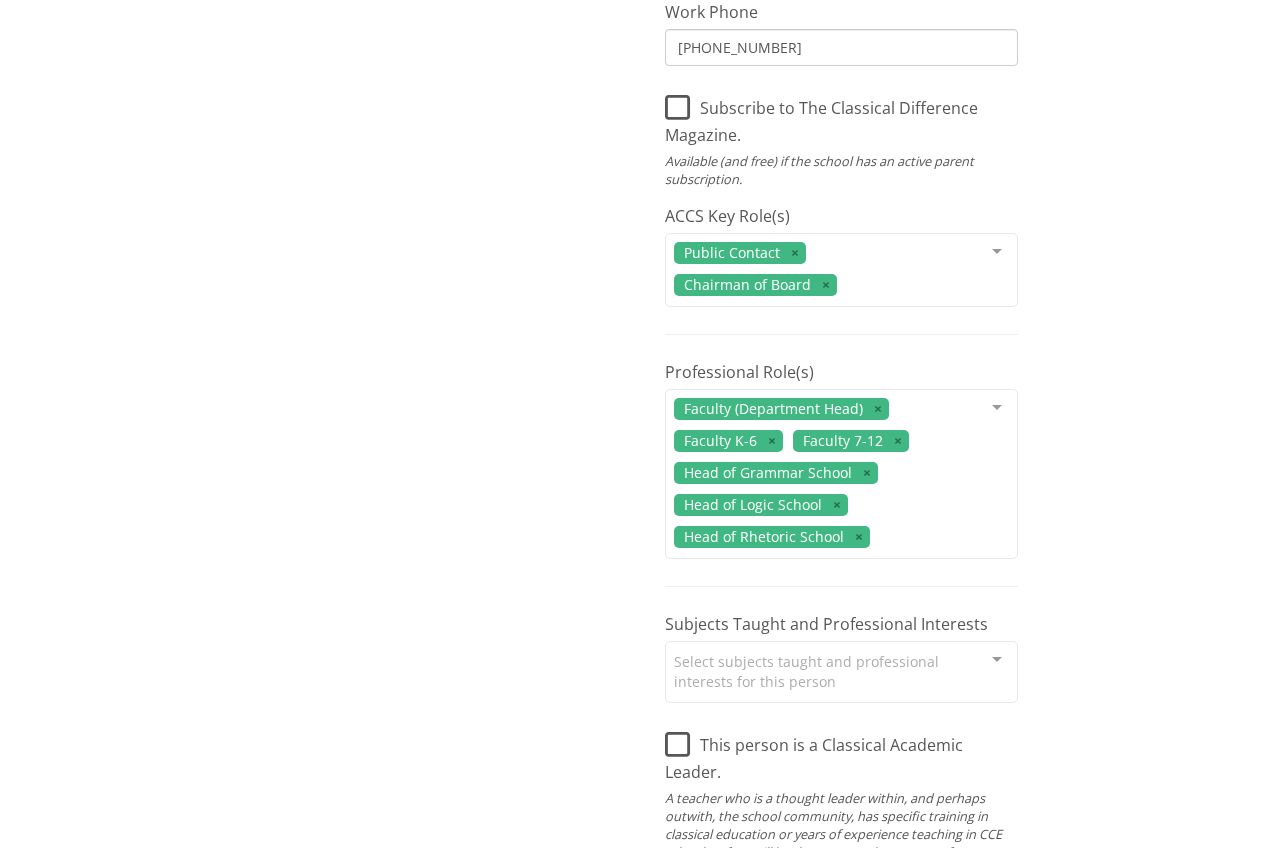 drag, startPoint x: 853, startPoint y: 760, endPoint x: 862, endPoint y: 377, distance: 383.10574 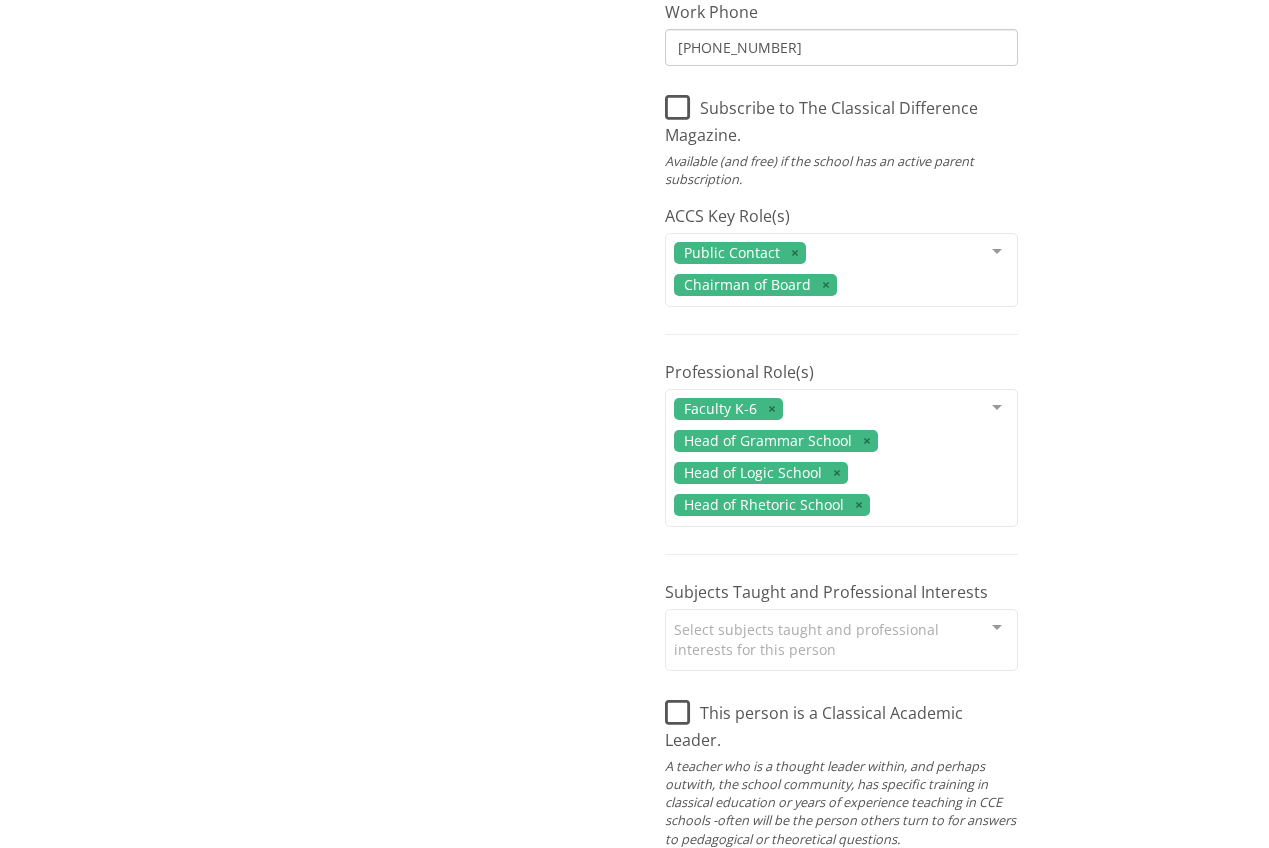 click on "Faculty K-6   Head of Grammar School   Head of Logic School   Head of [GEOGRAPHIC_DATA]" at bounding box center (841, 458) 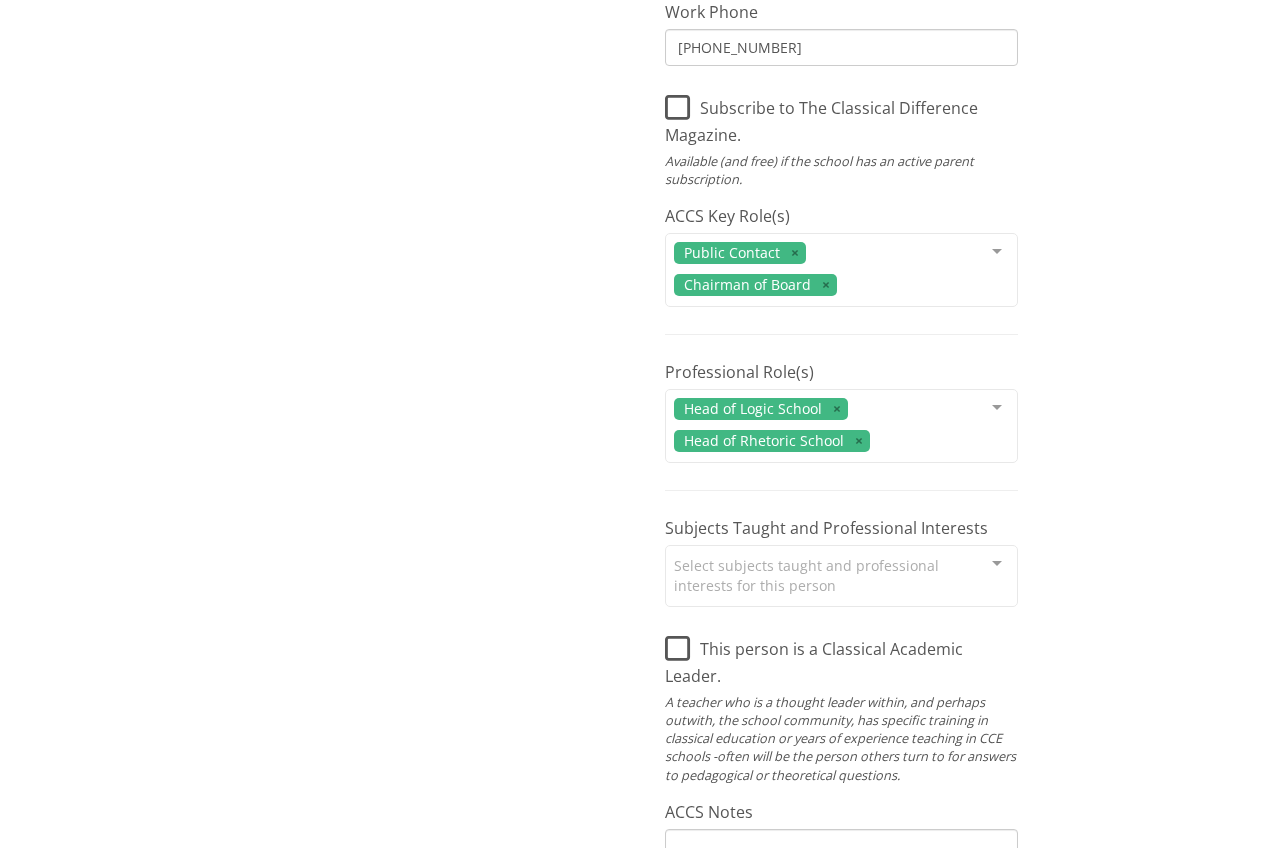 click on "Head of Logic School   Head of [GEOGRAPHIC_DATA]" at bounding box center (841, 426) 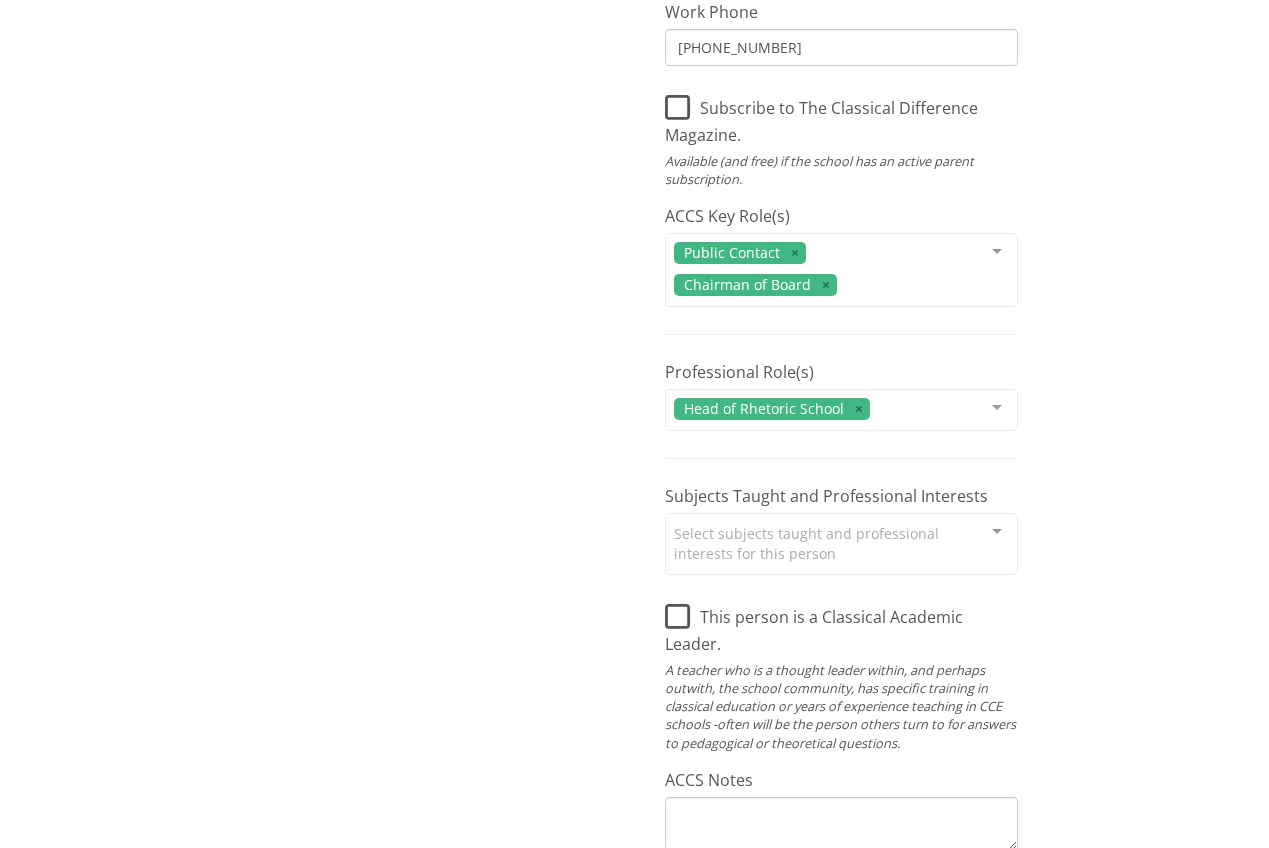 click on "Head of Rhetoric School" at bounding box center (772, 409) 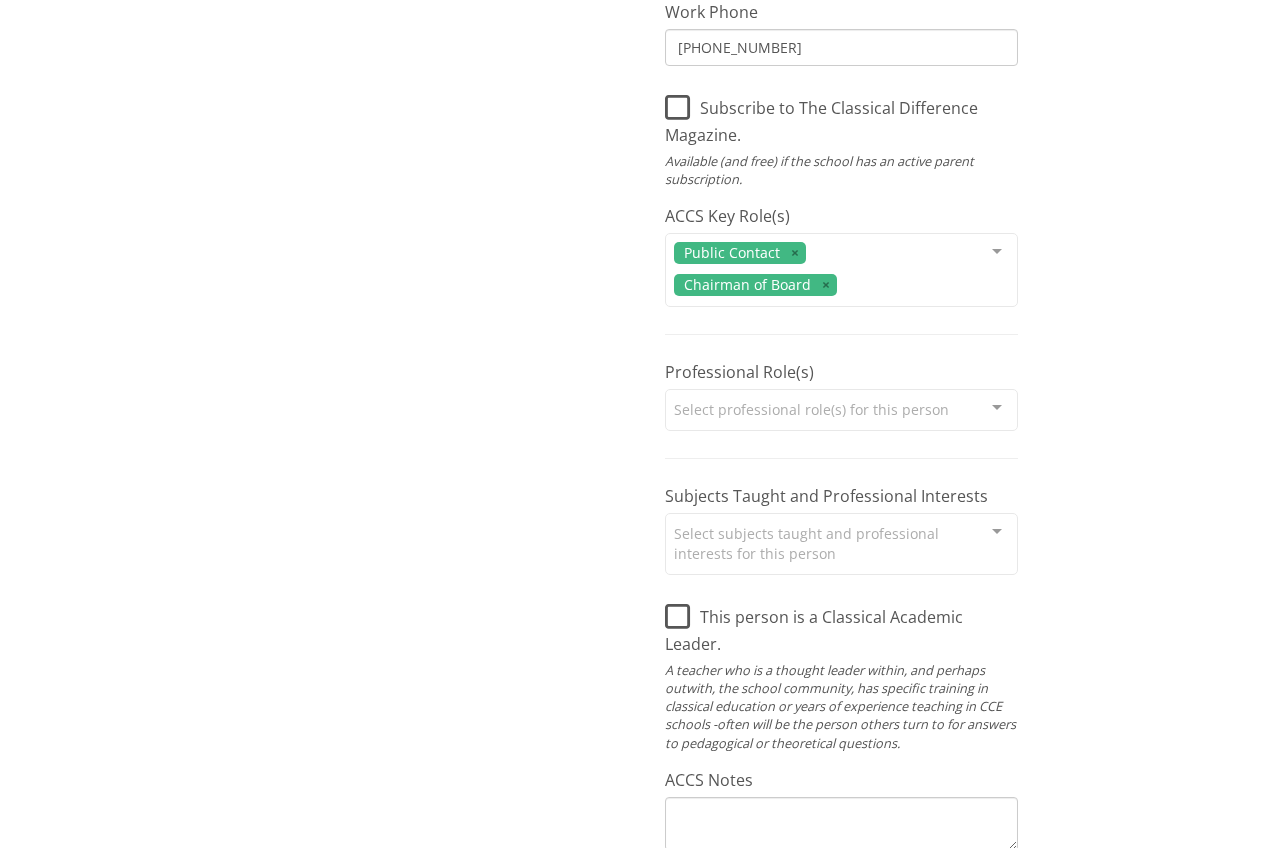 click at bounding box center (997, 409) 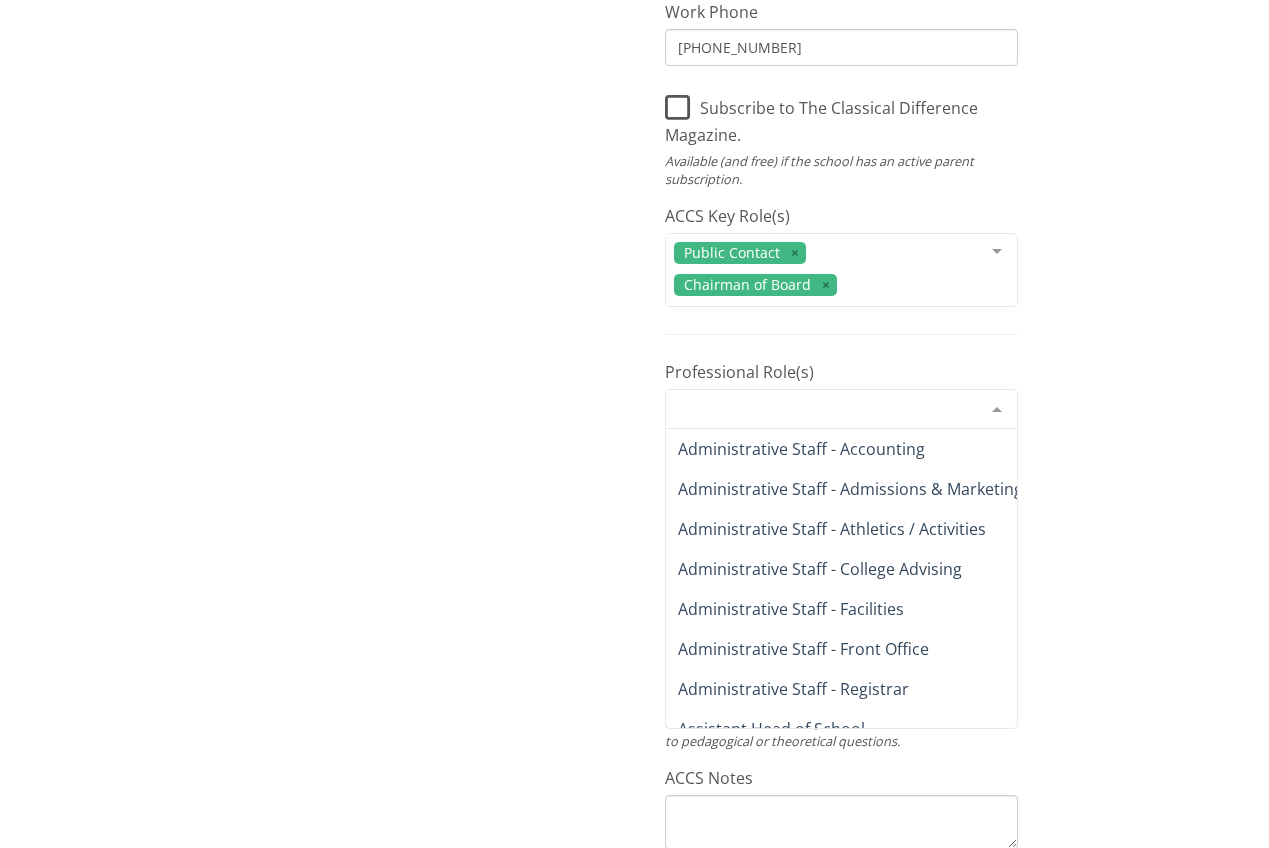 scroll, scrollTop: 466, scrollLeft: 0, axis: vertical 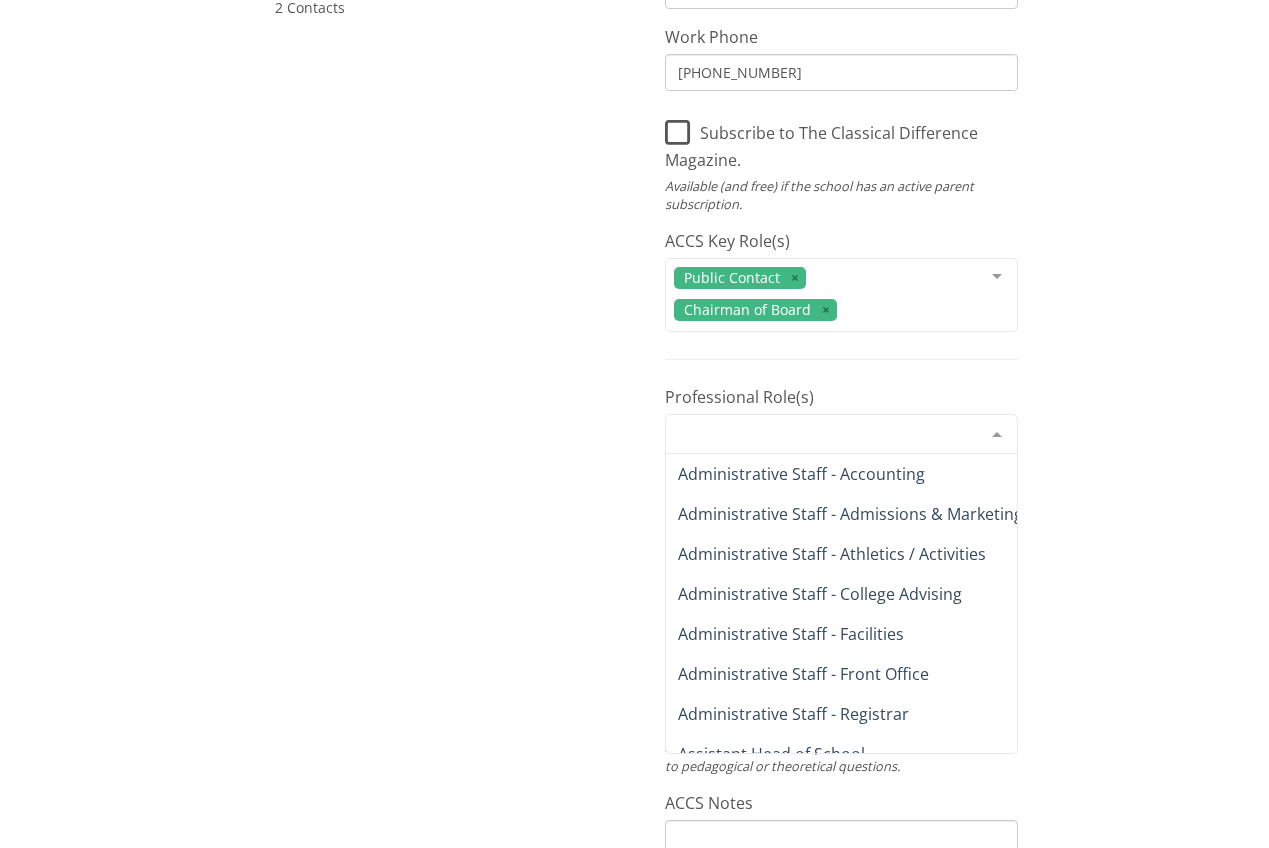 click on "Administrative Staff - Accounting" at bounding box center (801, 474) 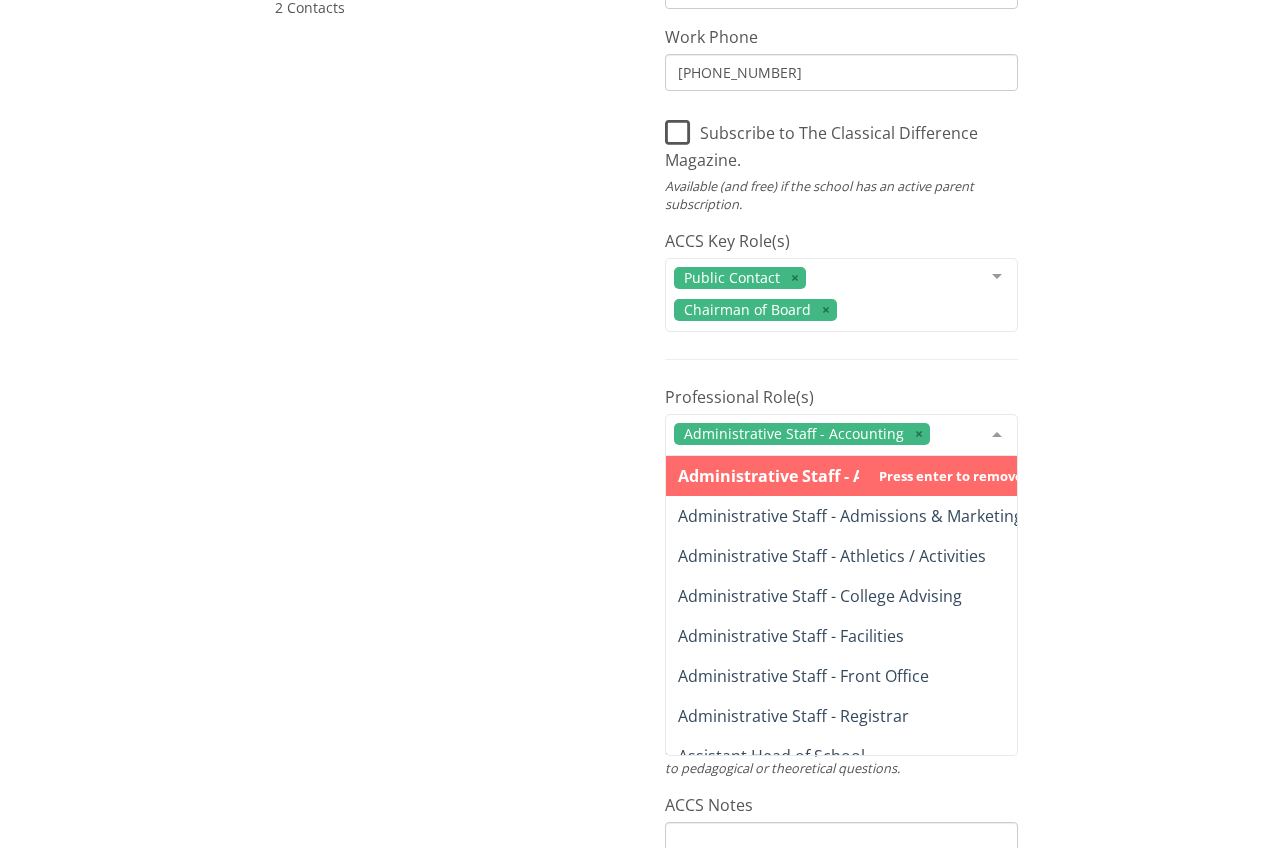 click on "Administrative Staff - Admissions & Marketing" at bounding box center [850, 516] 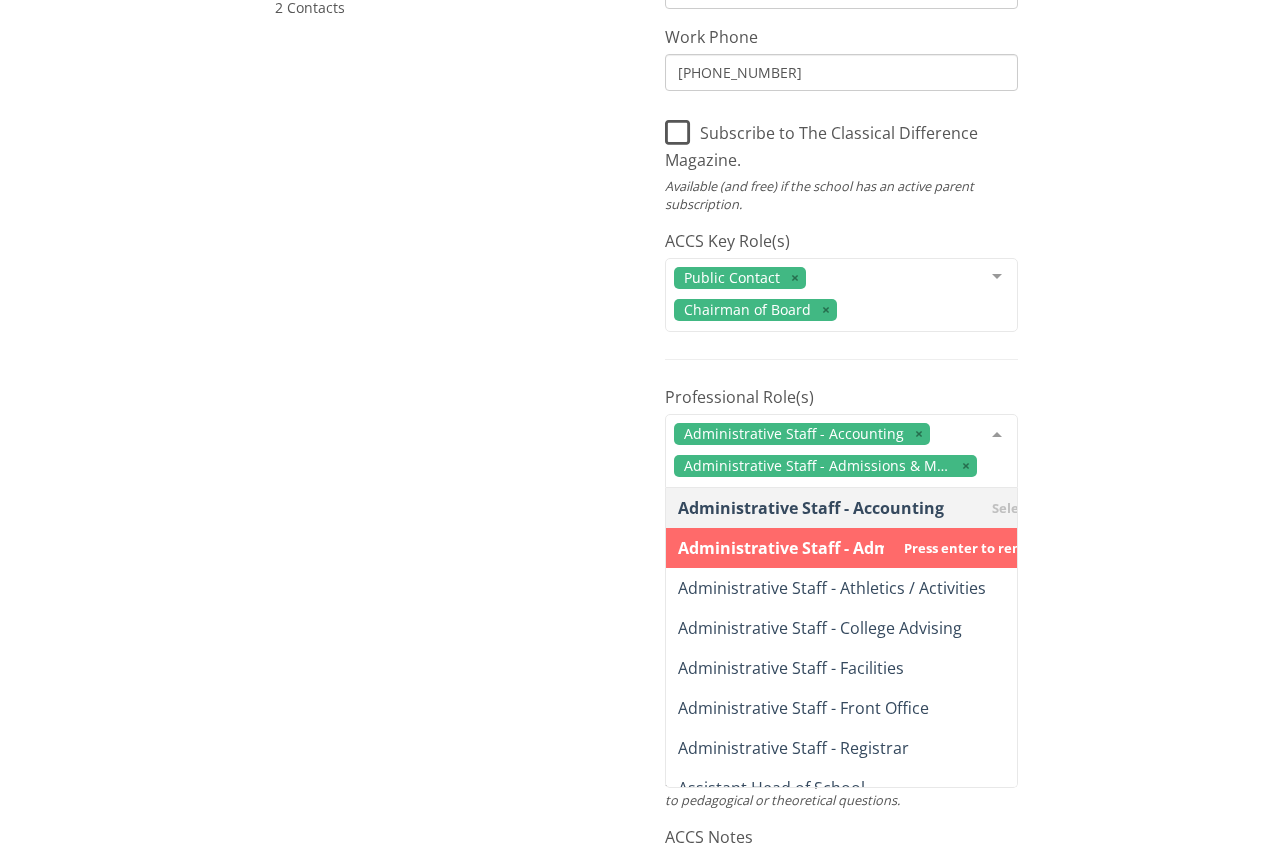 click on "Administrative Staff - Athletics / Activities" at bounding box center [832, 588] 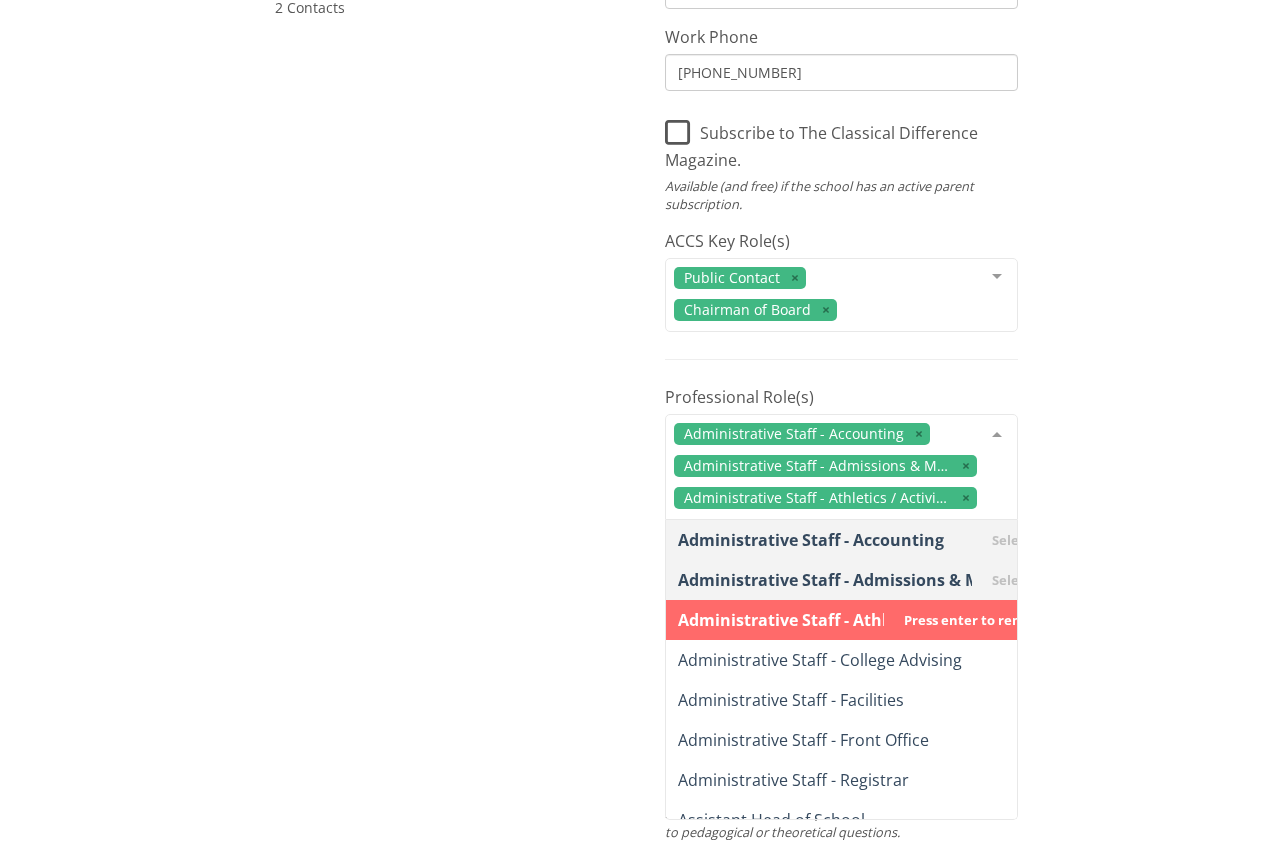click on "Administrative Staff - College Advising" at bounding box center (820, 660) 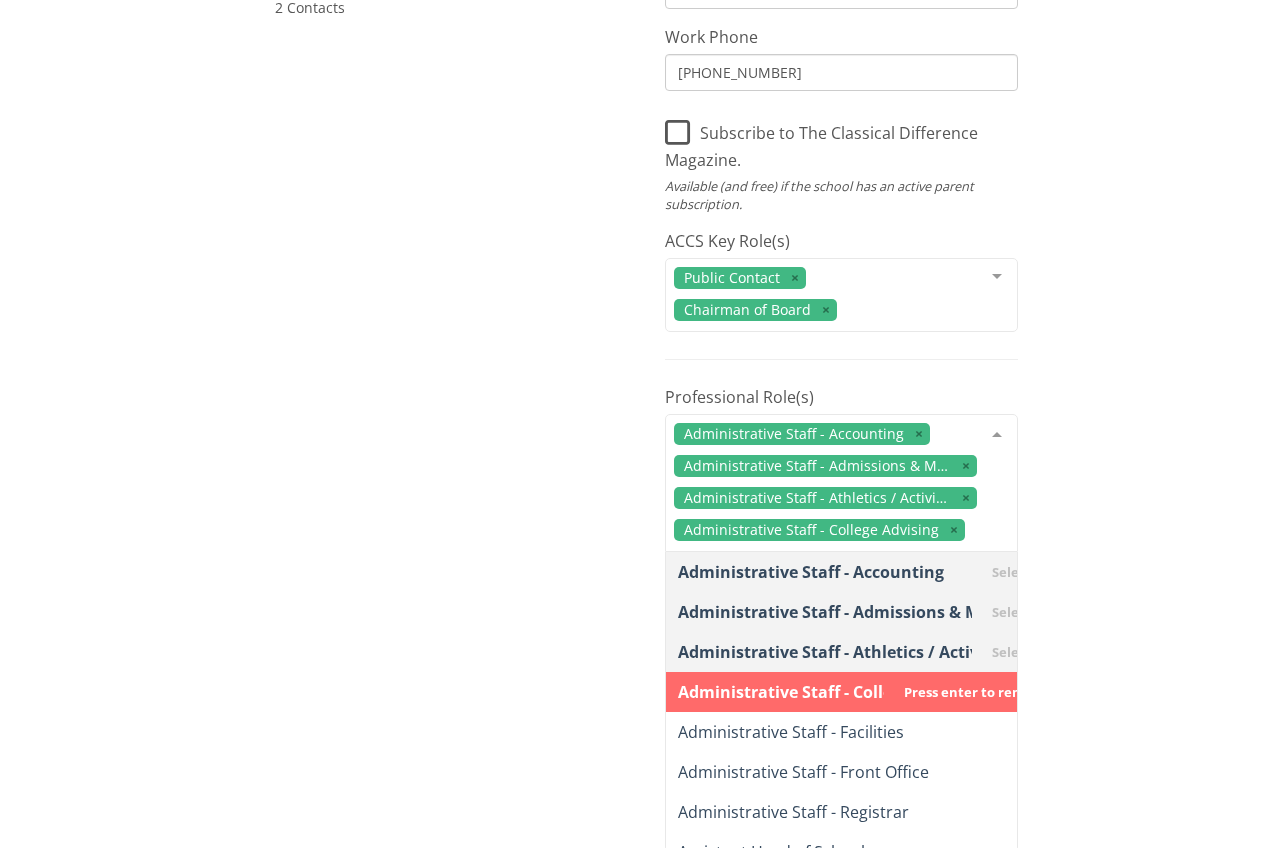click on "Administrative Staff - Facilities" at bounding box center [791, 732] 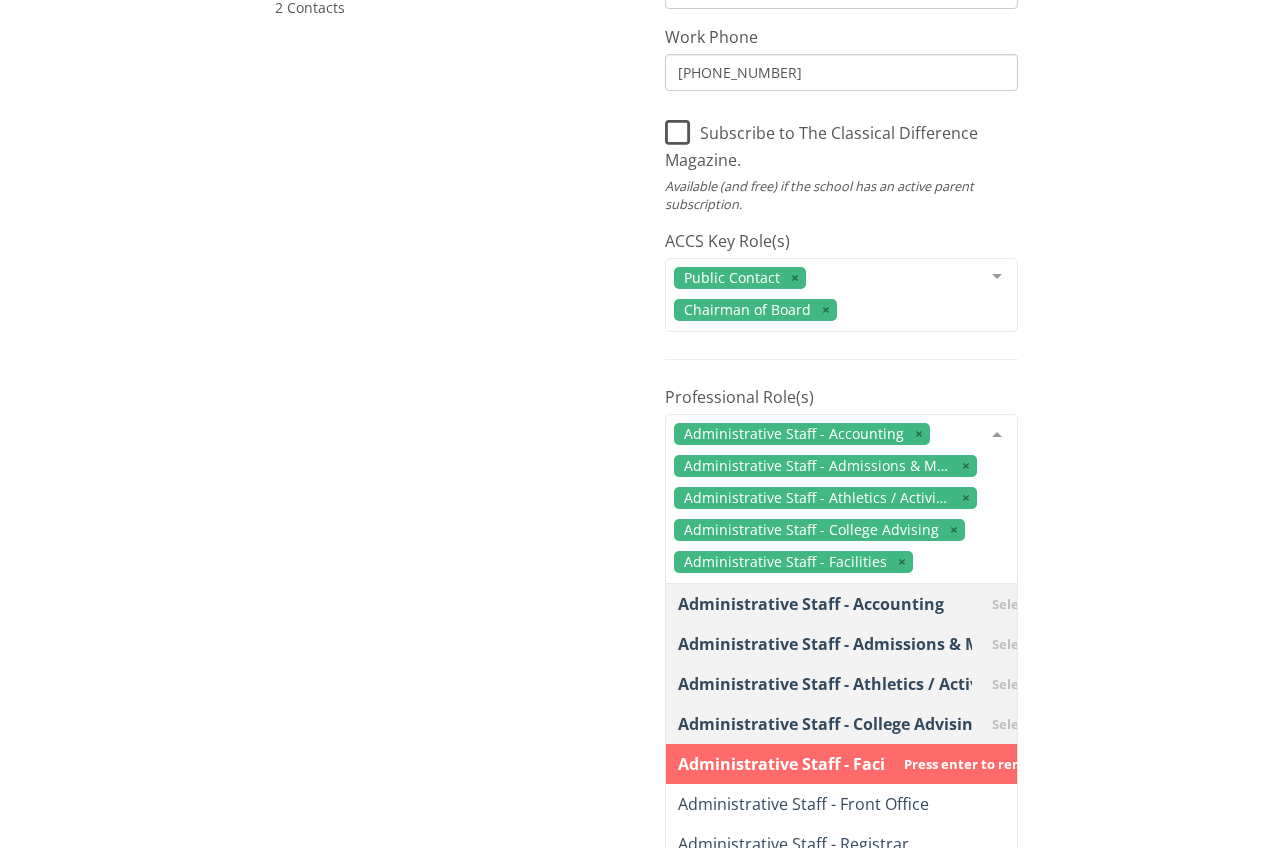 drag, startPoint x: 862, startPoint y: 377, endPoint x: 836, endPoint y: 771, distance: 394.85693 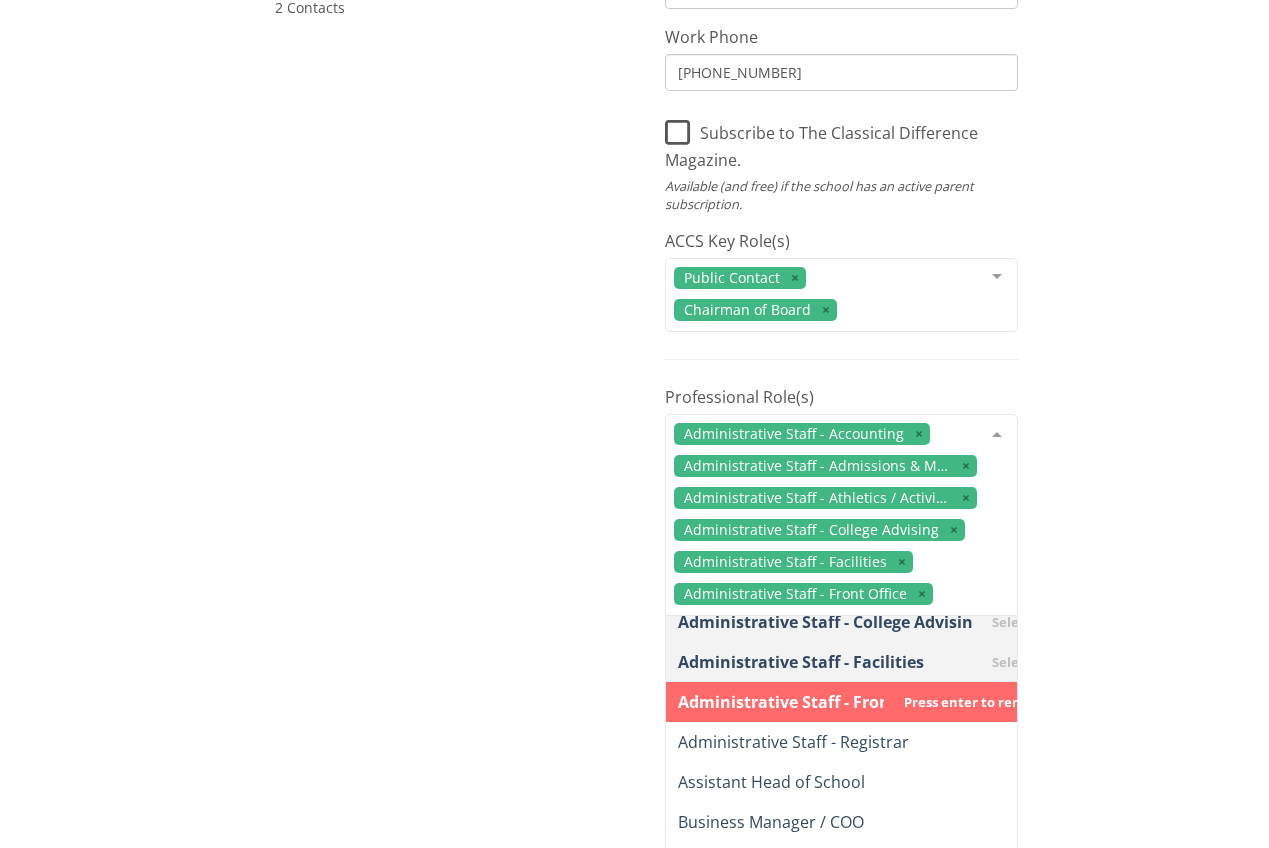 scroll, scrollTop: 147, scrollLeft: 0, axis: vertical 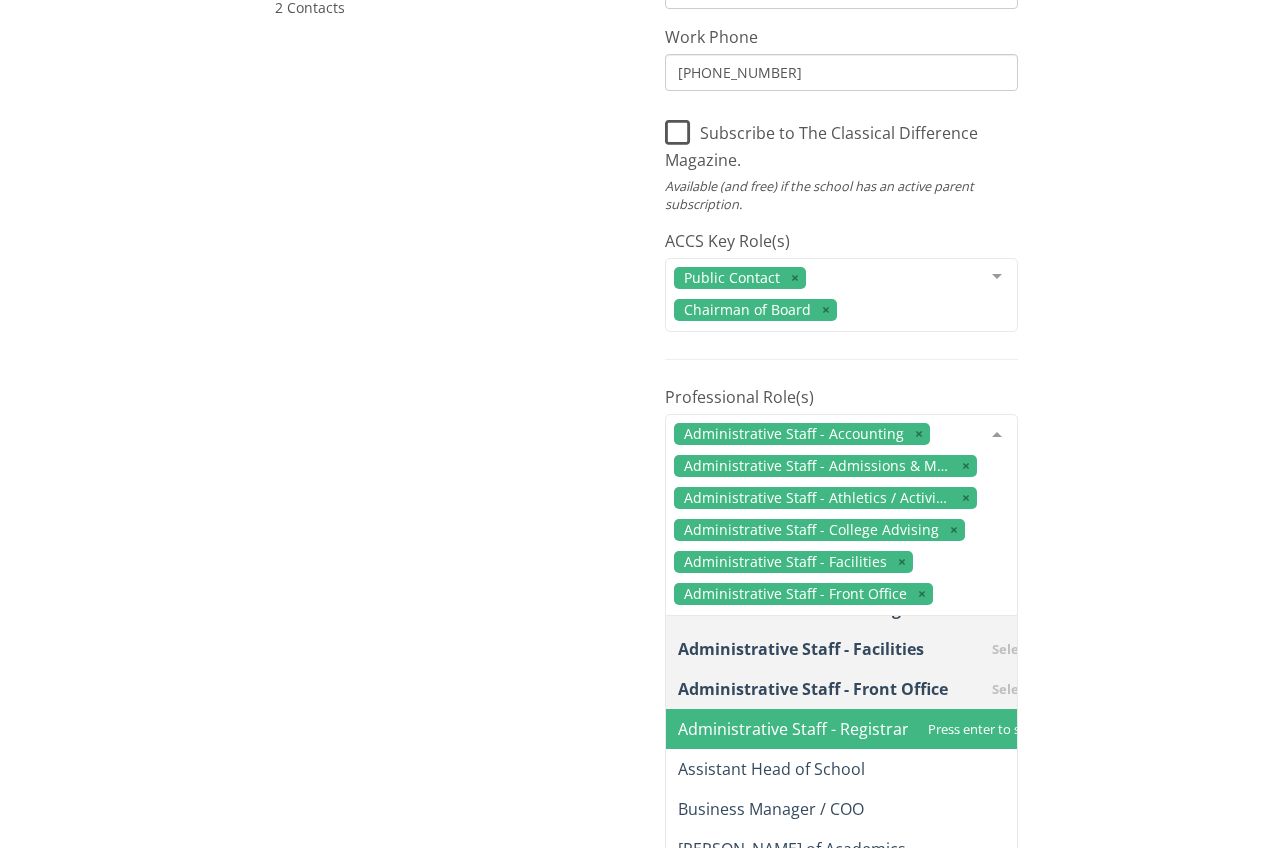 click on "Administrative Staff - Registrar" at bounding box center [793, 729] 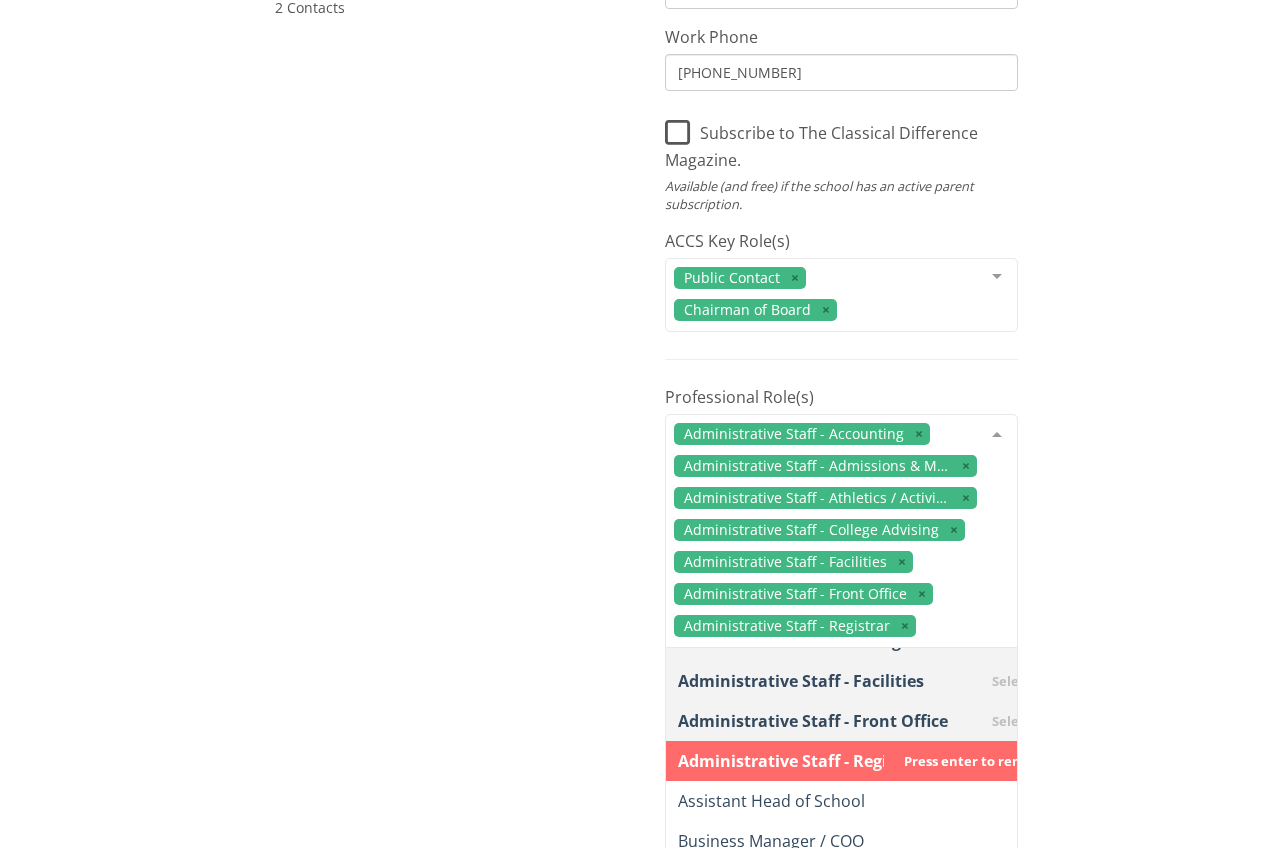 click on "Assistant Head of School" at bounding box center [771, 801] 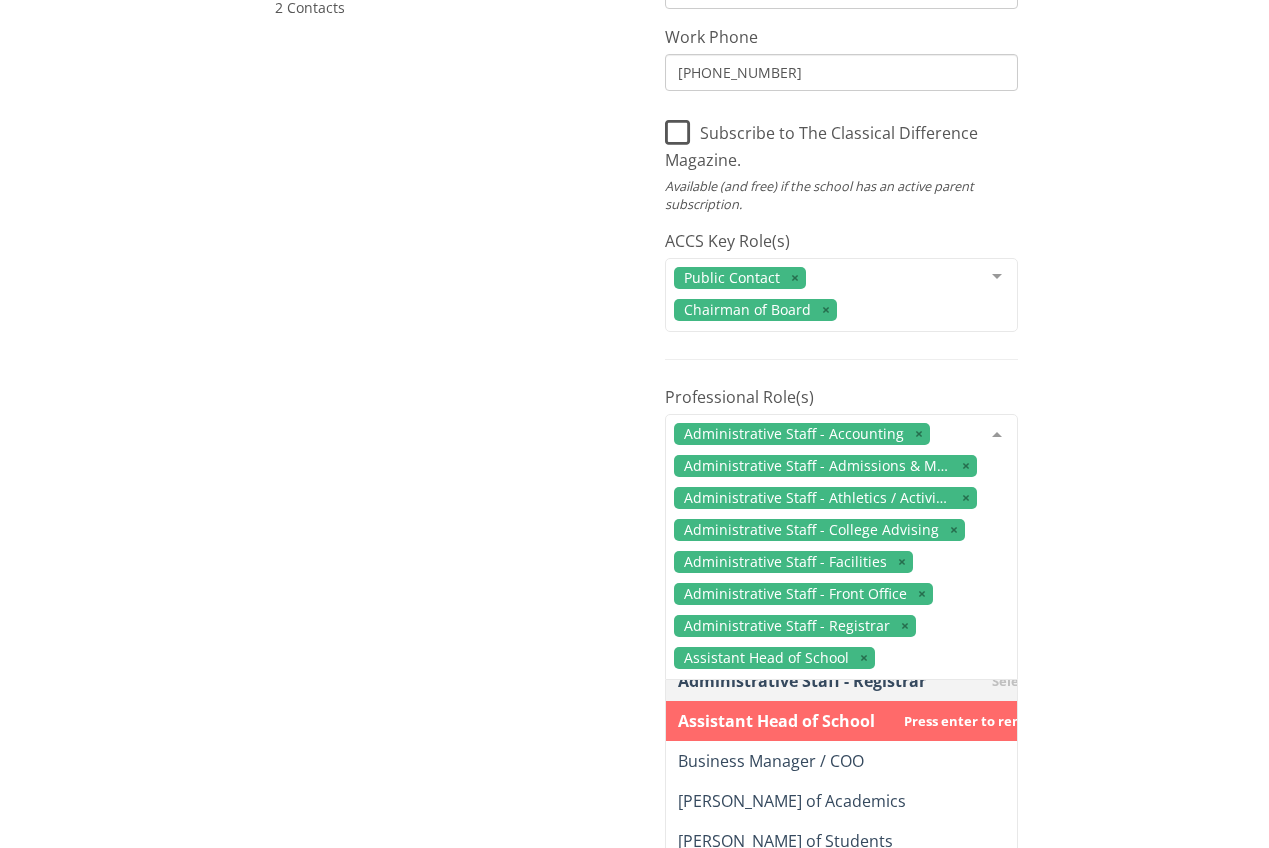 scroll, scrollTop: 323, scrollLeft: 0, axis: vertical 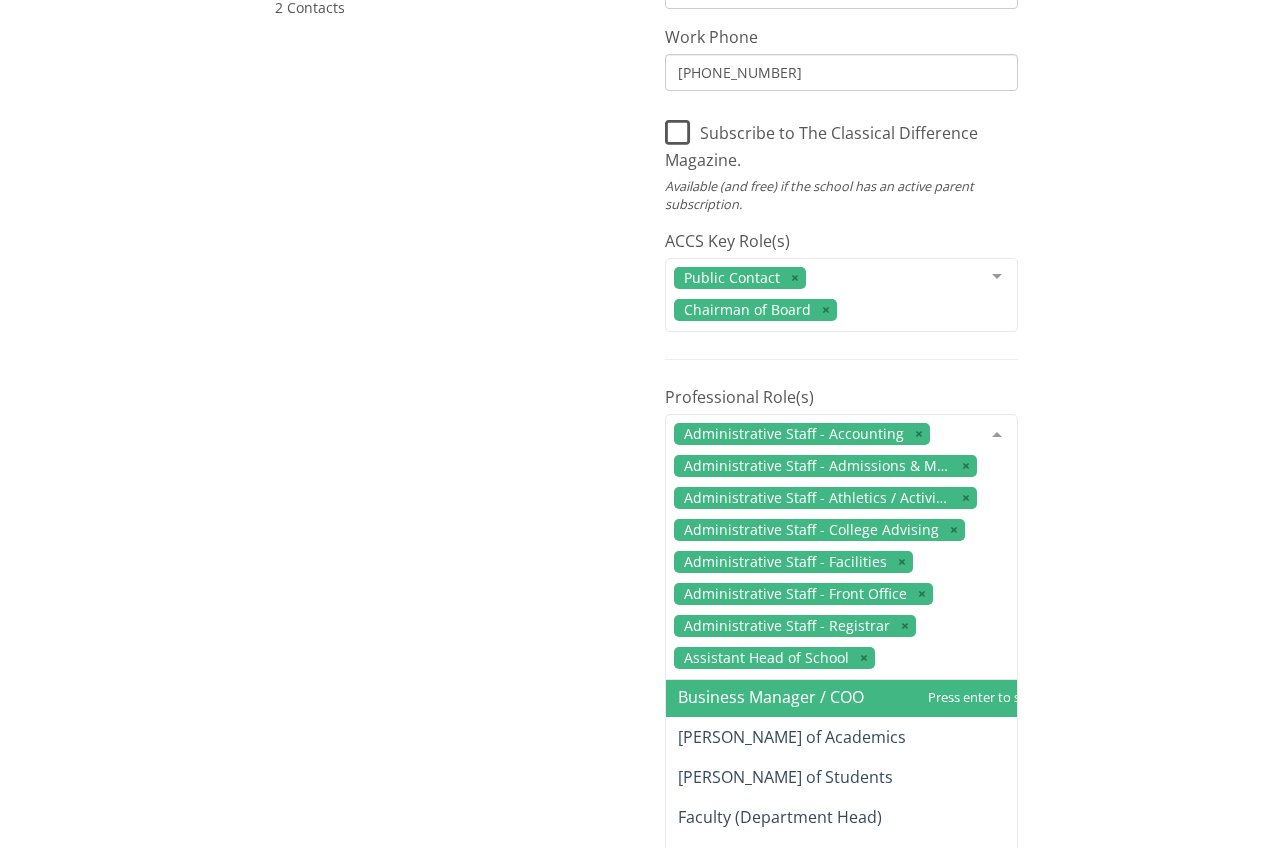 click on "Business Manager / COO" at bounding box center (771, 697) 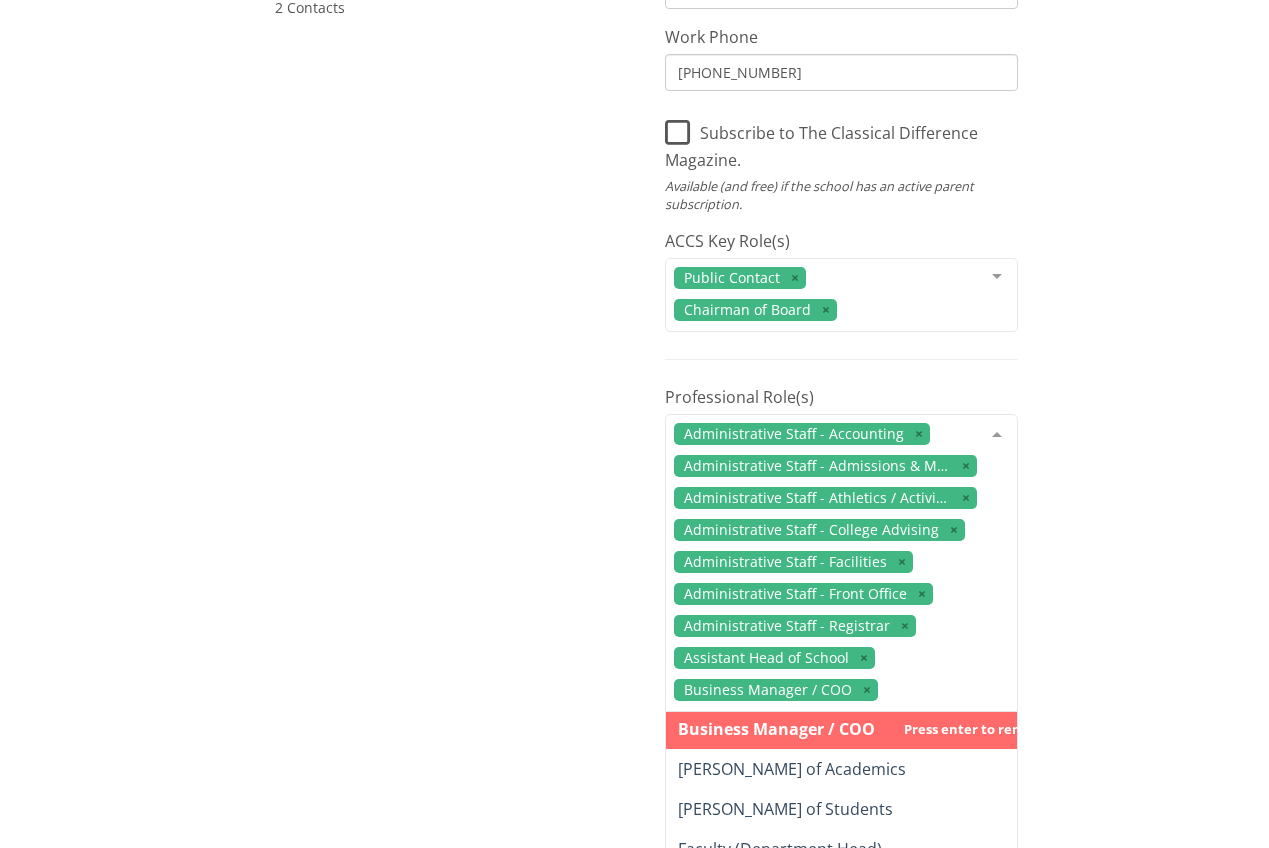 click on "[PERSON_NAME] of Academics" at bounding box center [792, 769] 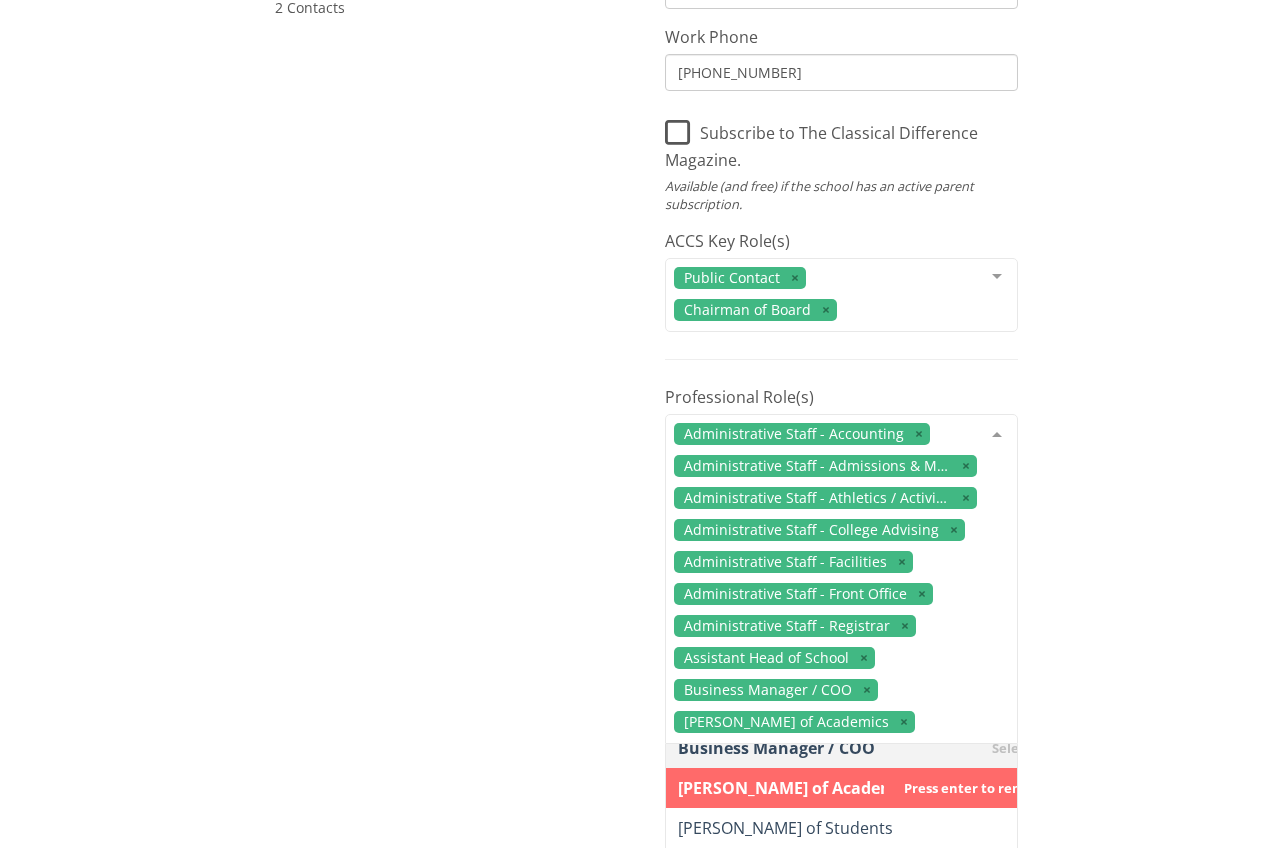scroll, scrollTop: 362, scrollLeft: 0, axis: vertical 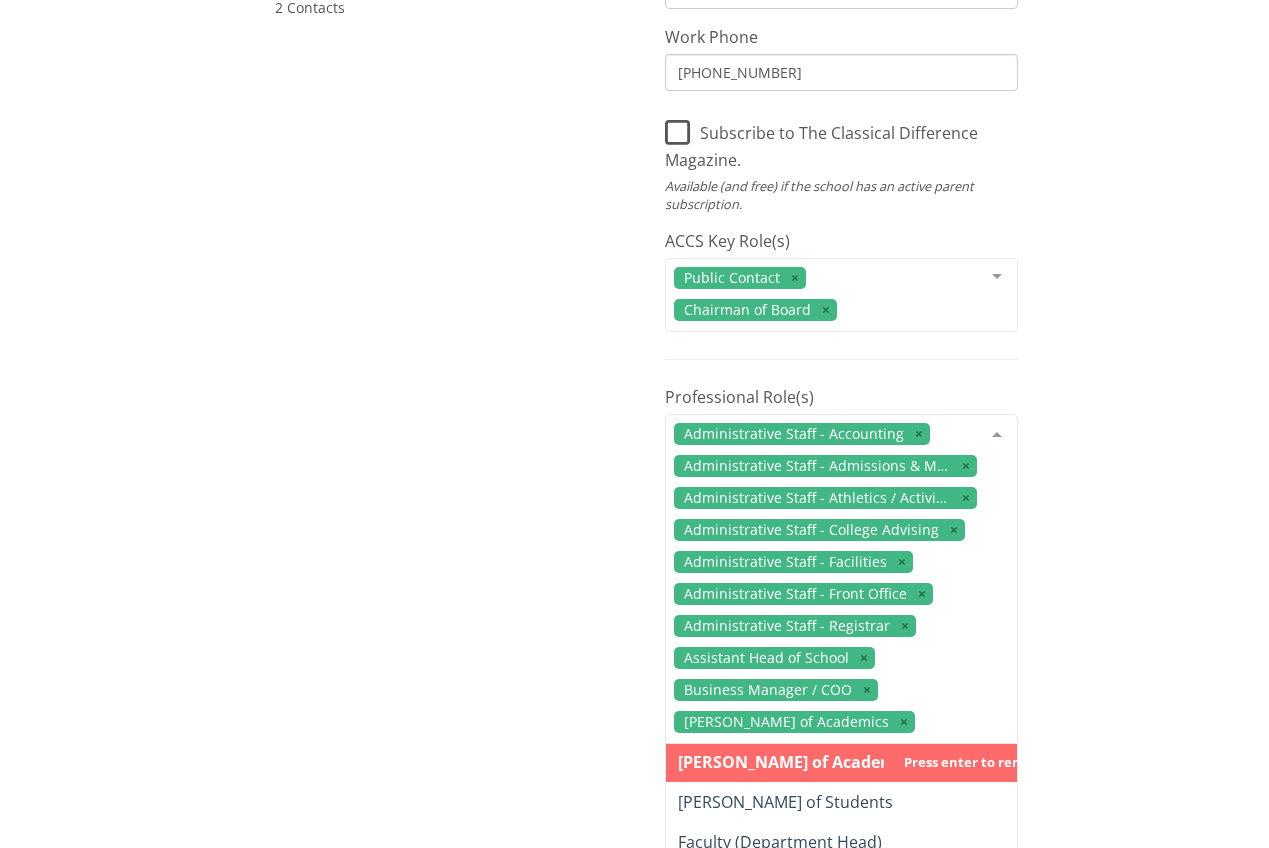 click on "[PERSON_NAME] of Students" at bounding box center [785, 802] 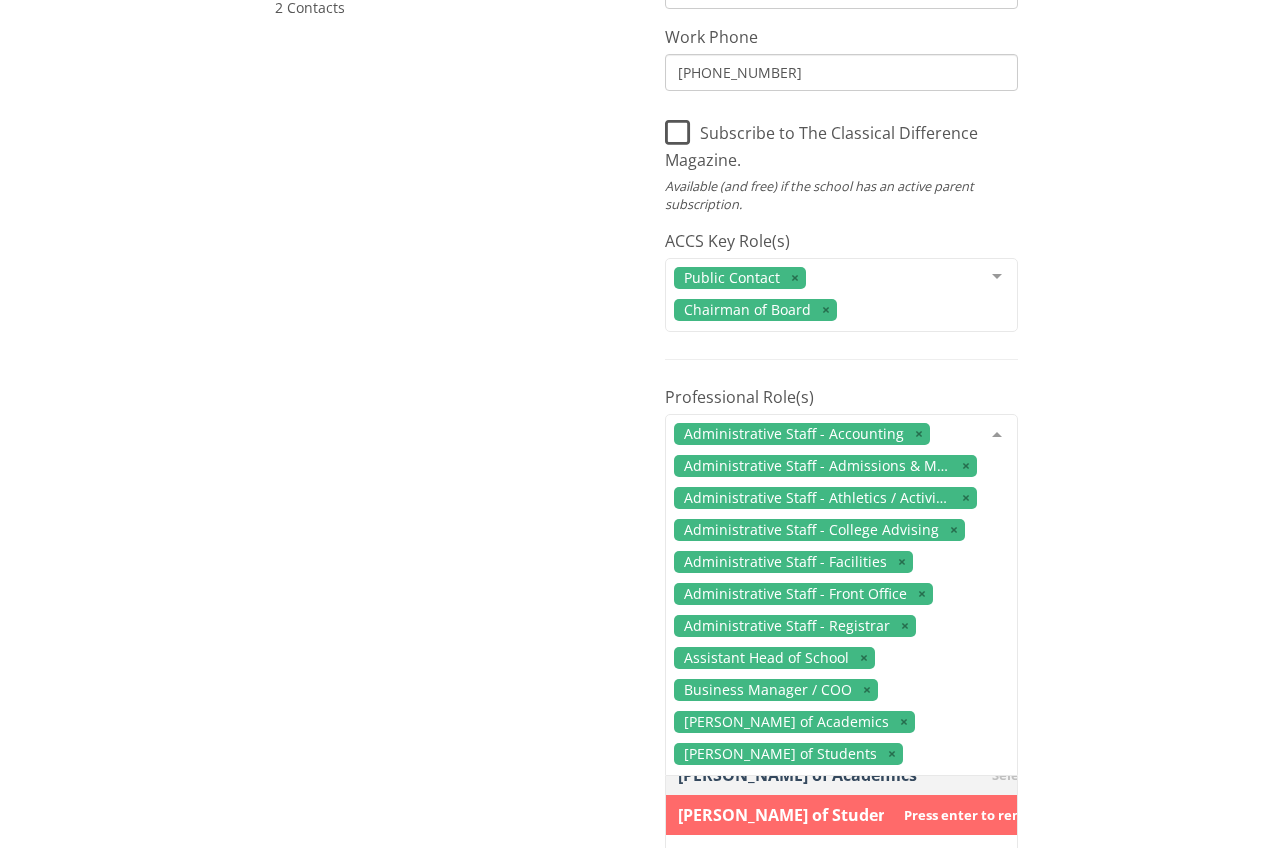 scroll, scrollTop: 396, scrollLeft: 0, axis: vertical 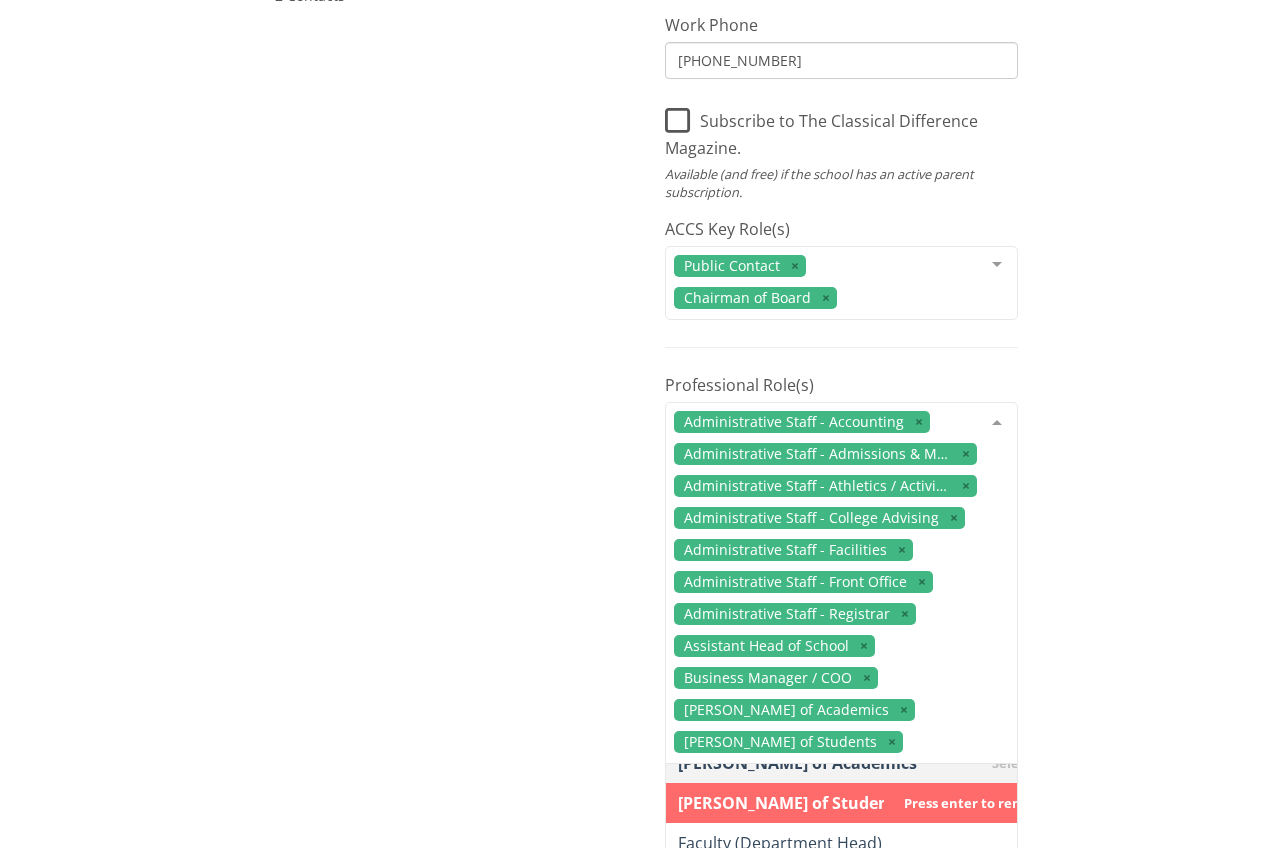 click on "Faculty (Department Head)" at bounding box center [780, 843] 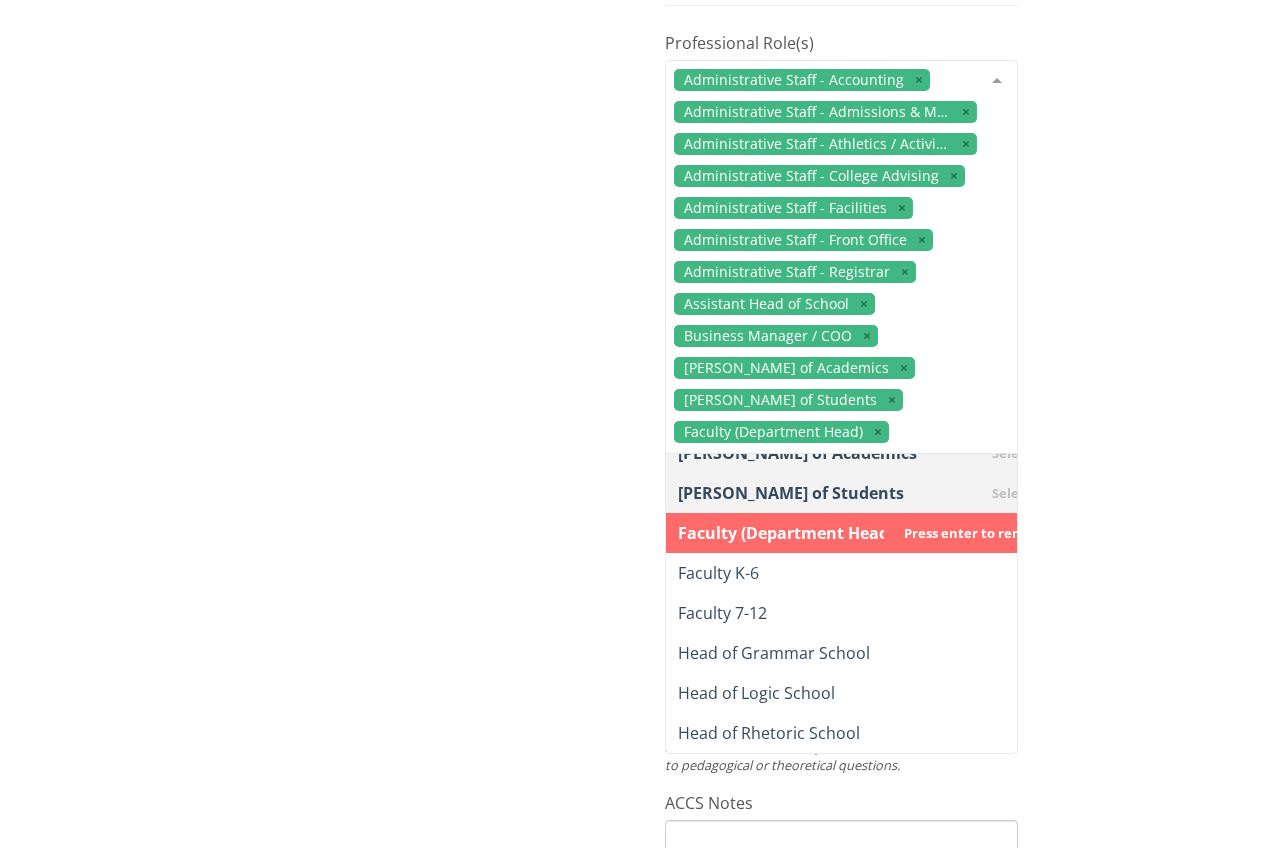scroll, scrollTop: 833, scrollLeft: 0, axis: vertical 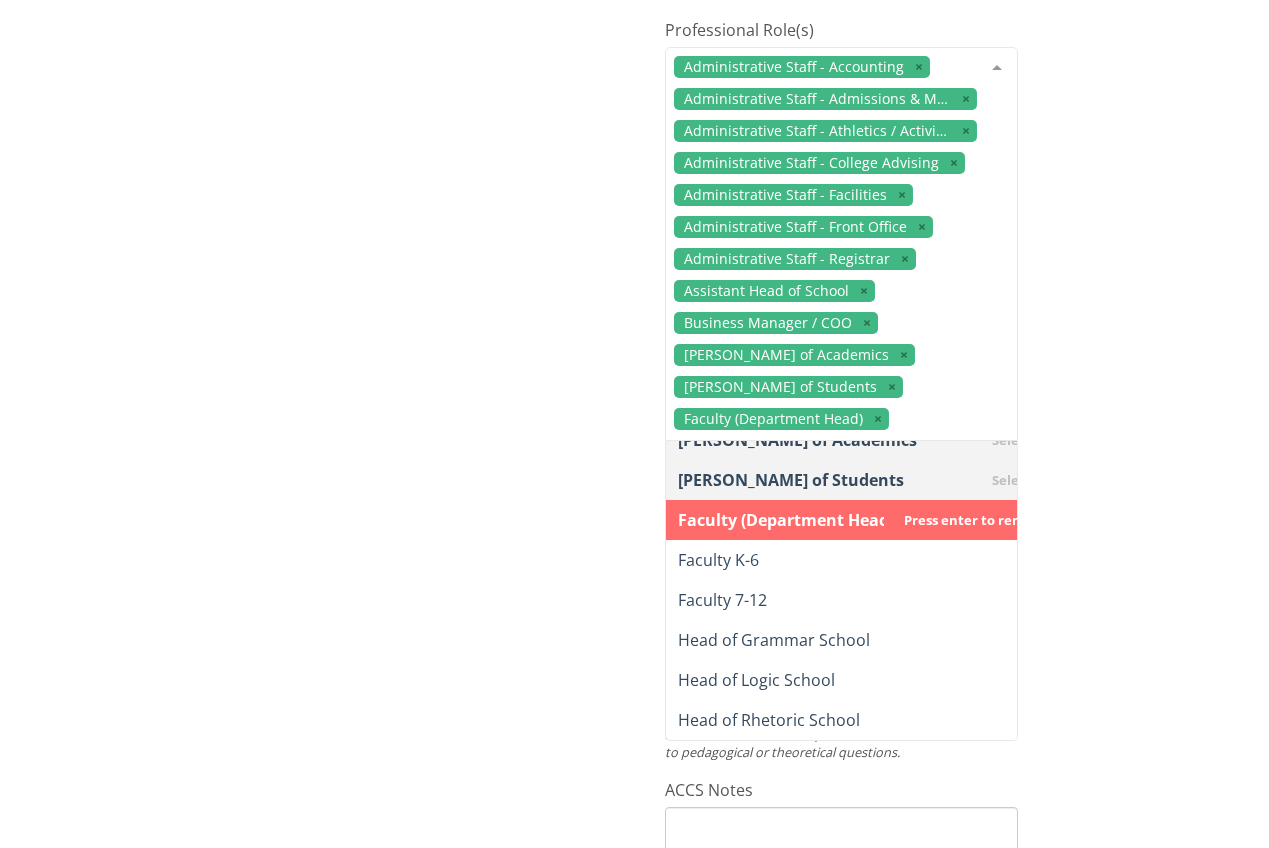 click on "Faculty K-6" at bounding box center [863, 560] 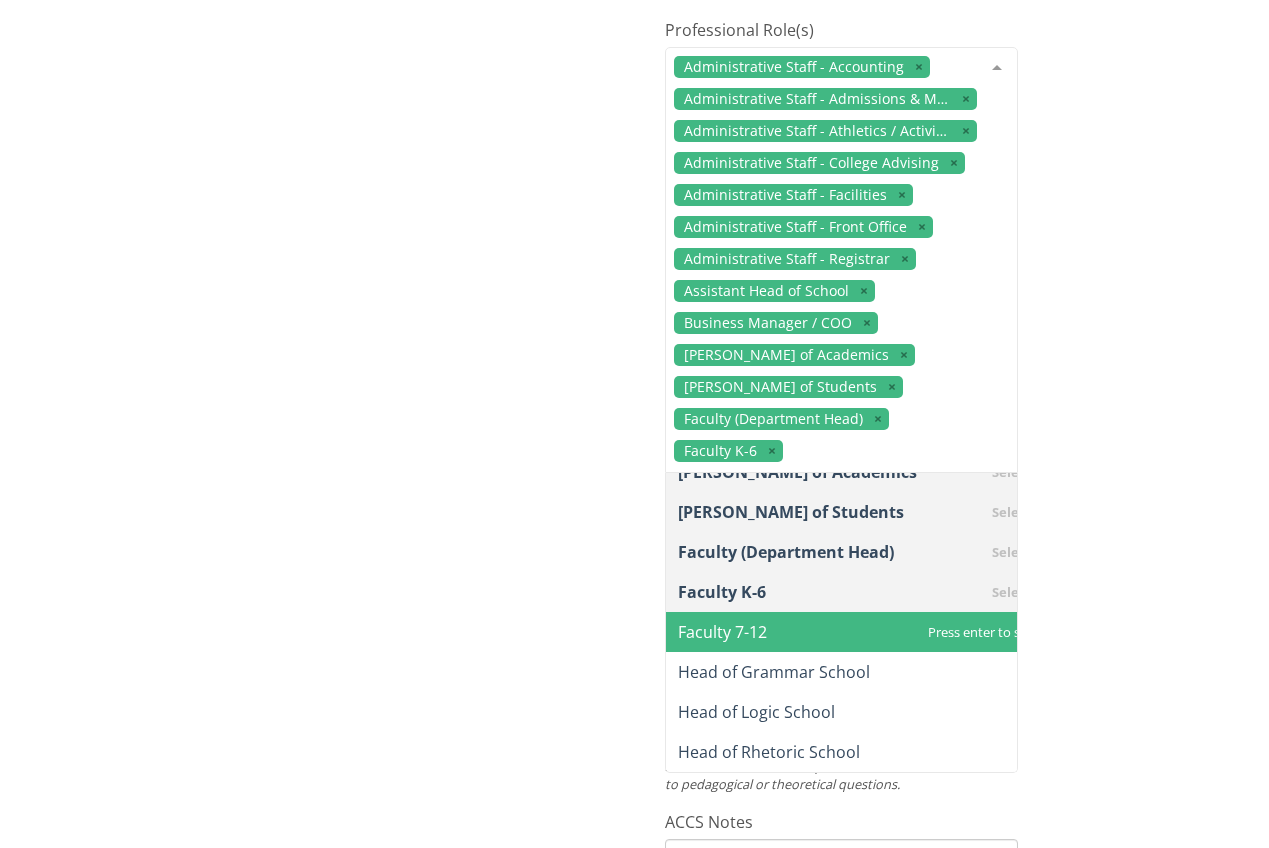 click on "Faculty 7-12" at bounding box center [863, 632] 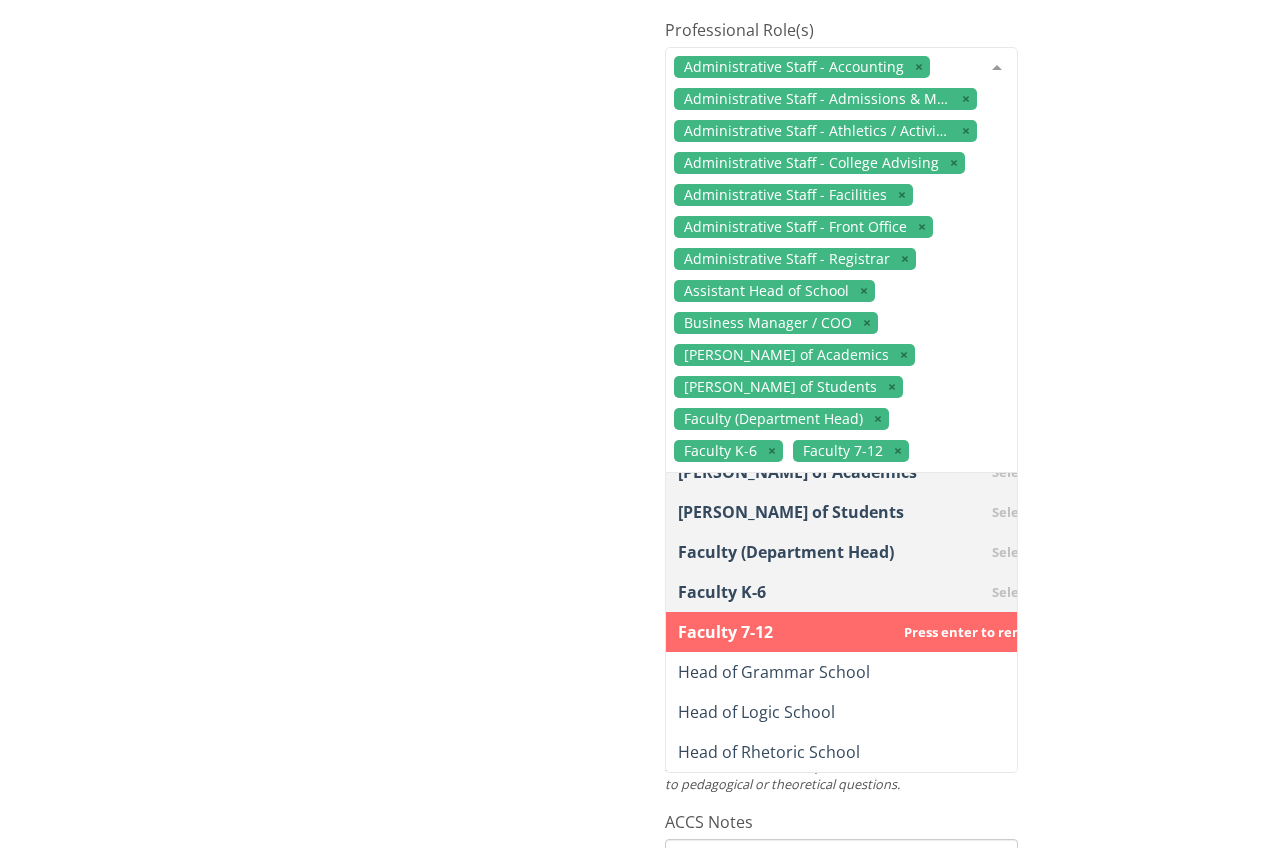 click on "Head of Grammar School" at bounding box center (774, 672) 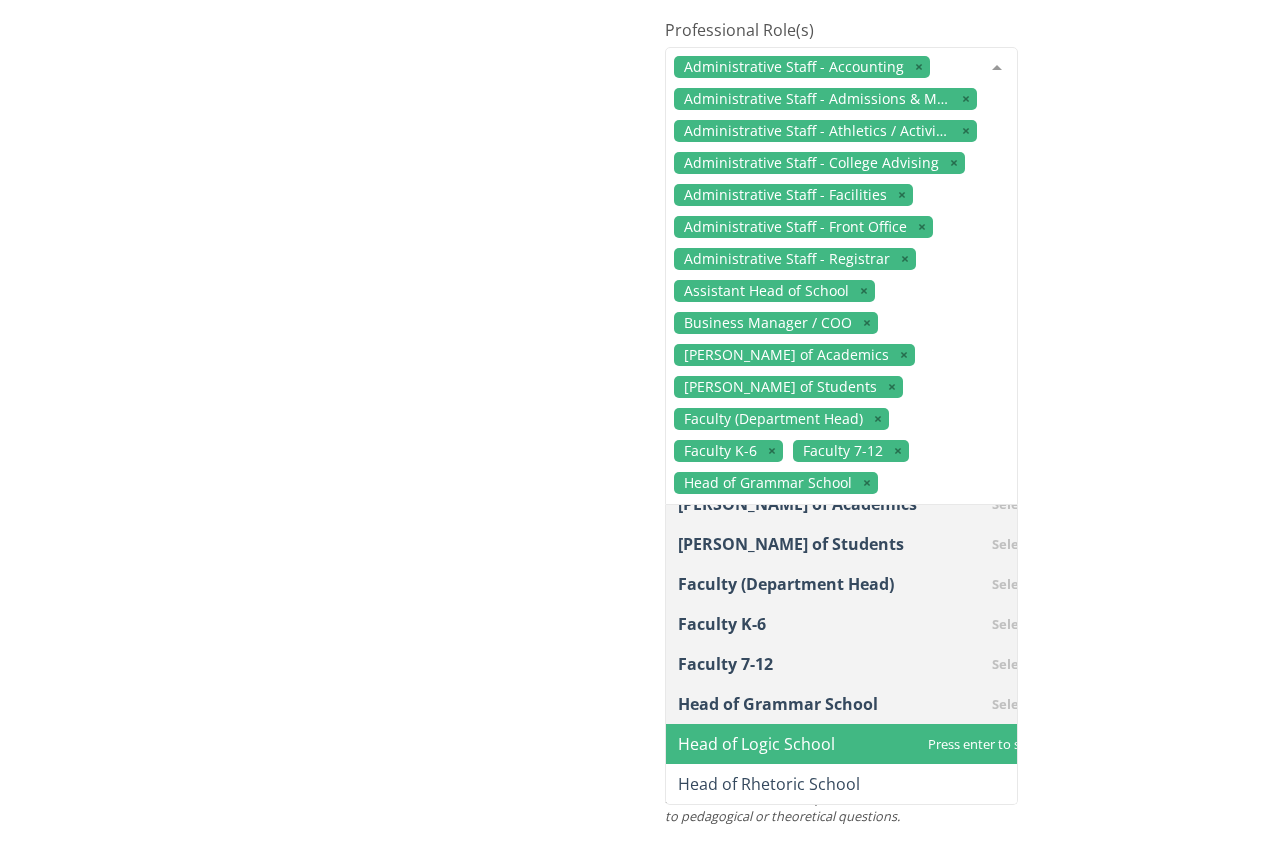 click on "Head of Logic School" at bounding box center (756, 744) 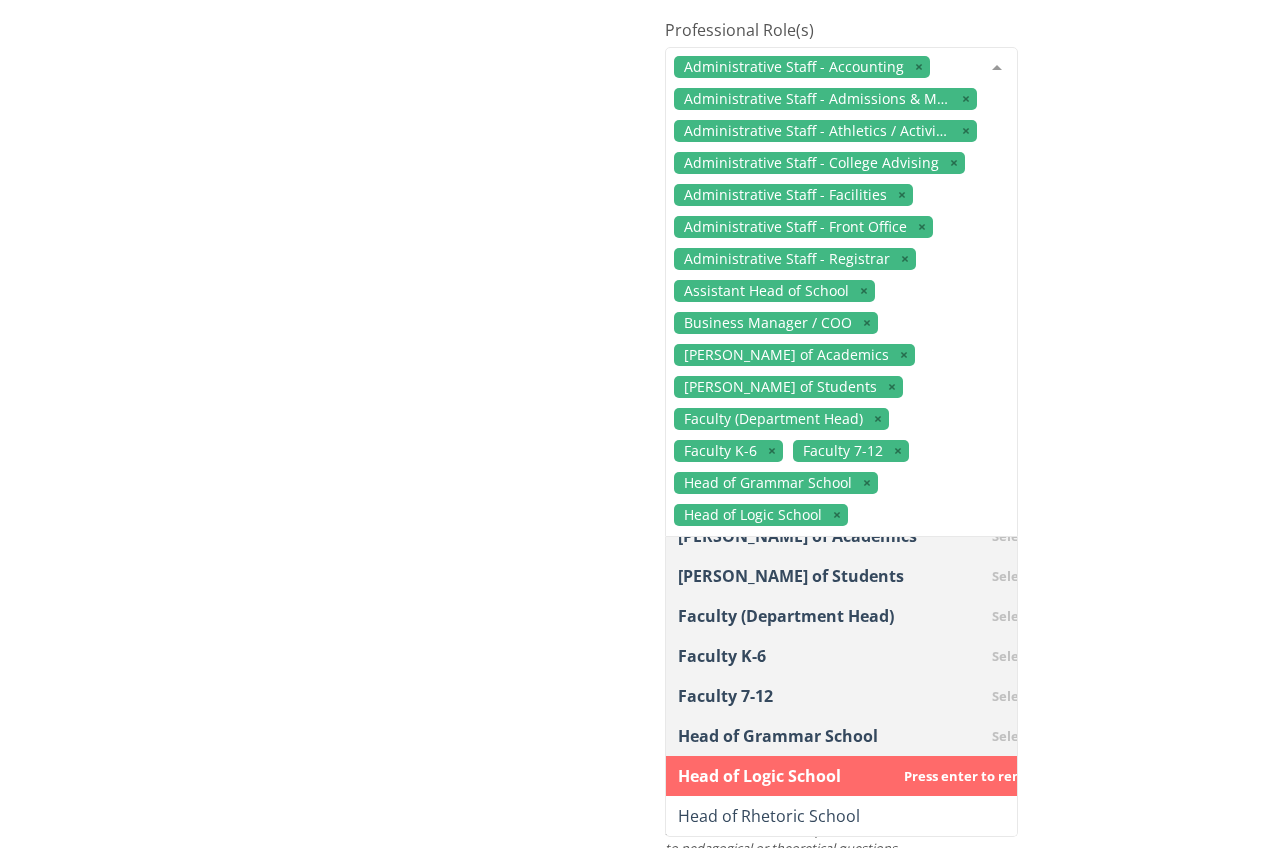 drag, startPoint x: 836, startPoint y: 771, endPoint x: 824, endPoint y: 770, distance: 12.0415945 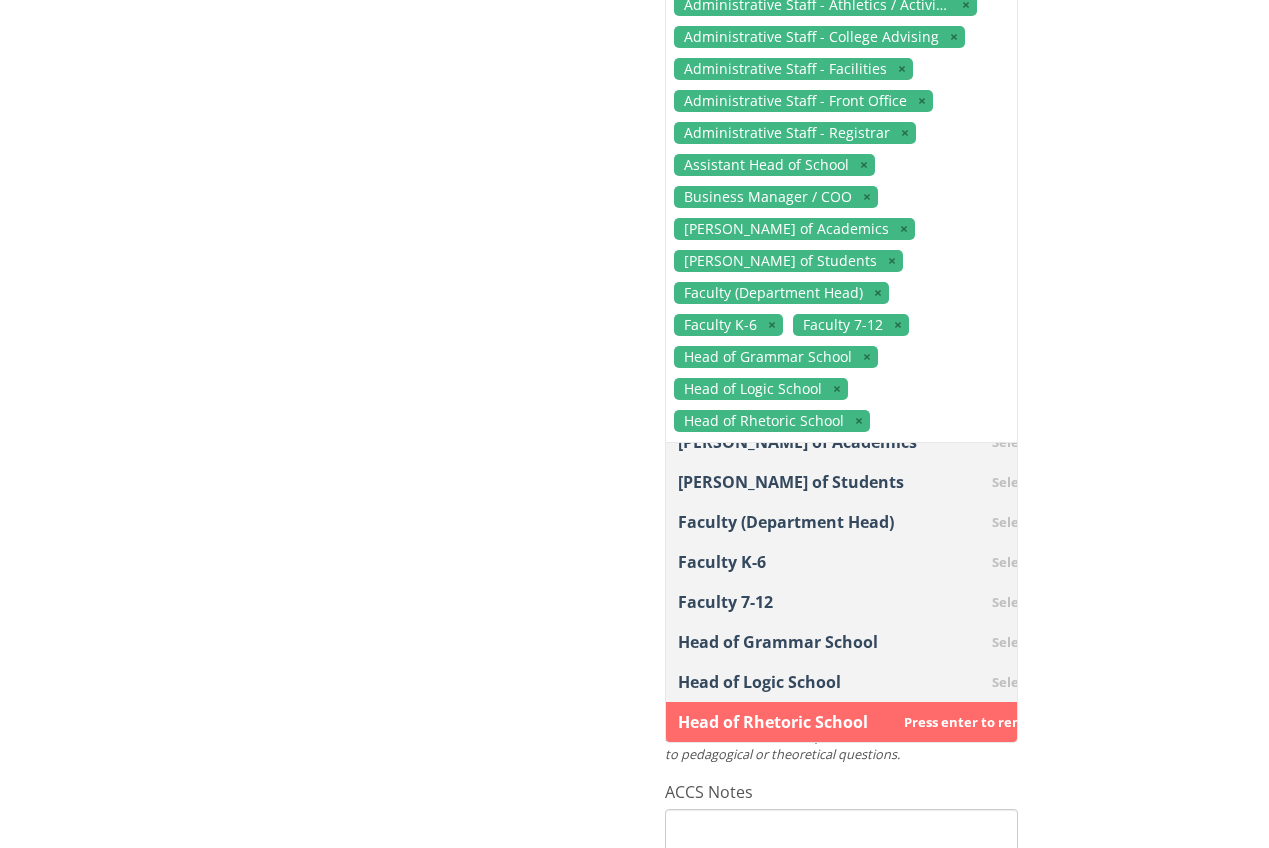 scroll, scrollTop: 1047, scrollLeft: 0, axis: vertical 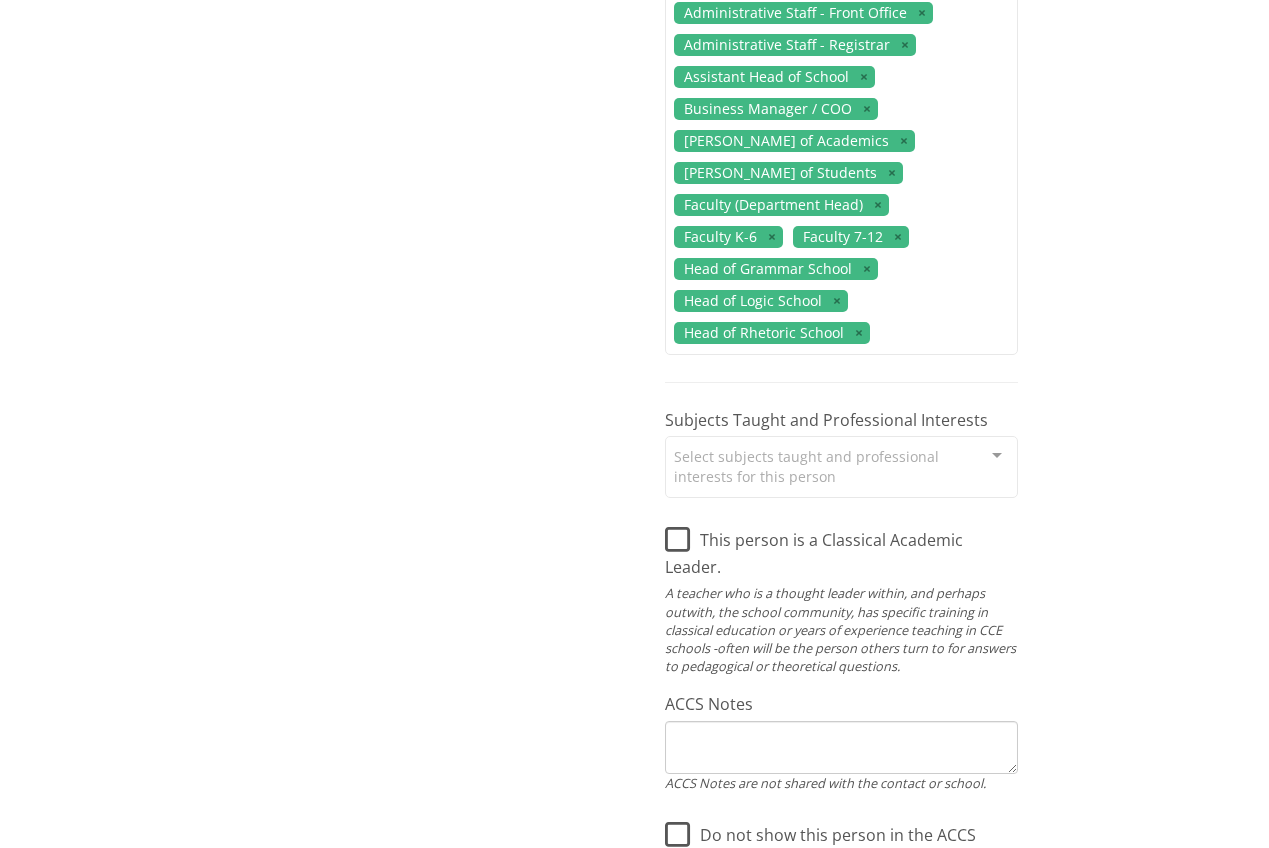 click on "This list contains all the contacts the ACCS has a record of for   [GEOGRAPHIC_DATA][DEMOGRAPHIC_DATA] ([GEOGRAPHIC_DATA])  . [PERSON_NAME], add and delete contacts as needed, and assign key roles where appropriate. When you are done editing or creating each contact, click on 'Save.'
New Contact
Filter: Name (to edit select name below) [PERSON_NAME]   Chairman, Public Contact, Board Member   [PERSON_NAME]   ACCS Account Manager, Billing Contact   << < 1 > >> 2 Contacts                         Important:   Edit the role rather than the contact.   Create a new contact if needed.   Do not reuse an existing contact by changing the name.   Deleting a contact archives the associated record(s).       First Name     [PERSON_NAME]       Last Name     [PERSON_NAME]               Email     [EMAIL_ADDRESS][DOMAIN_NAME]               Work Phone     [PHONE_NUMBER]                   Subscribe to The Classical Difference Magazine.     Available (and free) if the school has an active parent subscription.           ACCS Key Role(s)" at bounding box center [634, 90] 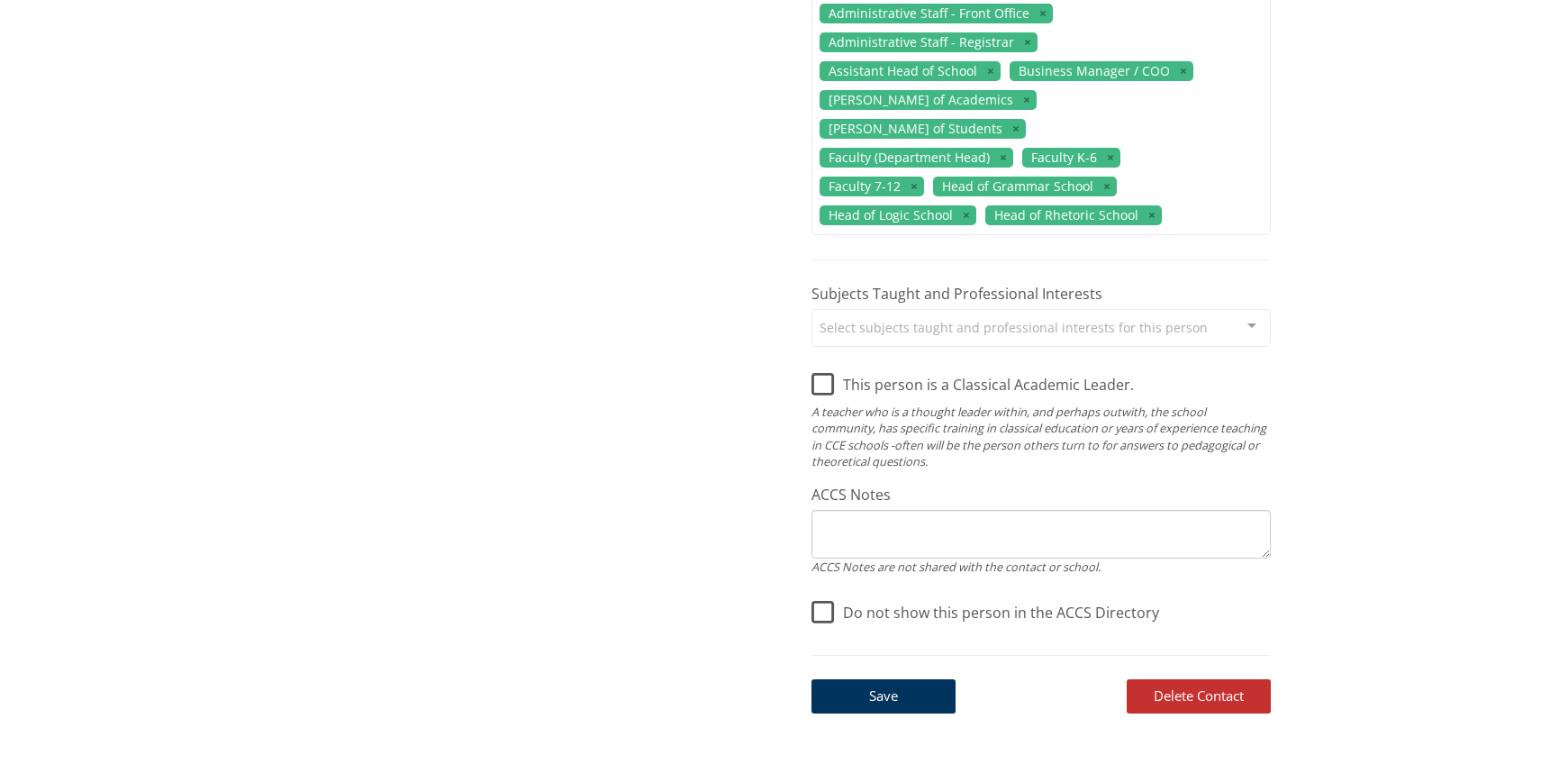 scroll, scrollTop: 828, scrollLeft: 0, axis: vertical 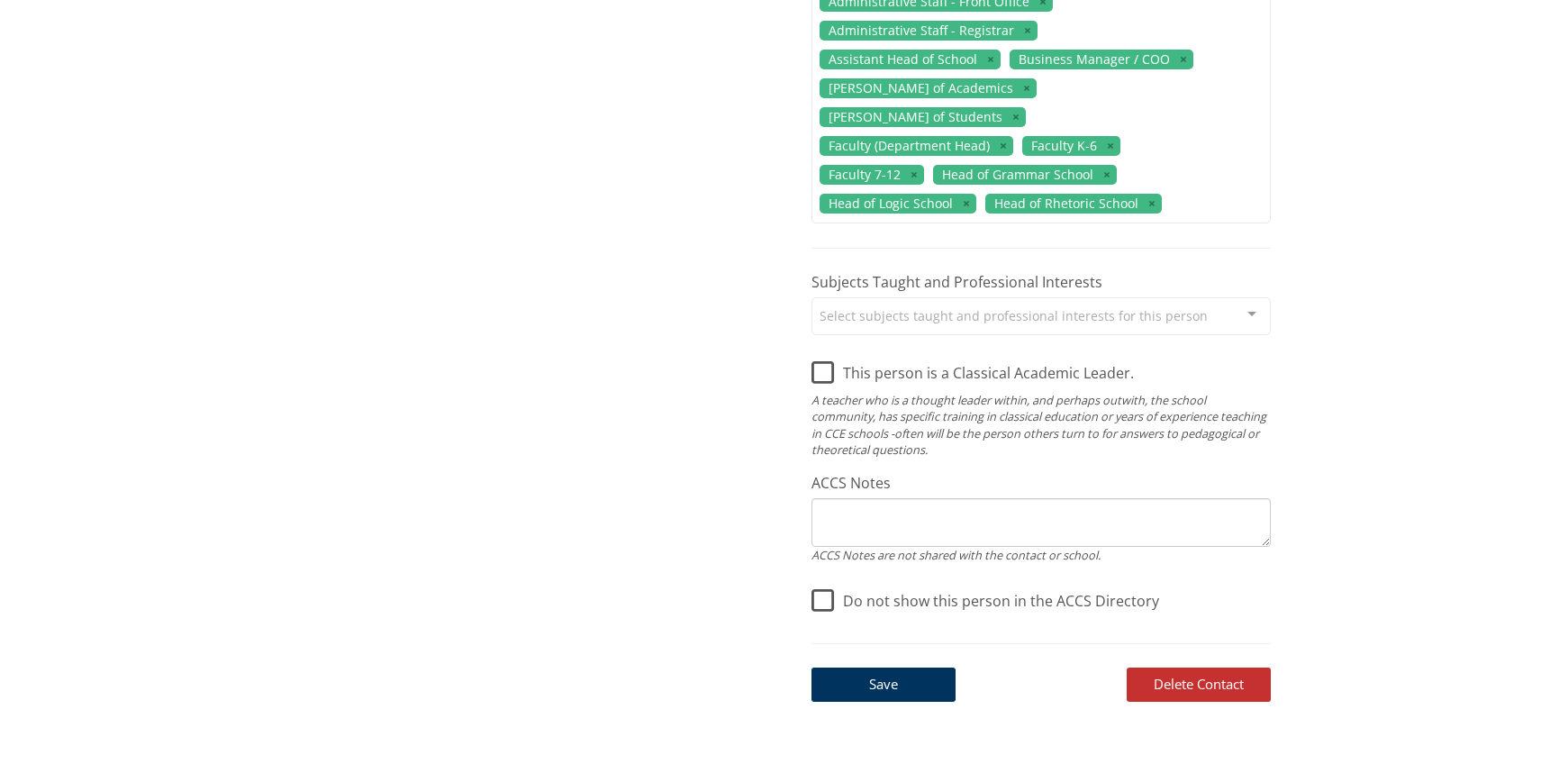 click on "Select subjects taught and professional interests for this person" at bounding box center (1041, 316) 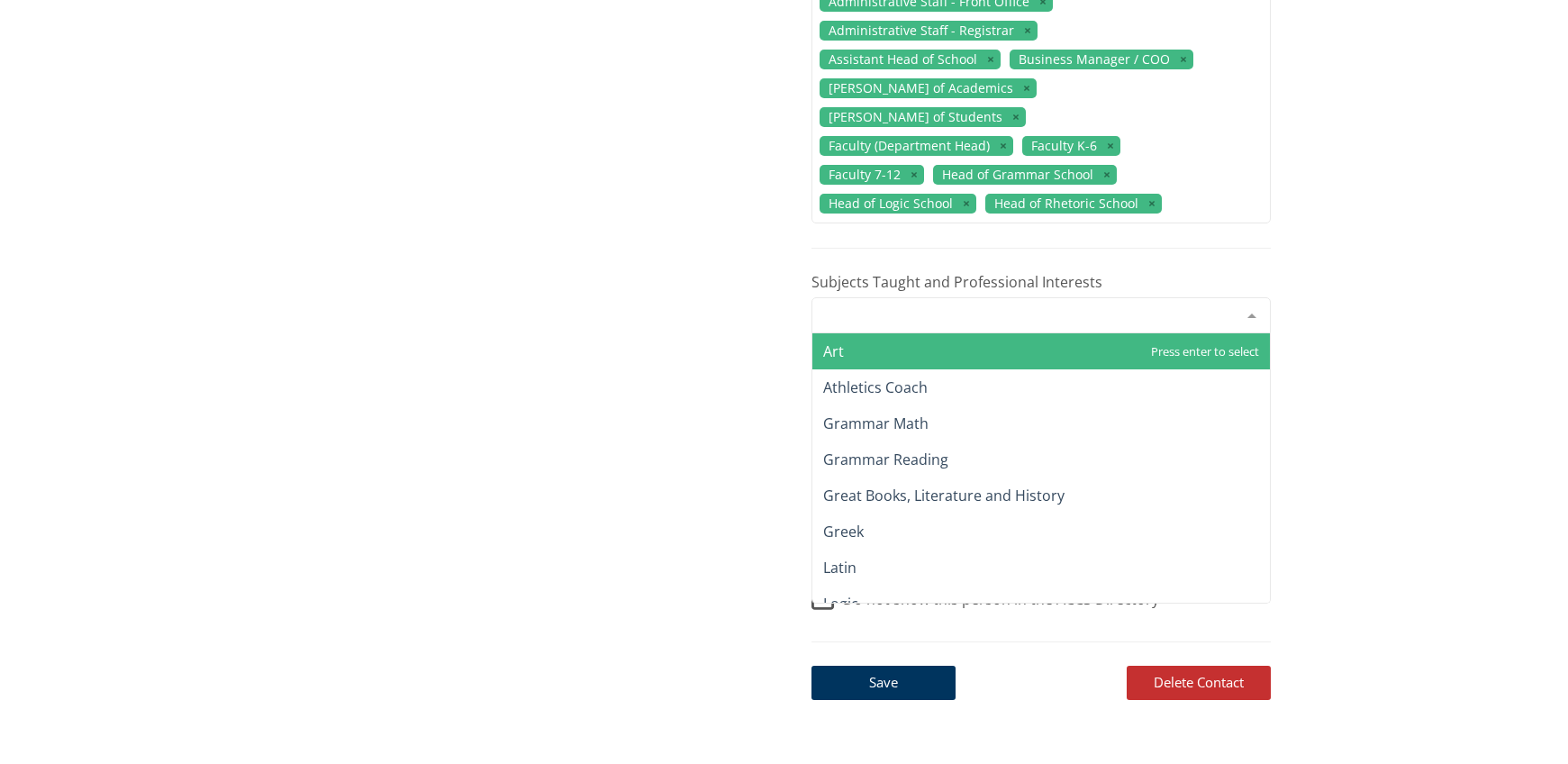 click on "Art" at bounding box center (1041, 351) 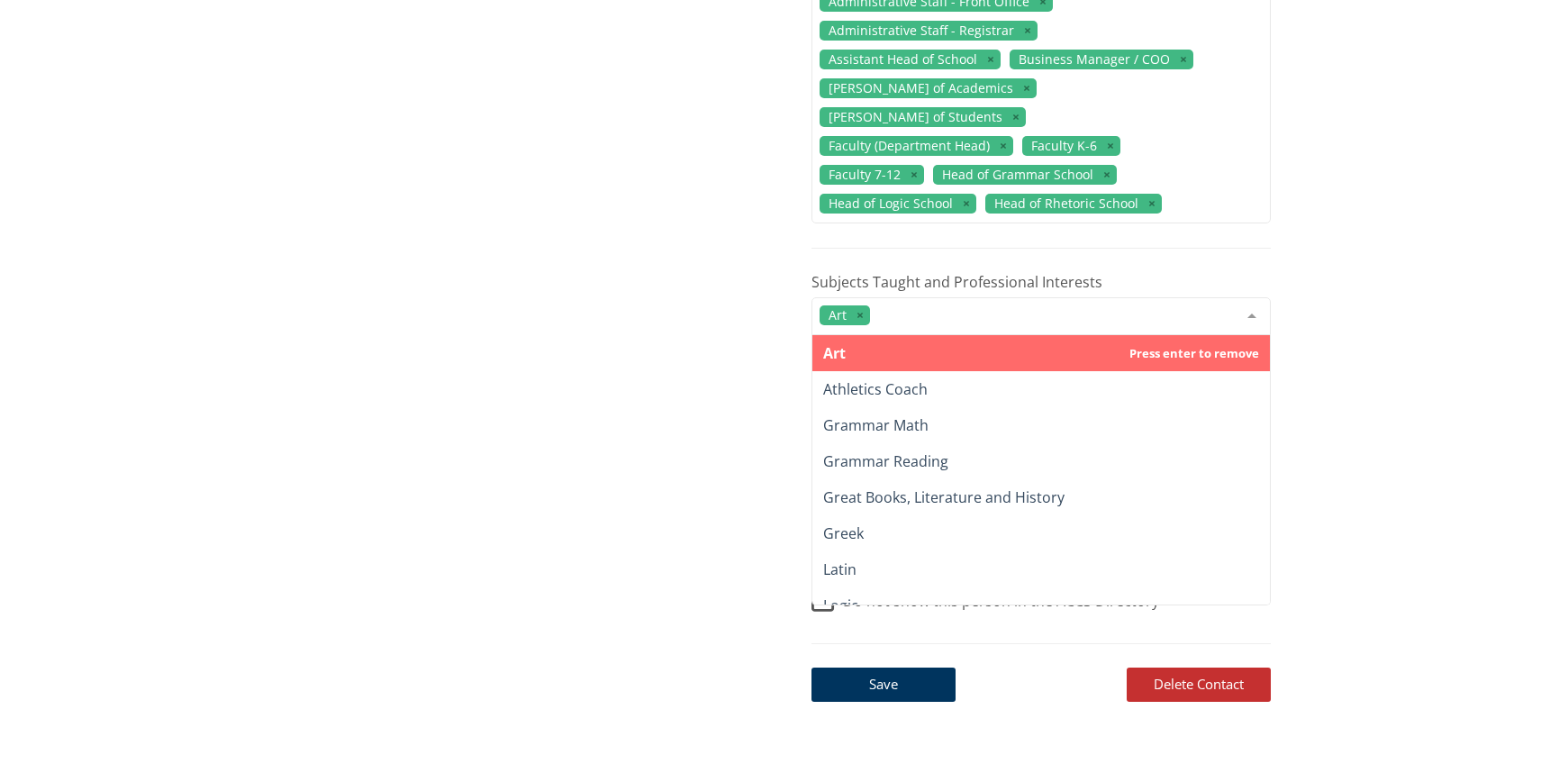 click on "Athletics Coach" at bounding box center (1041, 389) 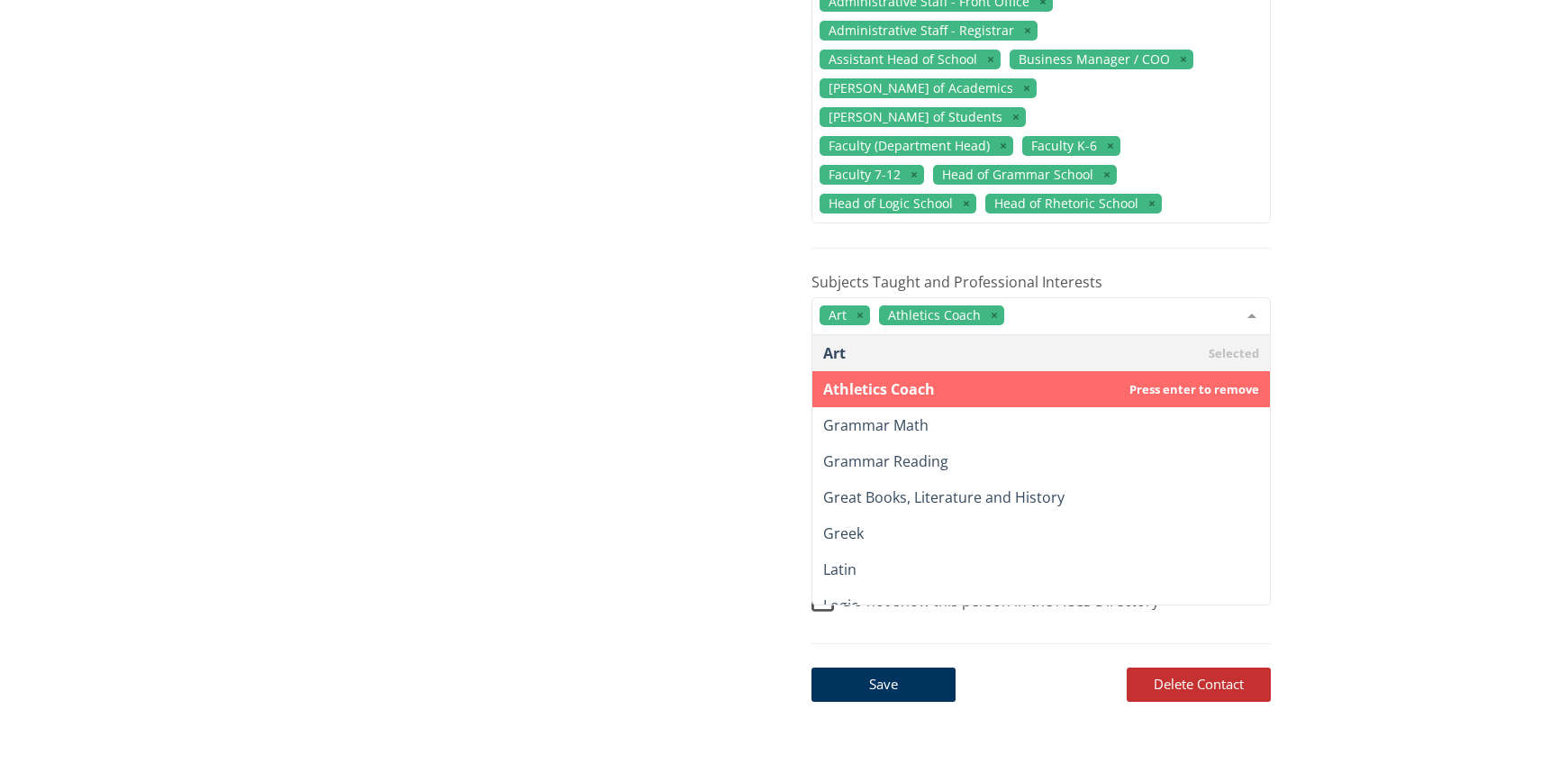 drag, startPoint x: 742, startPoint y: 694, endPoint x: 1095, endPoint y: 365, distance: 482.5453 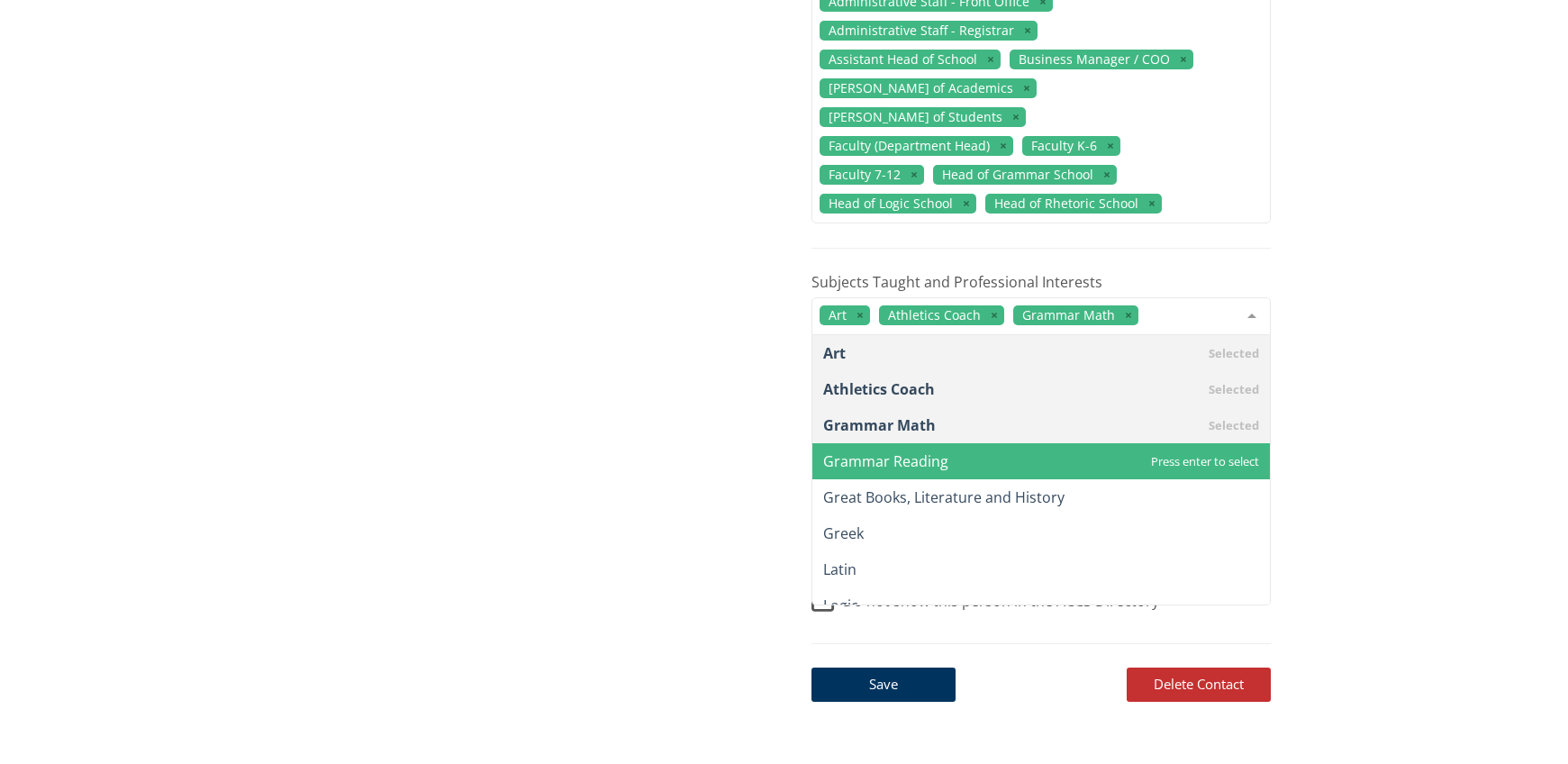 click on "Grammar Reading" at bounding box center (1041, 461) 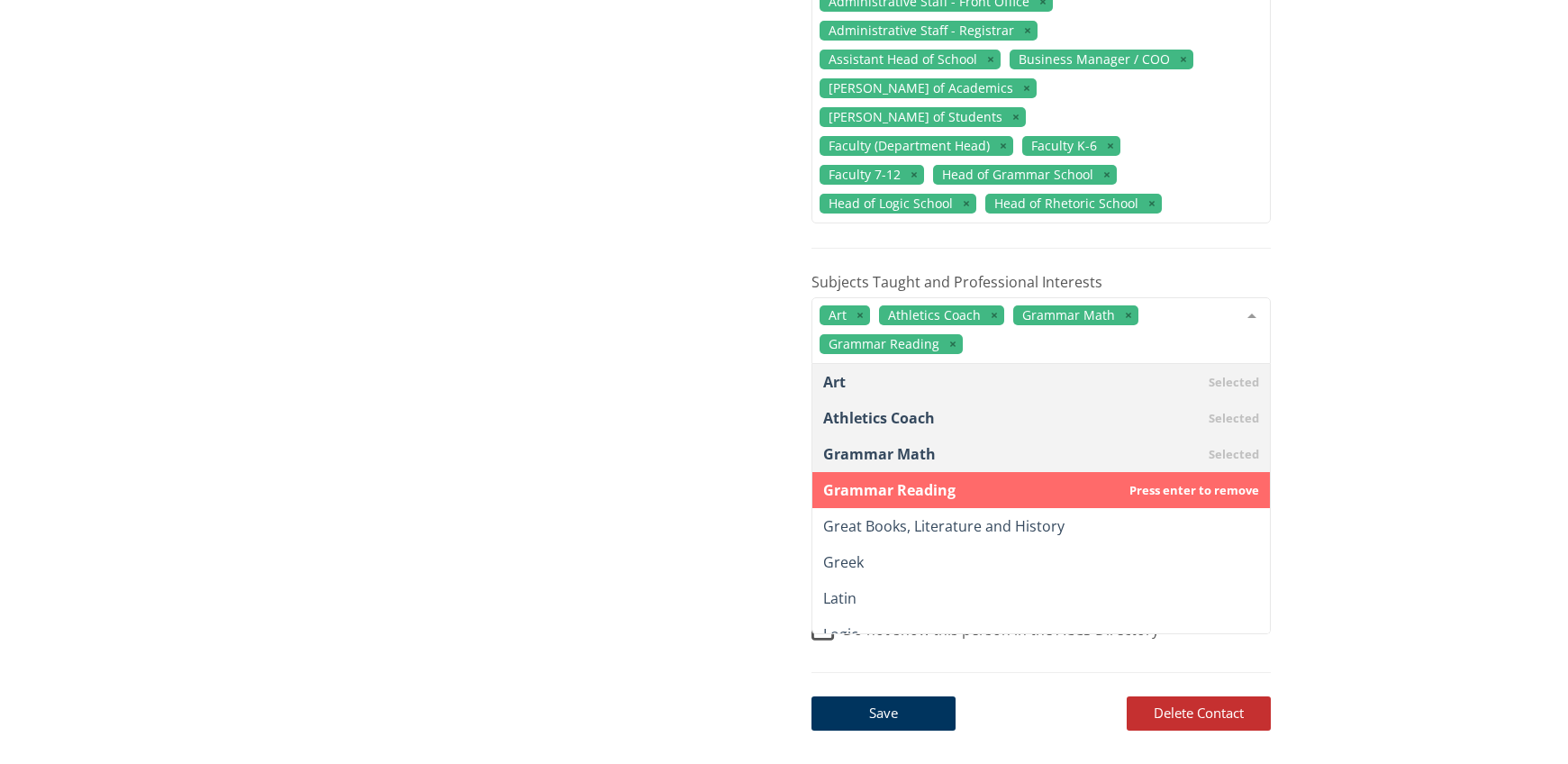 click on "Great Books, Literature and History" at bounding box center [1041, 526] 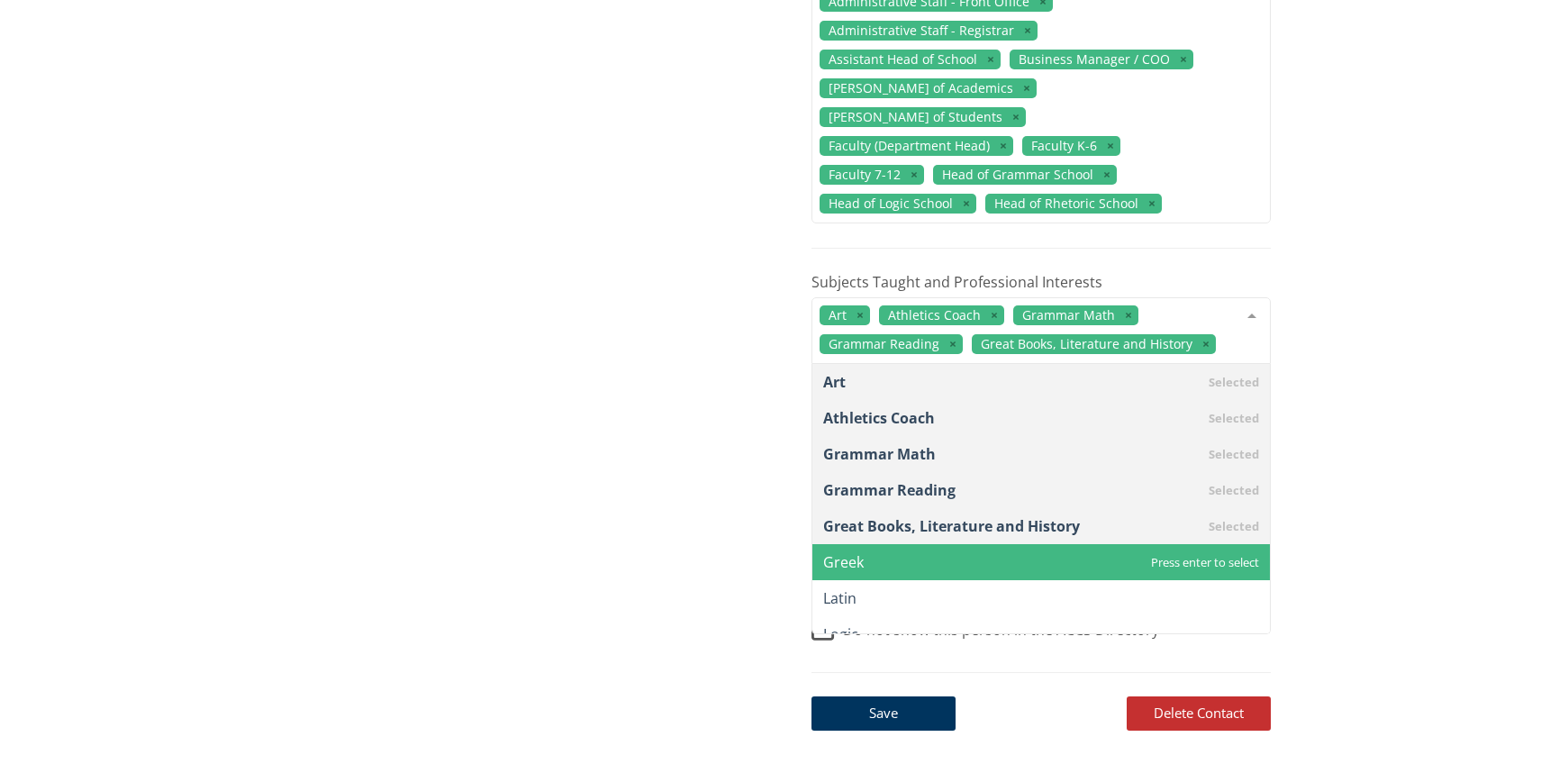 click on "Greek" at bounding box center (1041, 562) 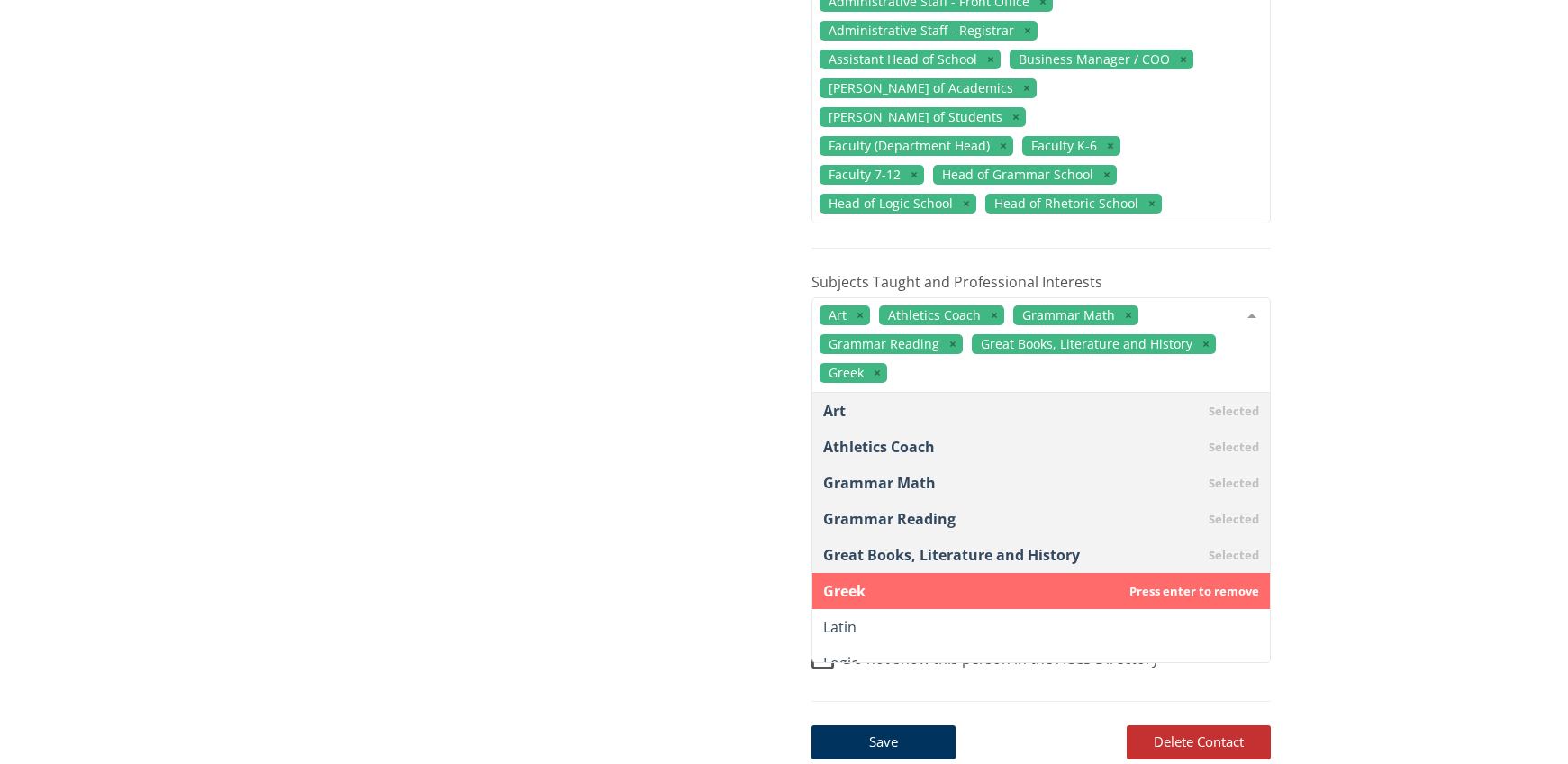 click on "Latin" at bounding box center (1041, 627) 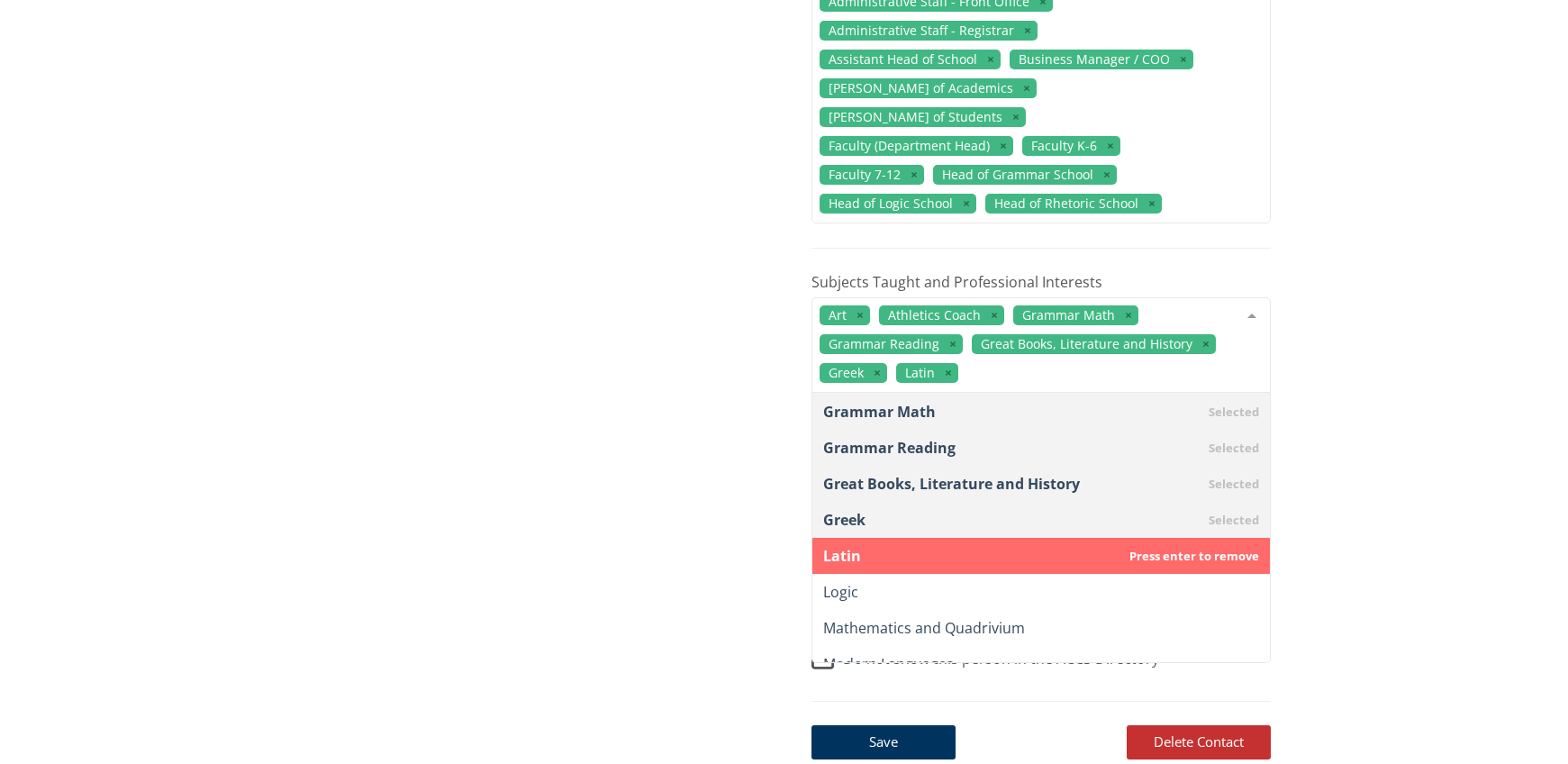 scroll, scrollTop: 83, scrollLeft: 0, axis: vertical 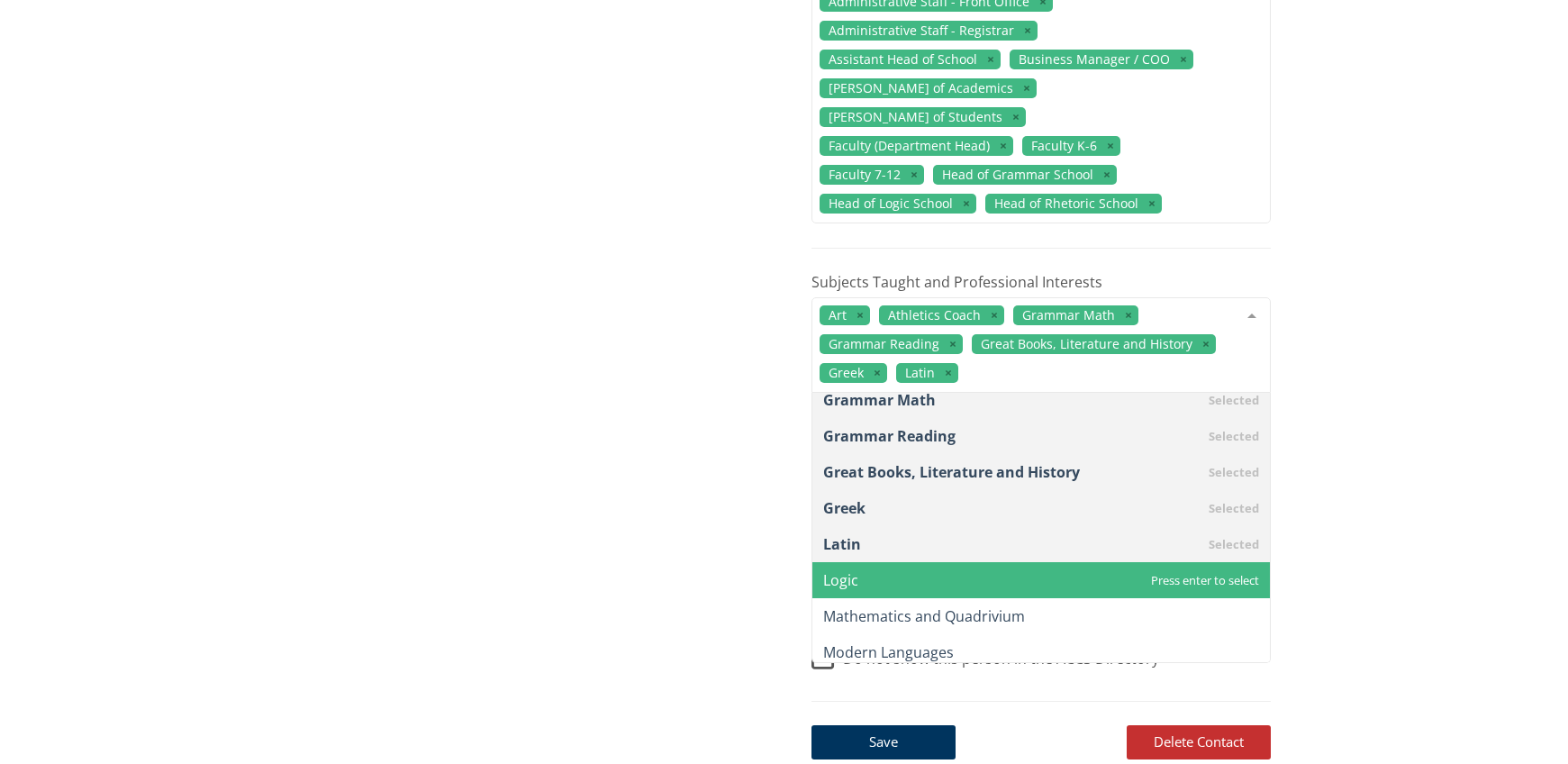 click on "Logic" at bounding box center [1041, 580] 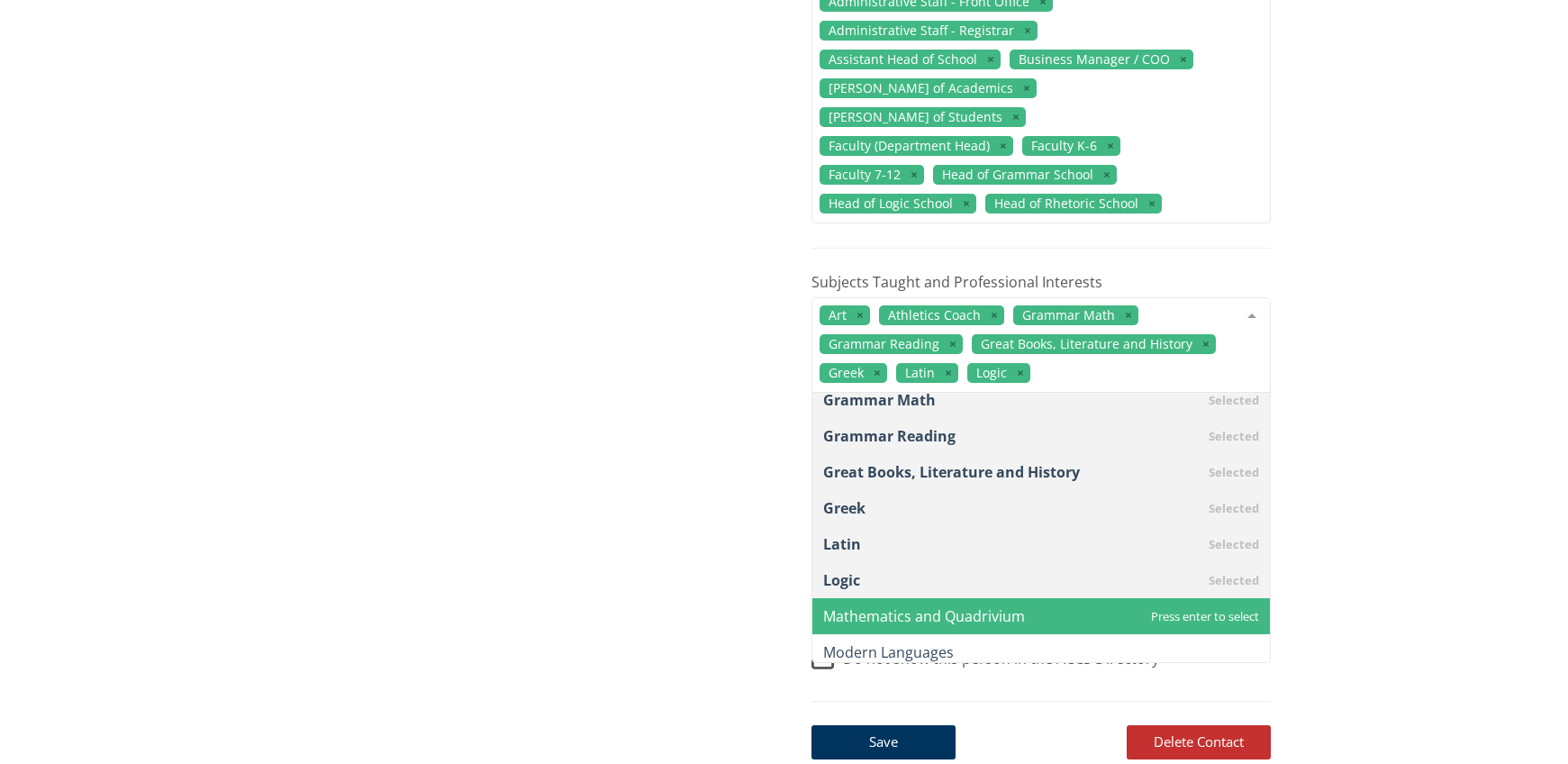 click on "Mathematics and Quadrivium" at bounding box center (924, 616) 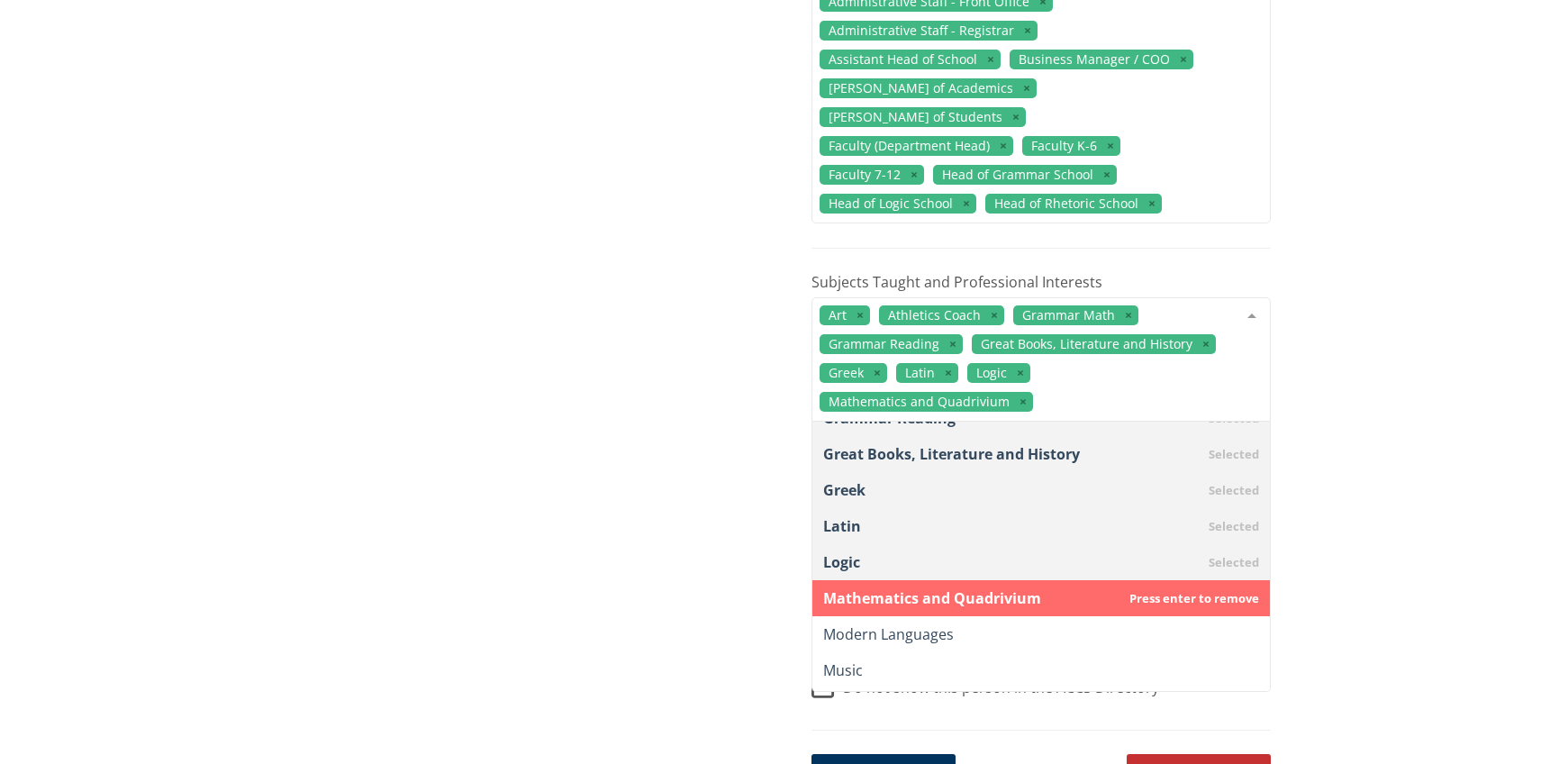 scroll, scrollTop: 150, scrollLeft: 0, axis: vertical 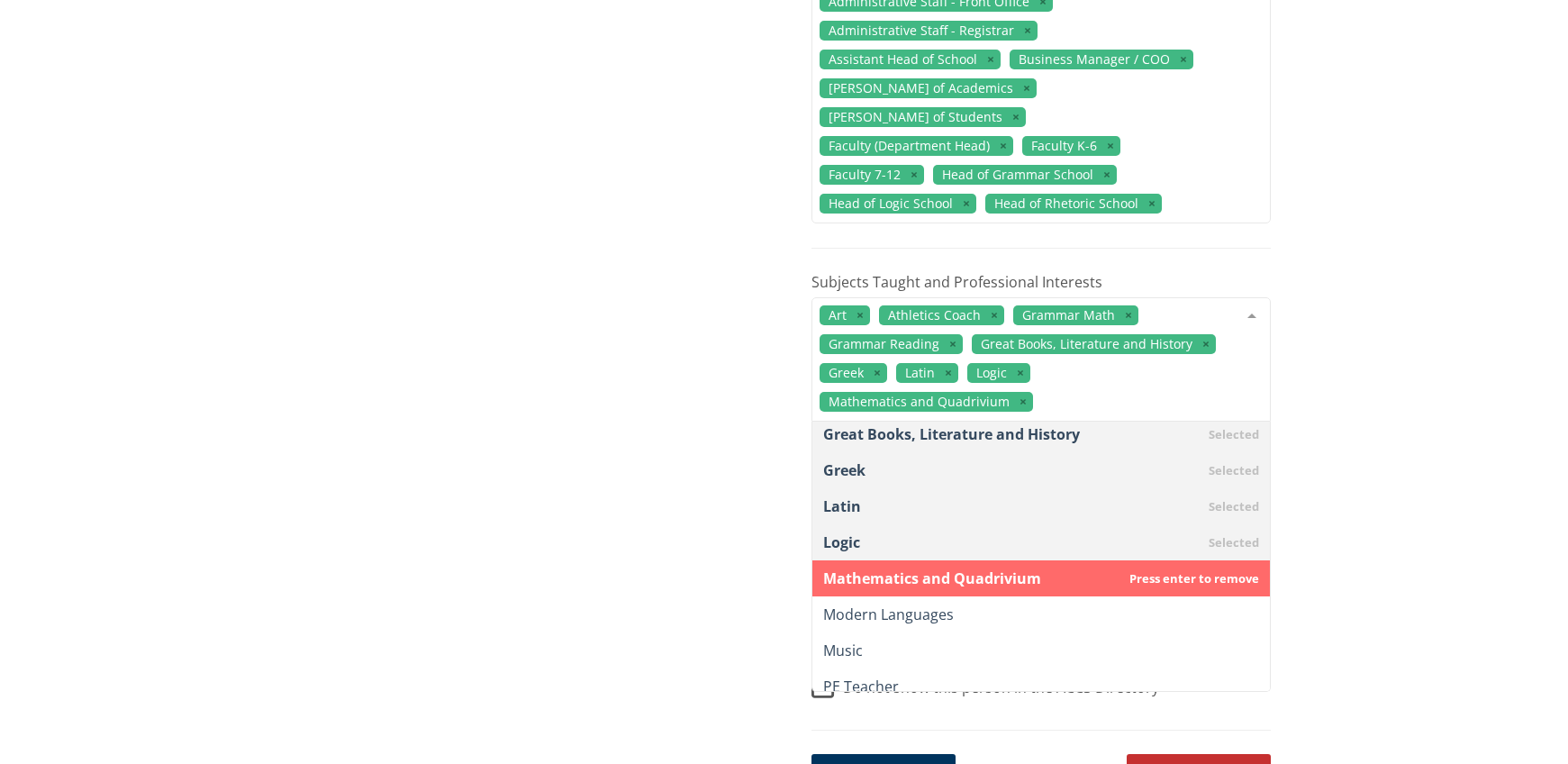 click on "Modern Languages" at bounding box center (1041, 614) 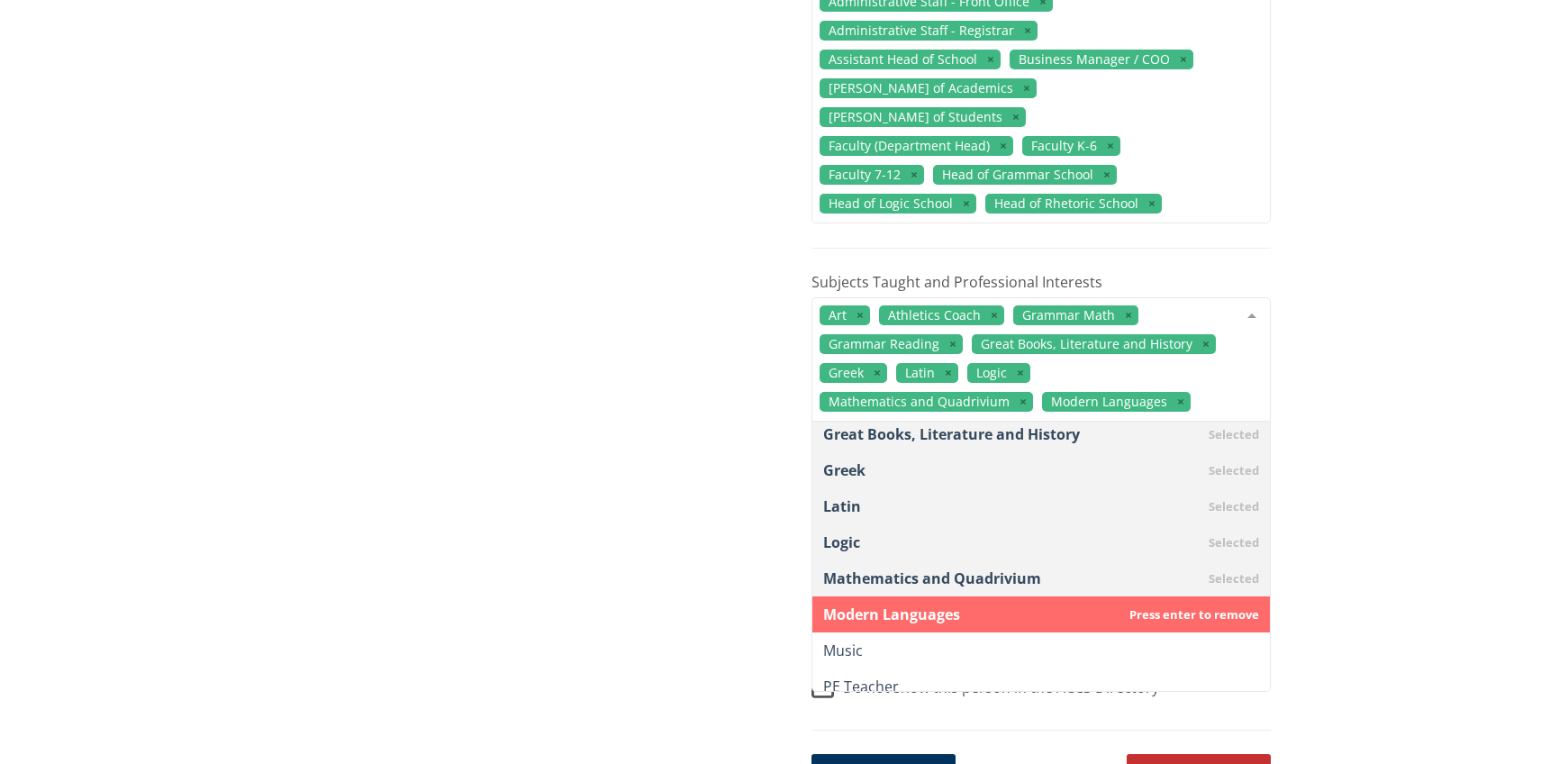 click on "Music" at bounding box center [1041, 650] 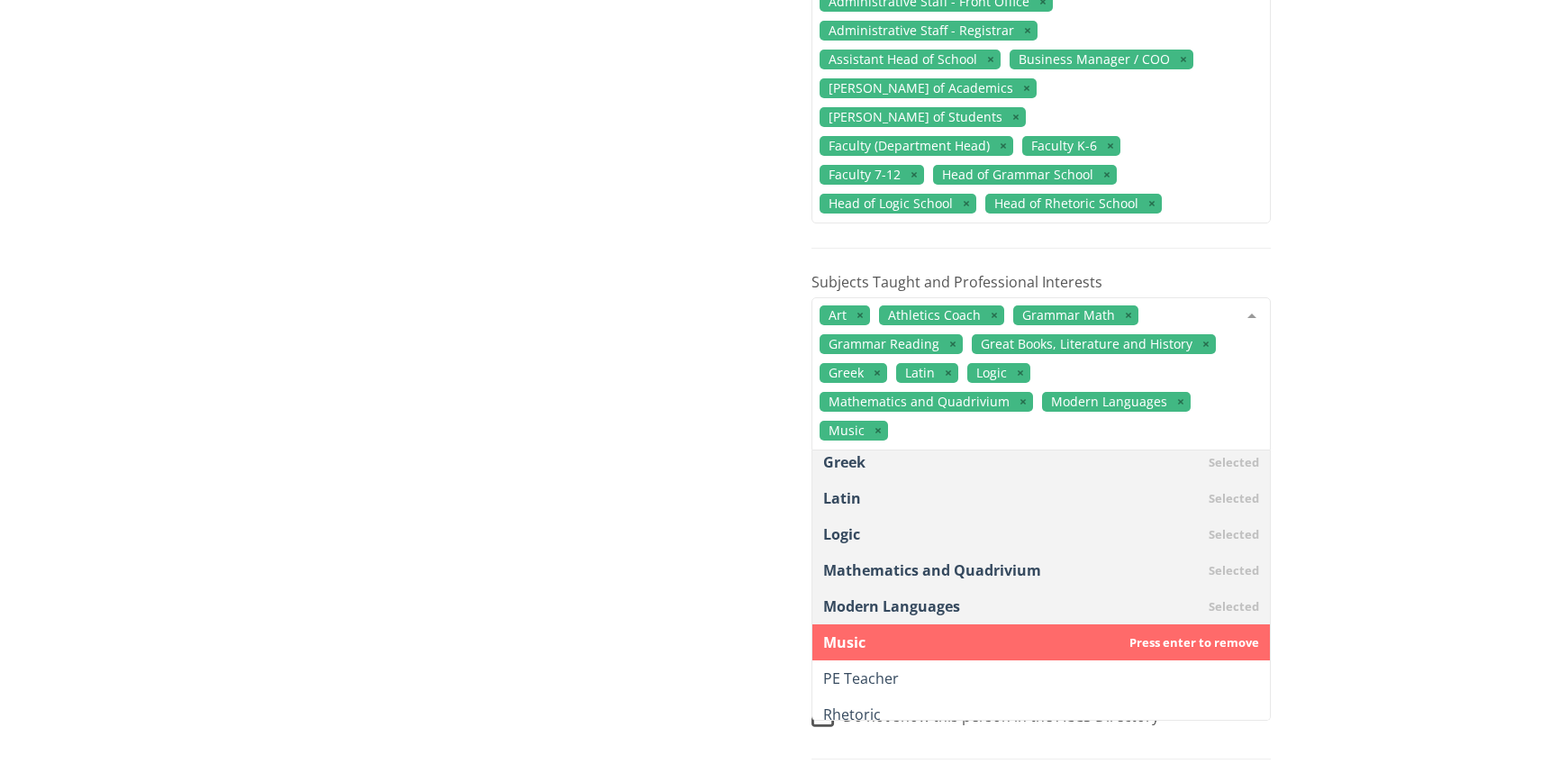 scroll, scrollTop: 263, scrollLeft: 0, axis: vertical 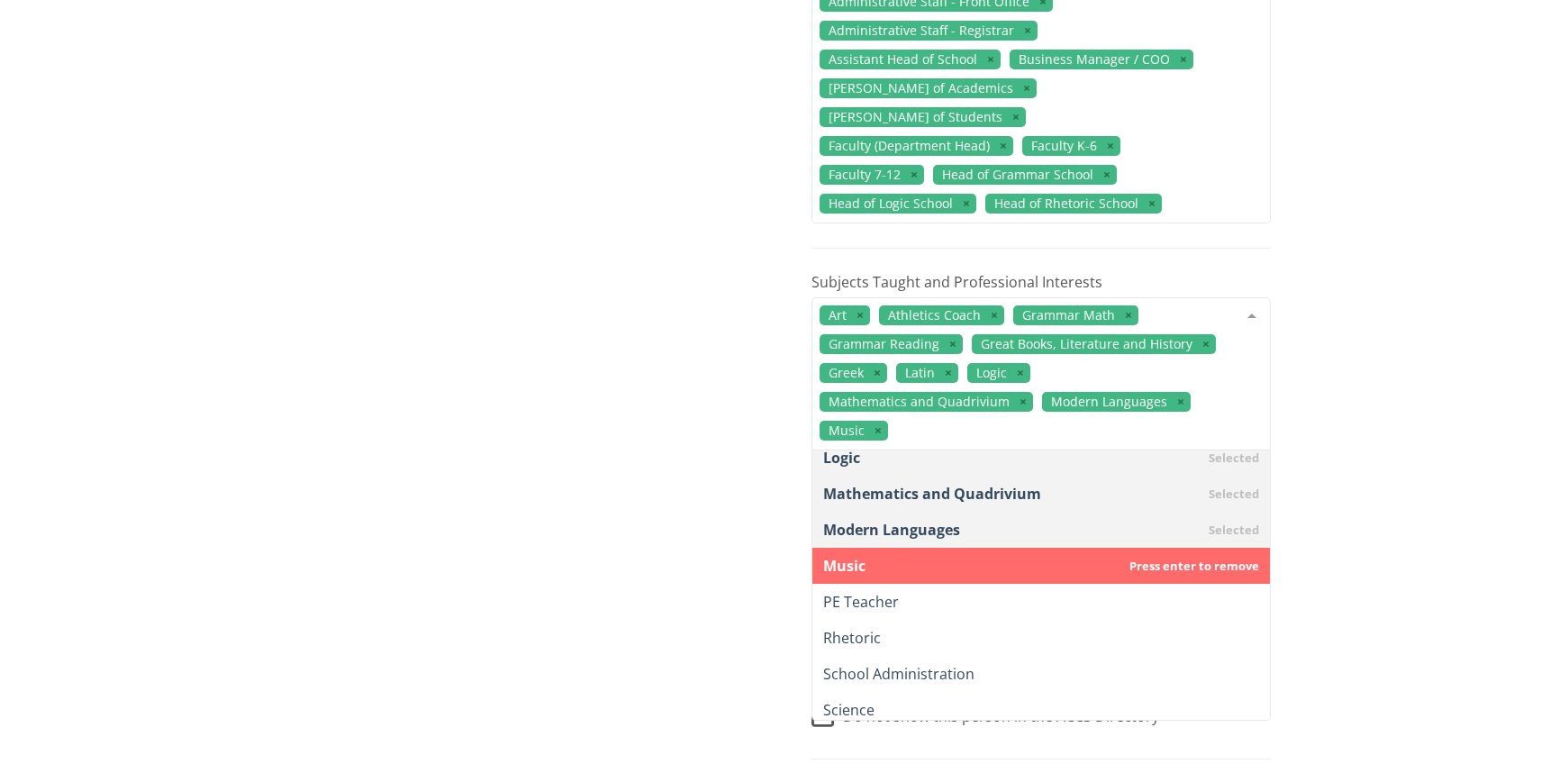 click on "PE Teacher" at bounding box center (1041, 602) 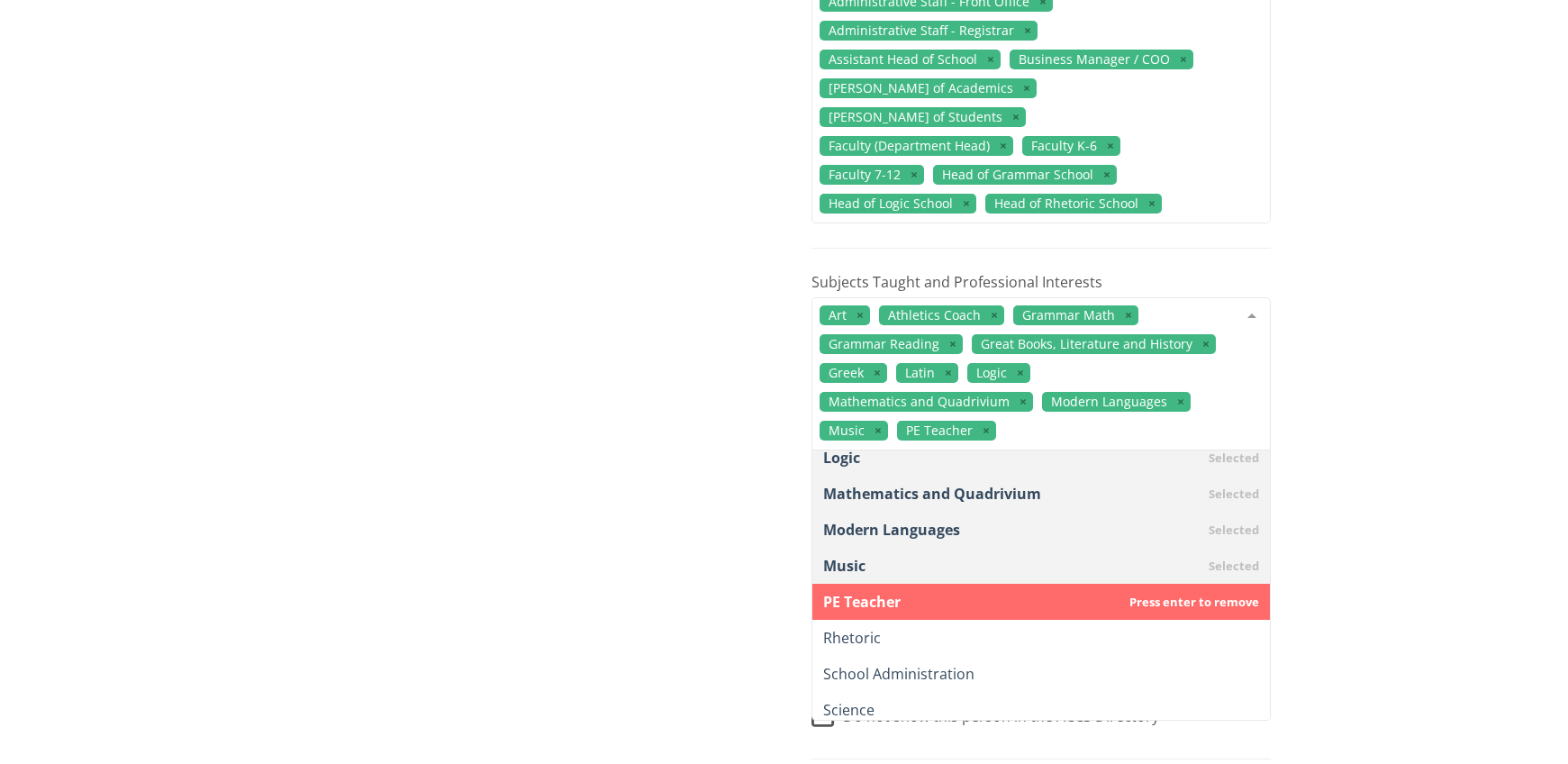 click on "Rhetoric" at bounding box center [1041, 638] 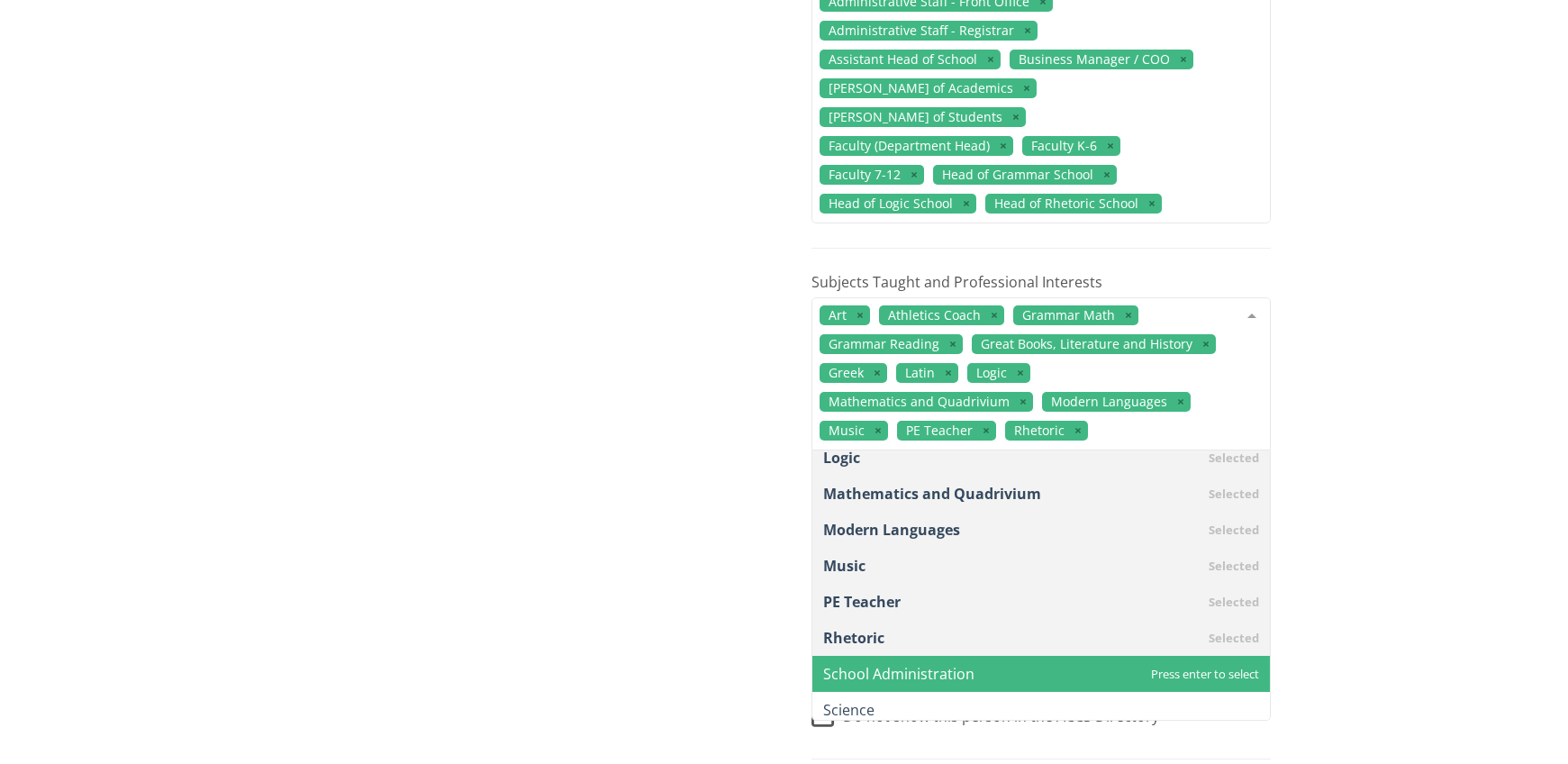 click on "School Administration" at bounding box center (1041, 674) 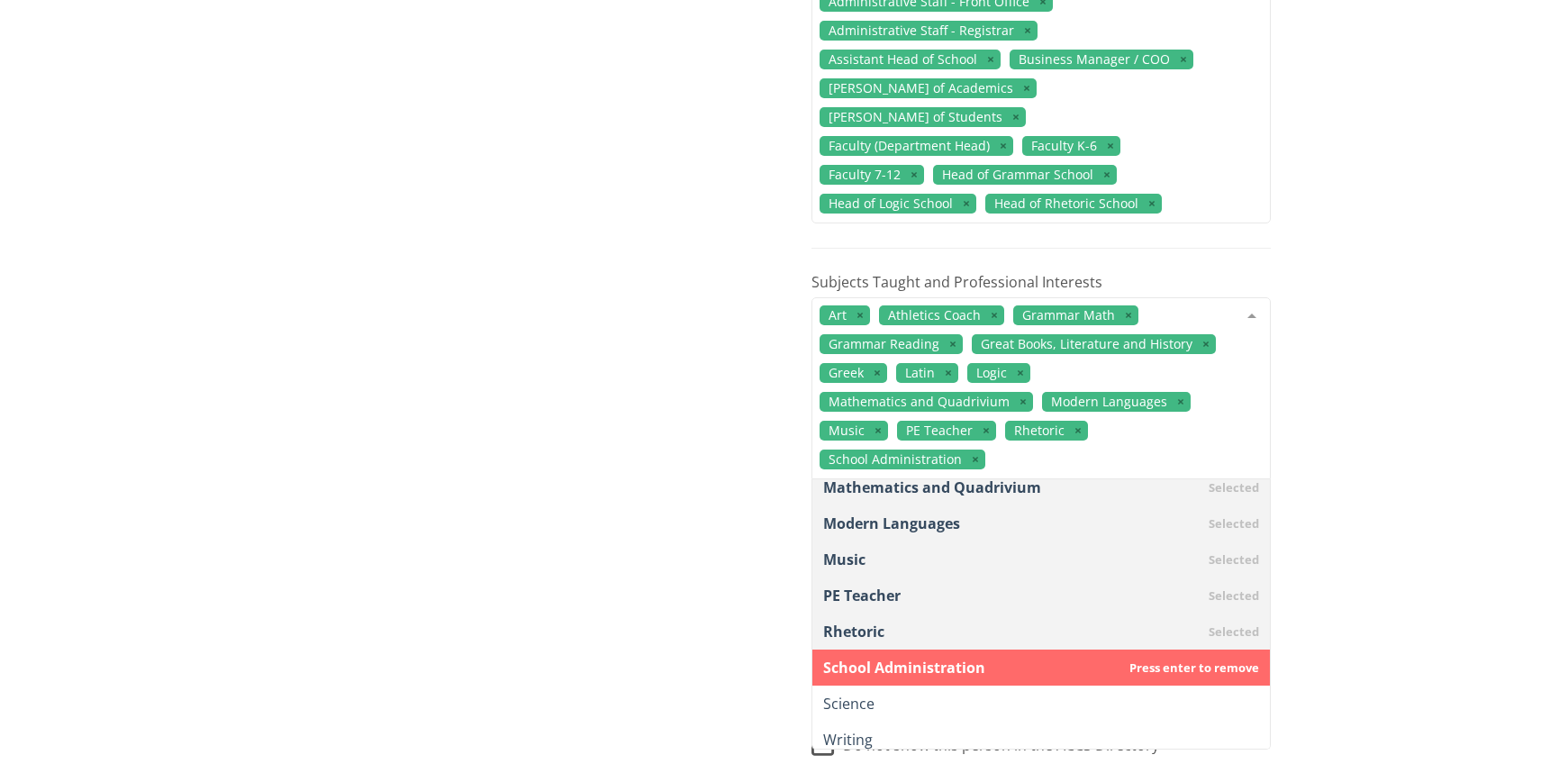 scroll, scrollTop: 307, scrollLeft: 0, axis: vertical 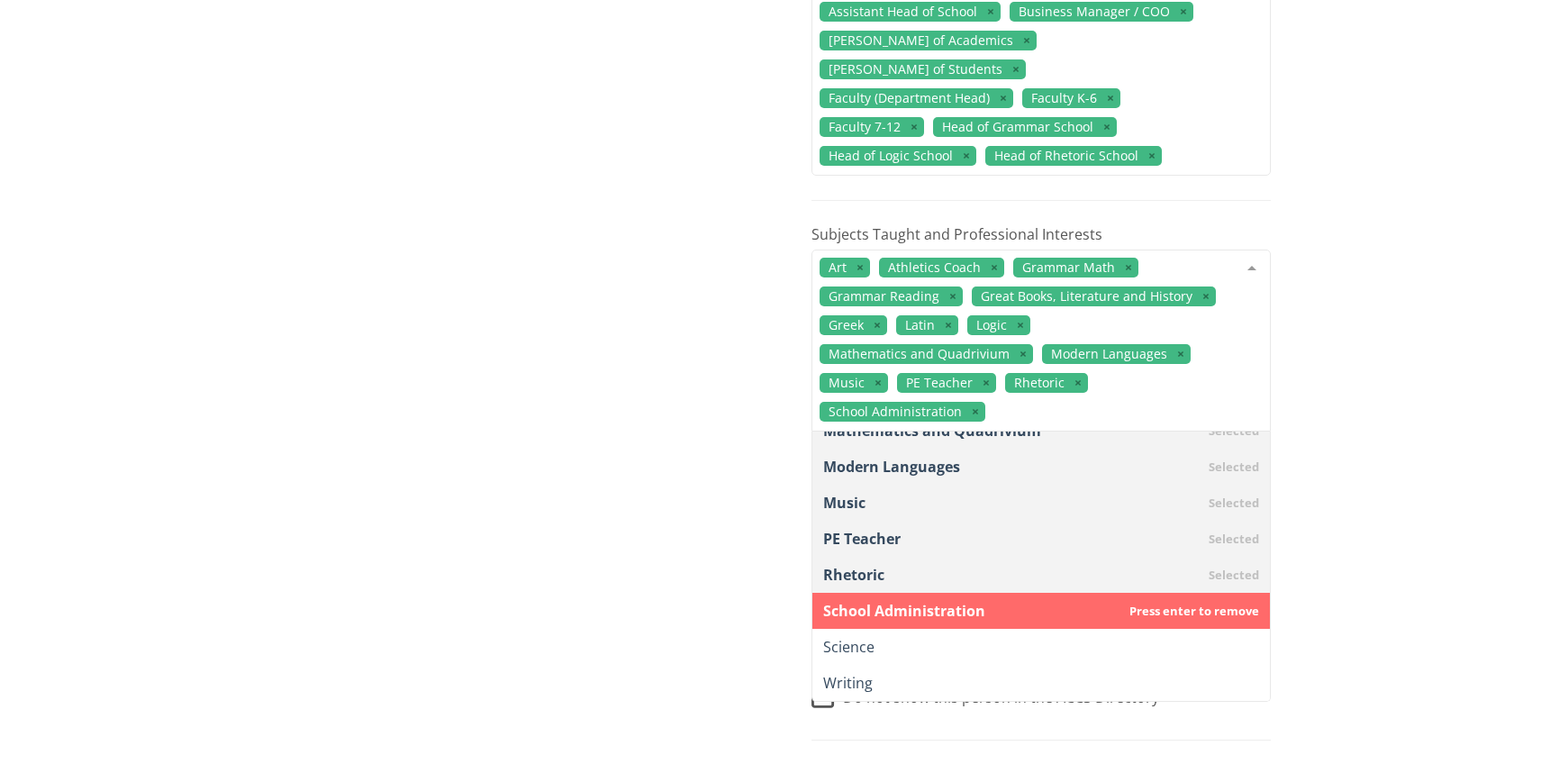 click on "Science" at bounding box center (1041, 647) 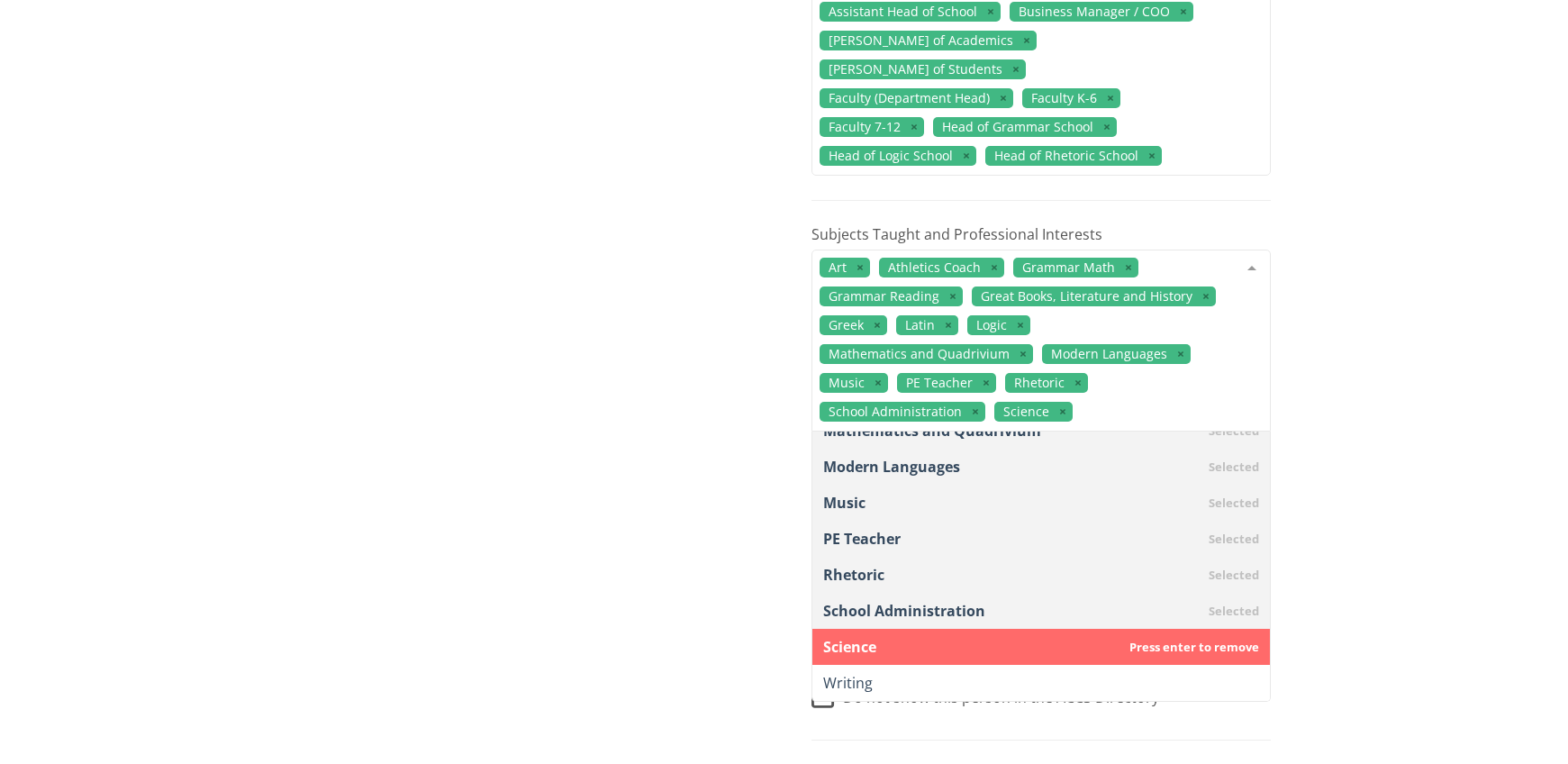 click on "Writing" at bounding box center (1041, 683) 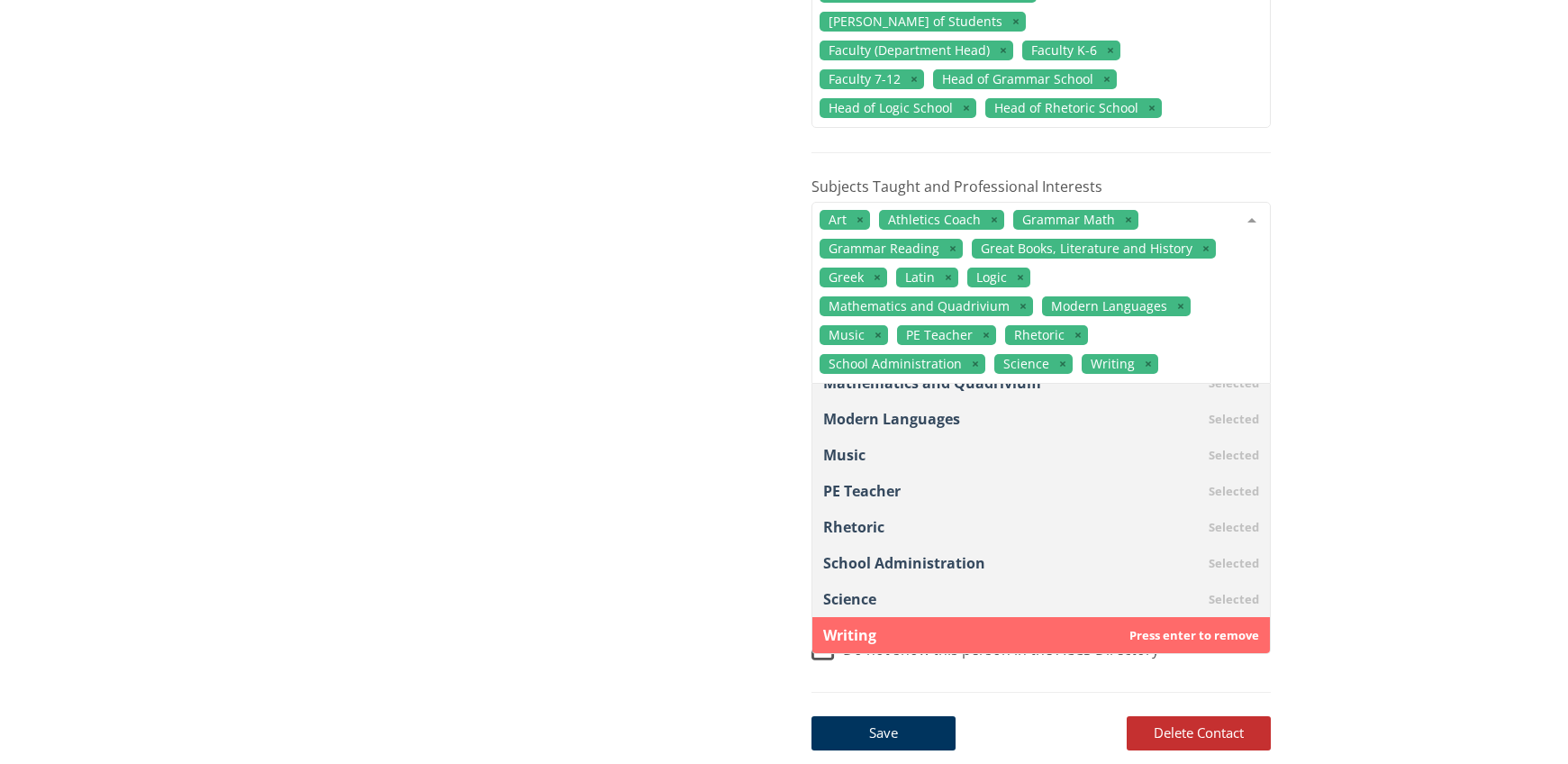 scroll, scrollTop: 935, scrollLeft: 0, axis: vertical 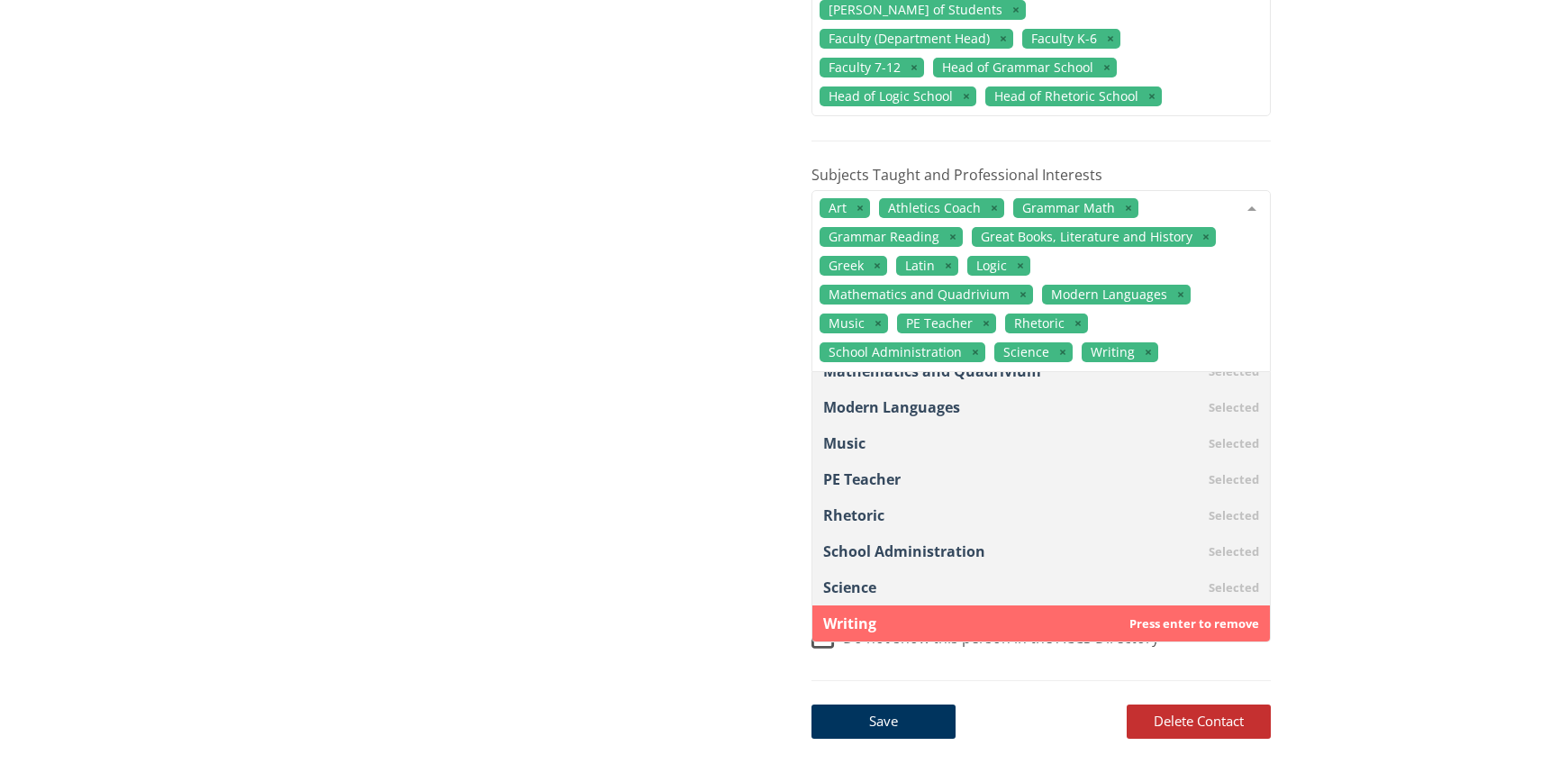 click on "This list contains all the contacts the ACCS has a record of for   [GEOGRAPHIC_DATA][DEMOGRAPHIC_DATA] ([GEOGRAPHIC_DATA])  . [PERSON_NAME], add and delete contacts as needed, and assign key roles where appropriate. When you are done editing or creating each contact, click on 'Save.'
New Contact
Filter: Name (to edit select name below) [PERSON_NAME]   Chairman, Public Contact, Board Member   [PERSON_NAME]   ACCS Account Manager, Billing Contact   << < 1 > >> 2 Contacts                         Important:   Edit the role rather than the contact.   Create a new contact if needed.   Do not reuse an existing contact by changing the name.   Deleting a contact archives the associated record(s).       First Name     [PERSON_NAME]       Last Name     [PERSON_NAME]               Email     [EMAIL_ADDRESS][DOMAIN_NAME]               Work Phone     [PHONE_NUMBER]                   Subscribe to The Classical Difference Magazine.     Available (and free) if the school has an active parent subscription.           ACCS Key Role(s)" at bounding box center [784, 17] 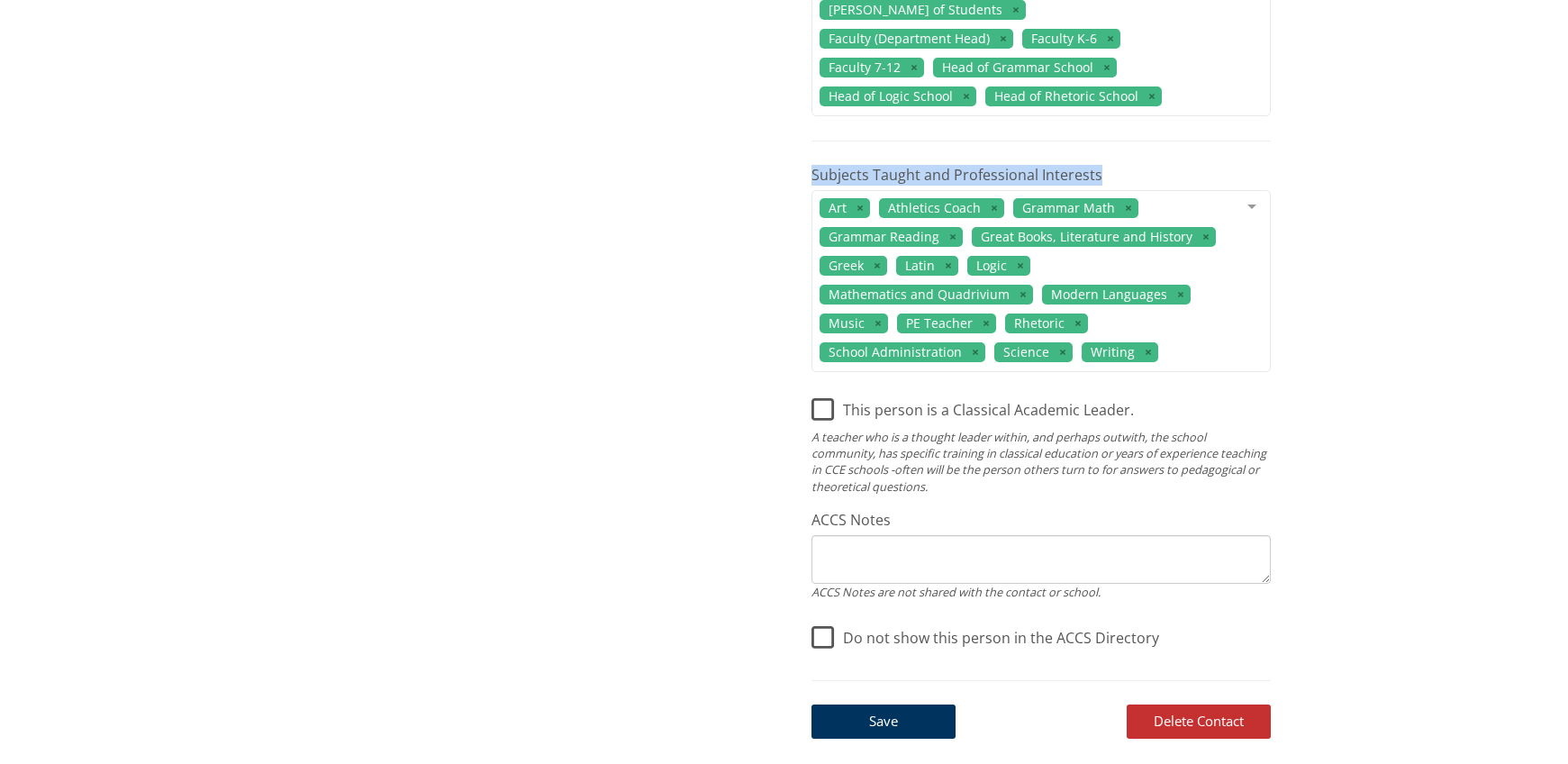 drag, startPoint x: 1095, startPoint y: 365, endPoint x: 803, endPoint y: 109, distance: 388.3298 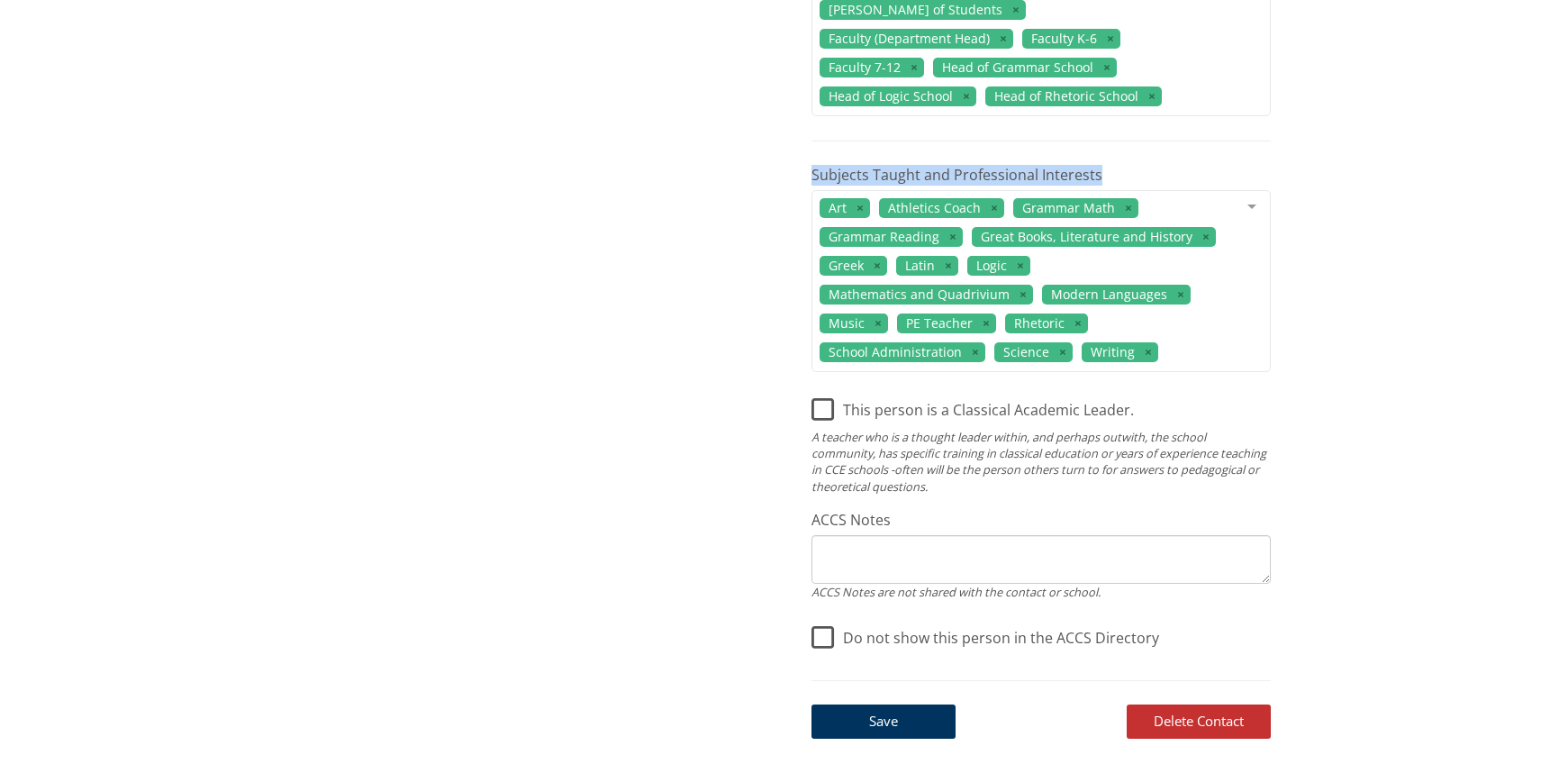 copy on "Subjects Taught and Professional Interests" 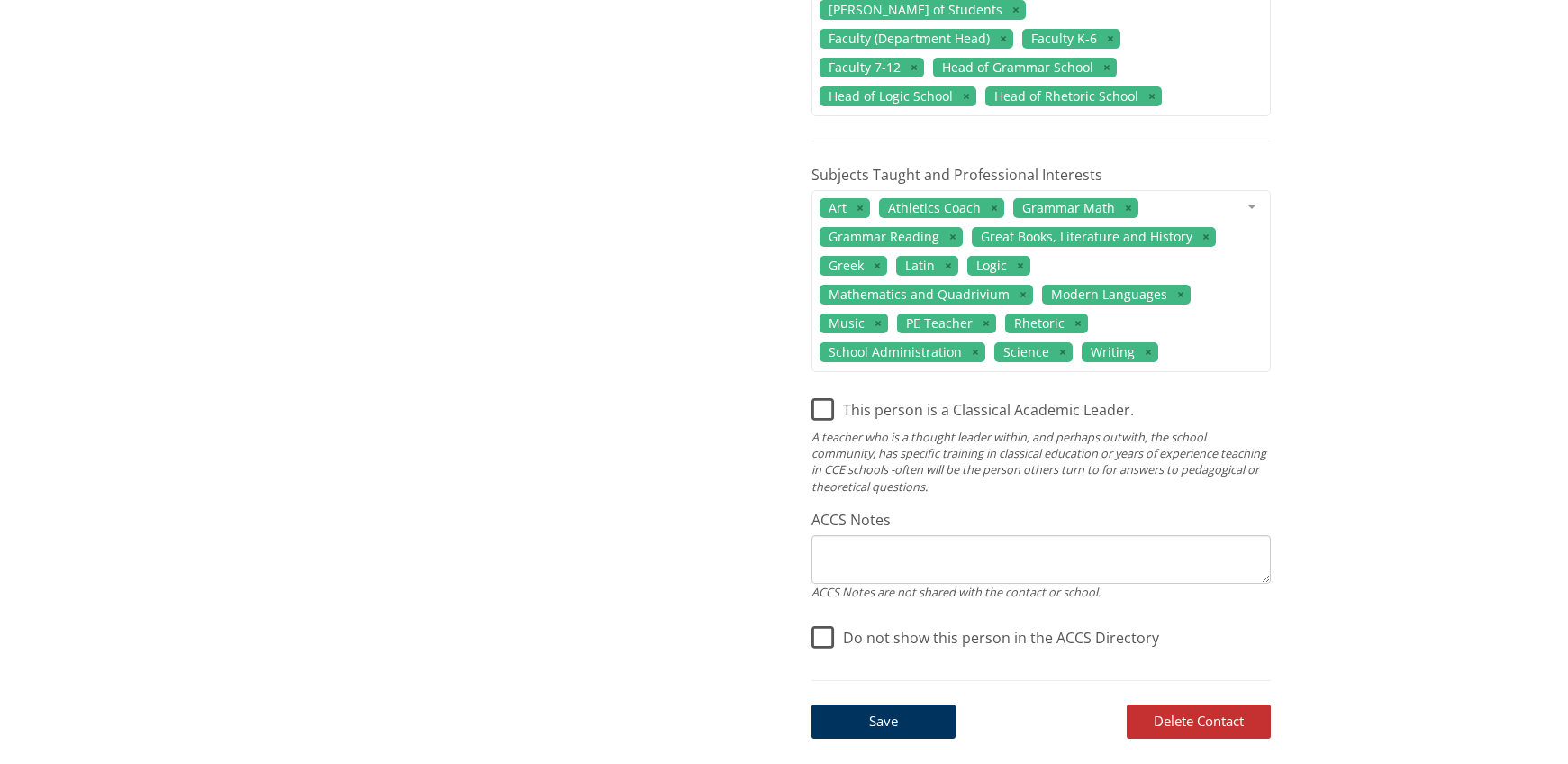 click on "This list contains all the contacts the ACCS has a record of for   [GEOGRAPHIC_DATA][DEMOGRAPHIC_DATA] ([GEOGRAPHIC_DATA])  . [PERSON_NAME], add and delete contacts as needed, and assign key roles where appropriate. When you are done editing or creating each contact, click on 'Save.'
New Contact
Filter: Name (to edit select name below) [PERSON_NAME]   Chairman, Public Contact, Board Member   [PERSON_NAME]   ACCS Account Manager, Billing Contact   << < 1 > >> 2 Contacts                         Important:   Edit the role rather than the contact.   Create a new contact if needed.   Do not reuse an existing contact by changing the name.   Deleting a contact archives the associated record(s).       First Name     [PERSON_NAME]       Last Name     [PERSON_NAME]               Email     [EMAIL_ADDRESS][DOMAIN_NAME]               Work Phone     [PHONE_NUMBER]                   Subscribe to The Classical Difference Magazine.     Available (and free) if the school has an active parent subscription.           ACCS Key Role(s)" at bounding box center (784, 17) 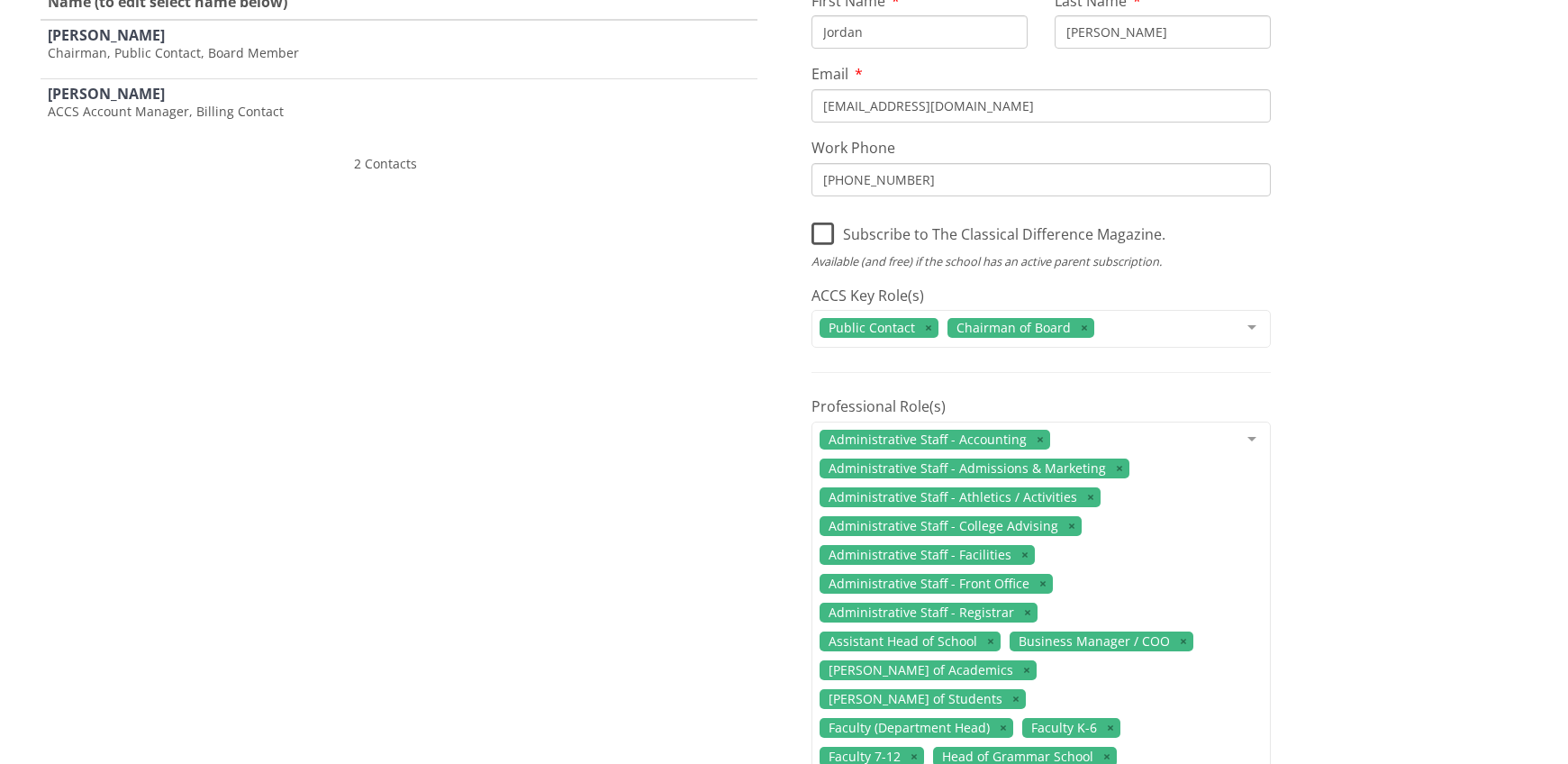 scroll, scrollTop: 339, scrollLeft: 0, axis: vertical 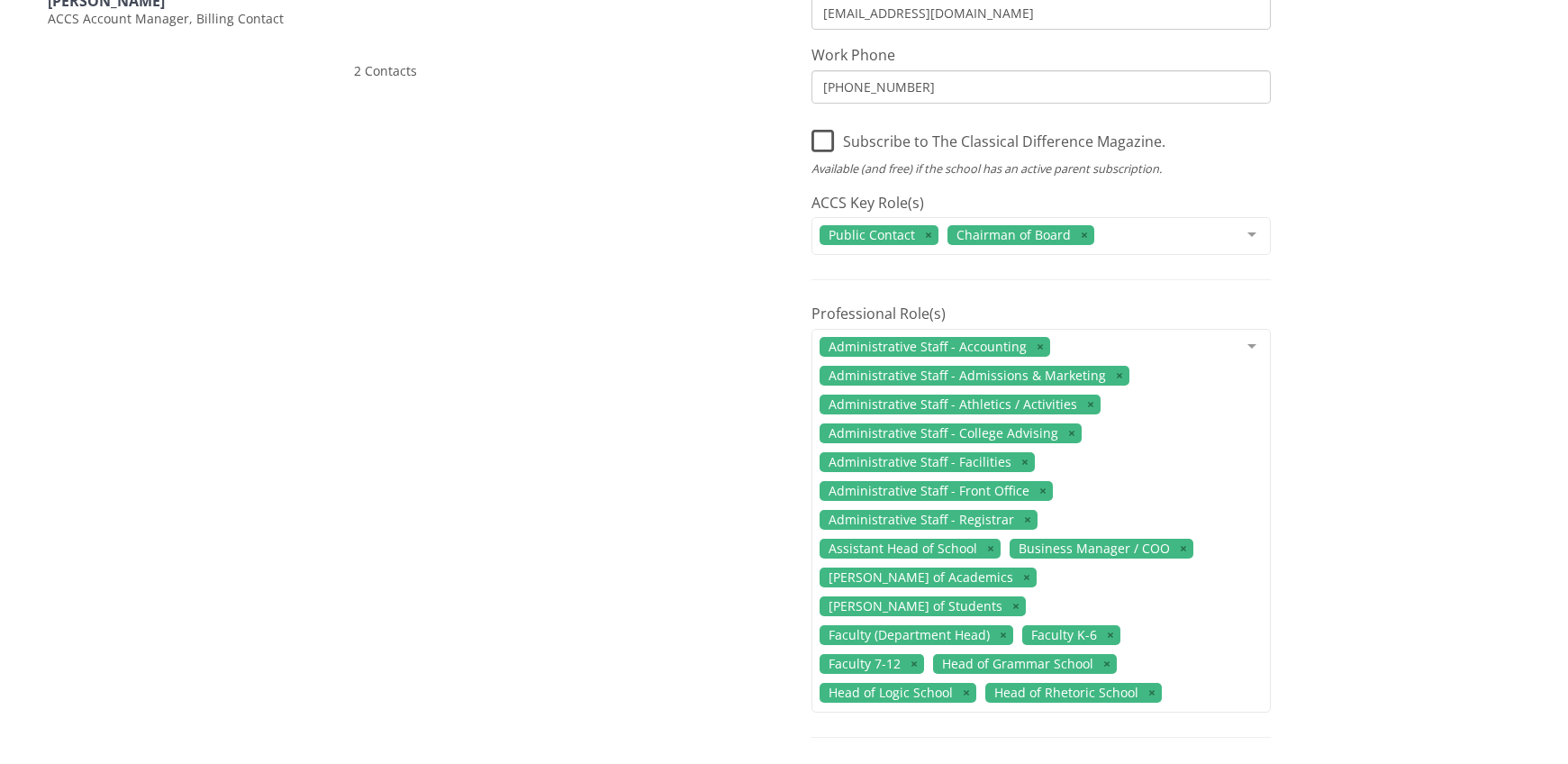 click on "Subscribe to The Classical Difference Magazine." at bounding box center [988, 137] 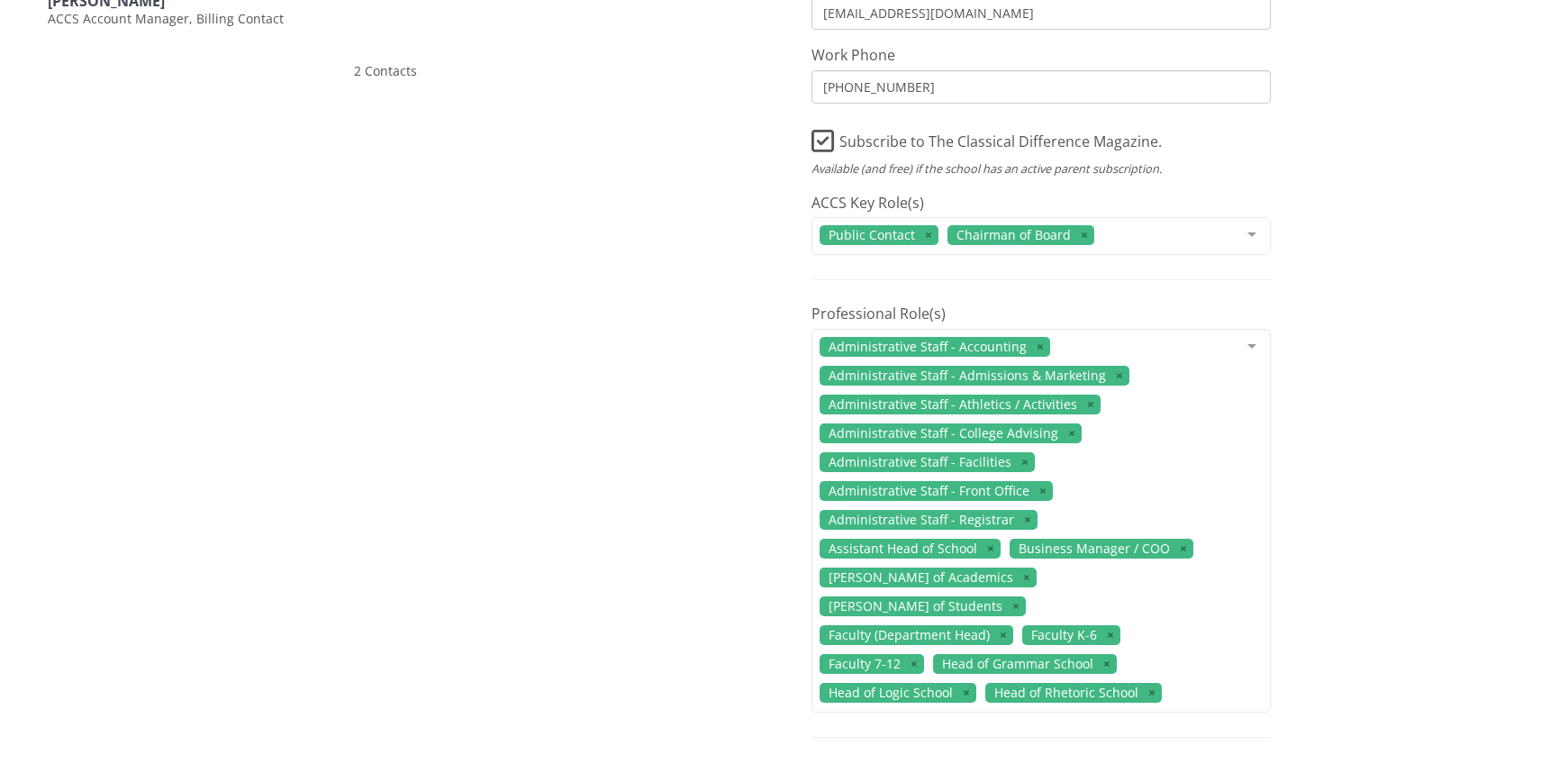 click on "Subscribe to The Classical Difference Magazine." at bounding box center (986, 137) 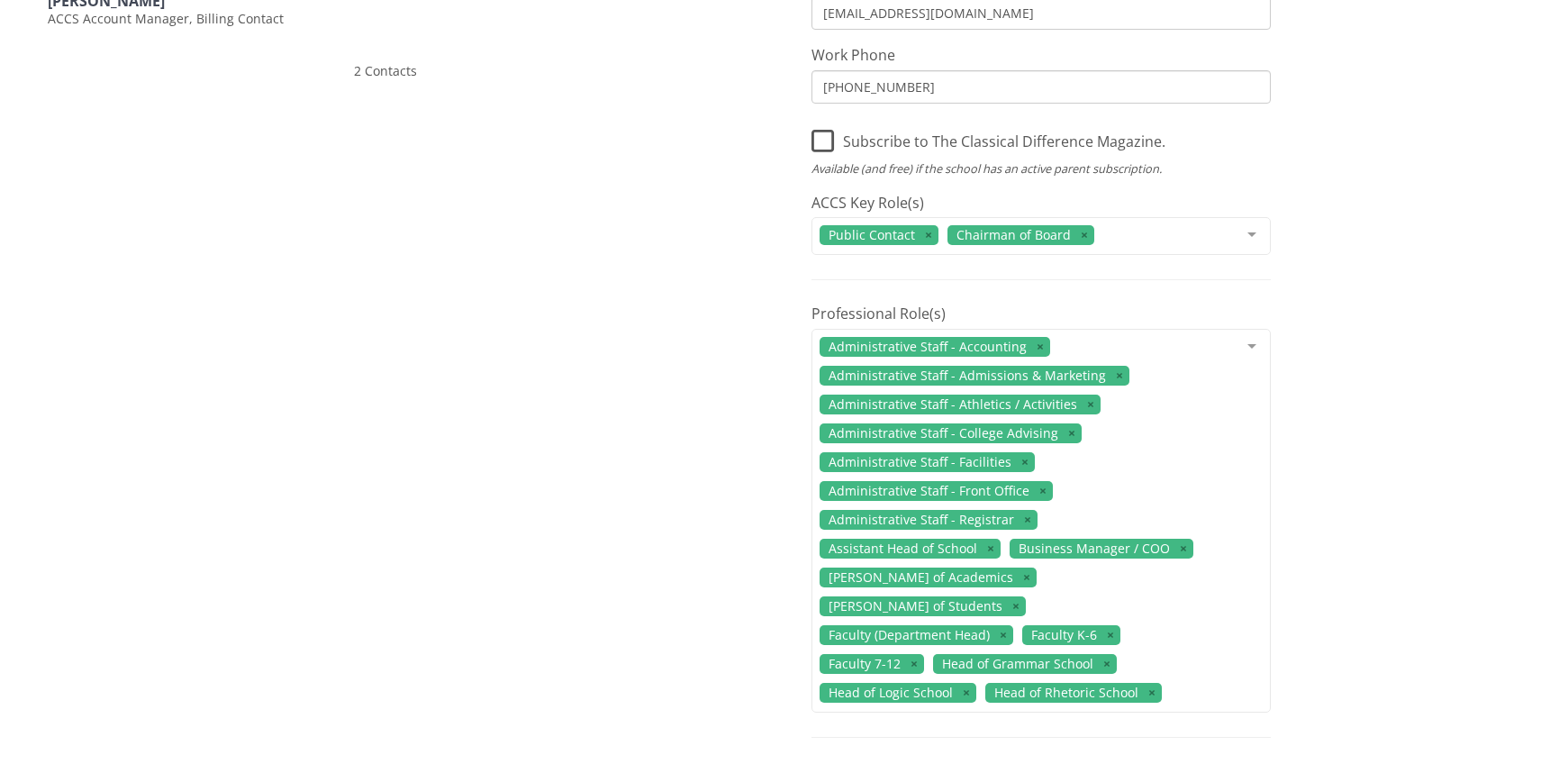 click on "Subscribe to The Classical Difference Magazine." at bounding box center (988, 137) 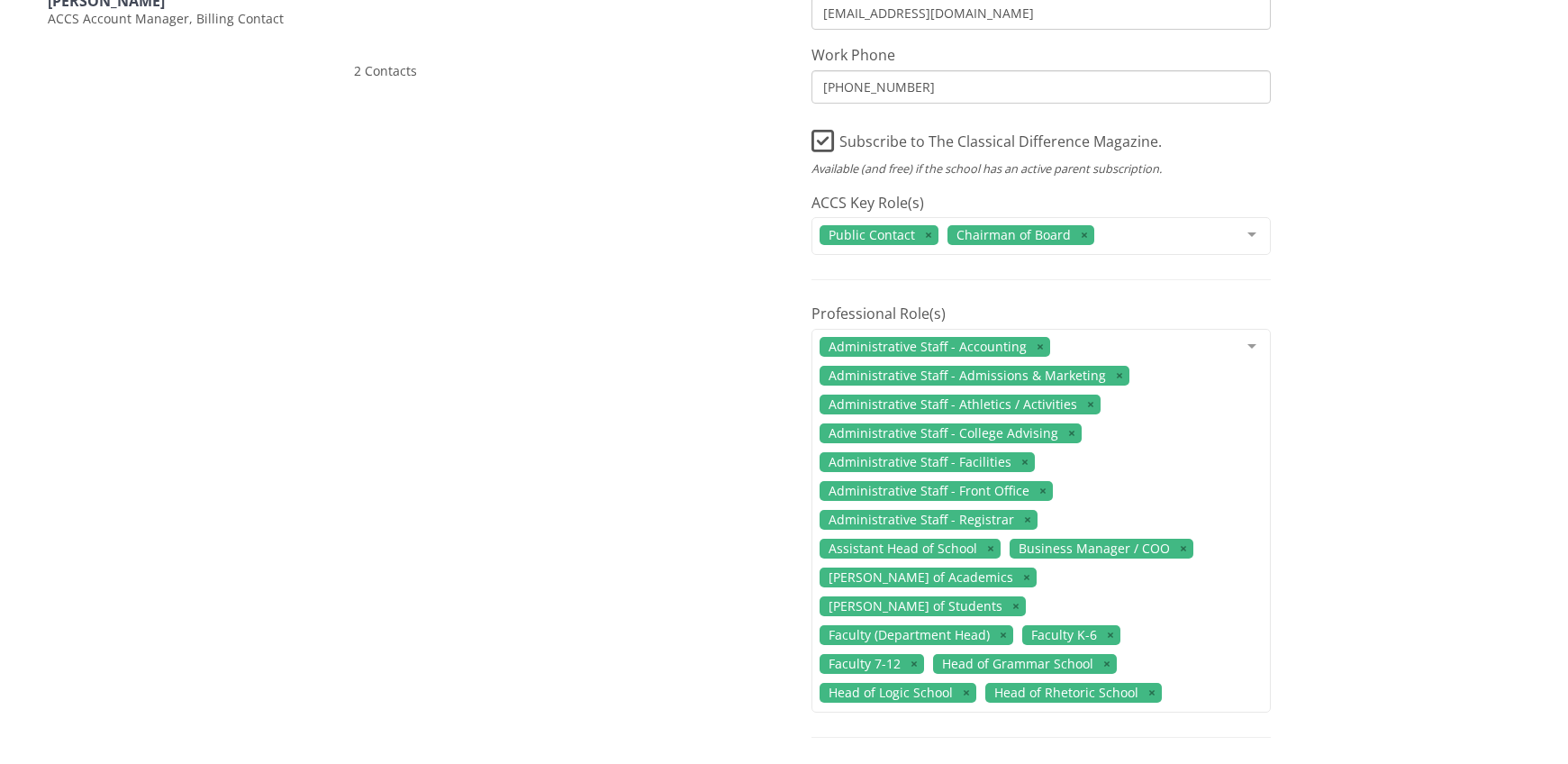 click on "Subscribe to The Classical Difference Magazine." at bounding box center (986, 137) 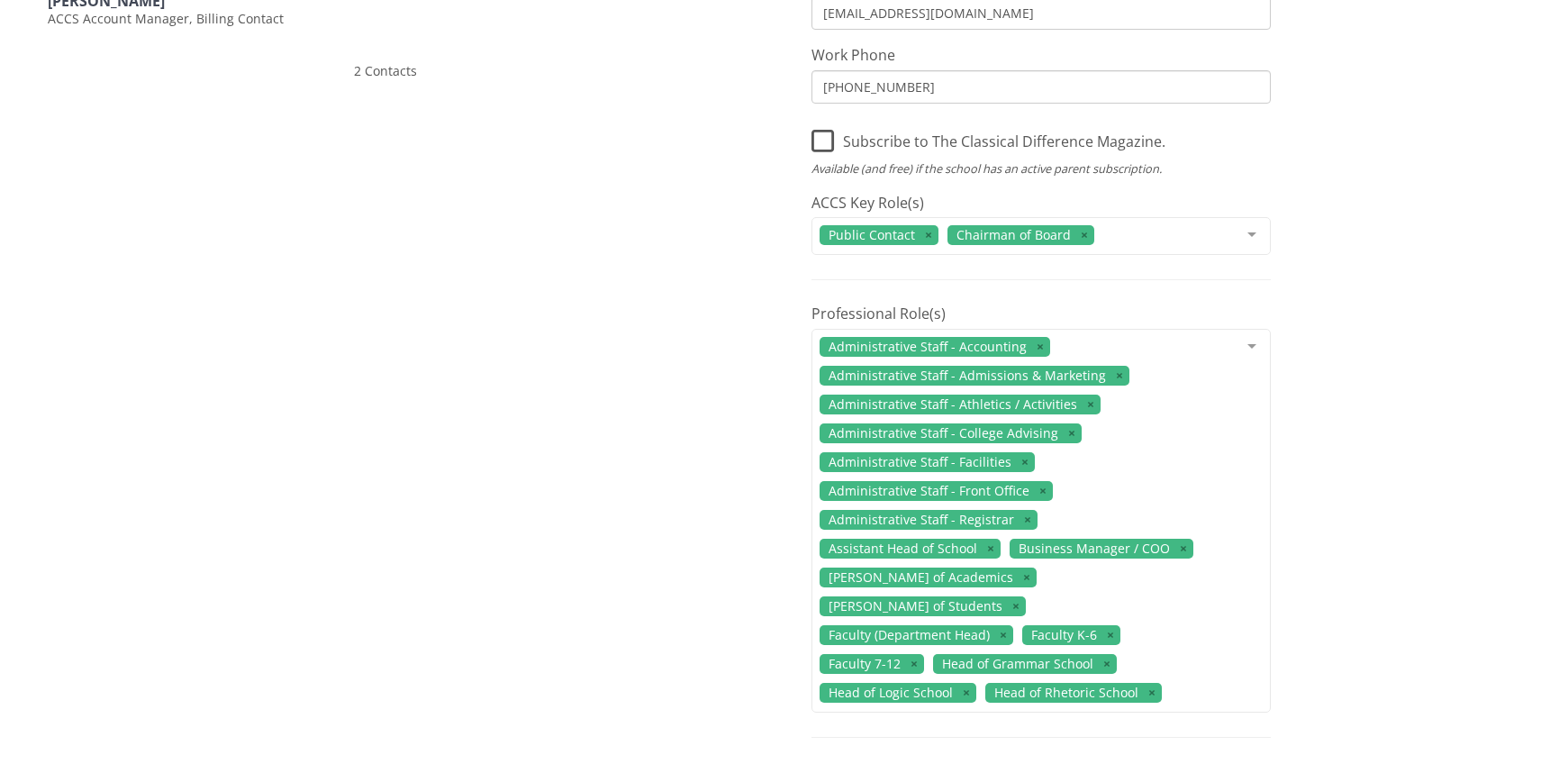 click on "Subscribe to The Classical Difference Magazine." at bounding box center [988, 137] 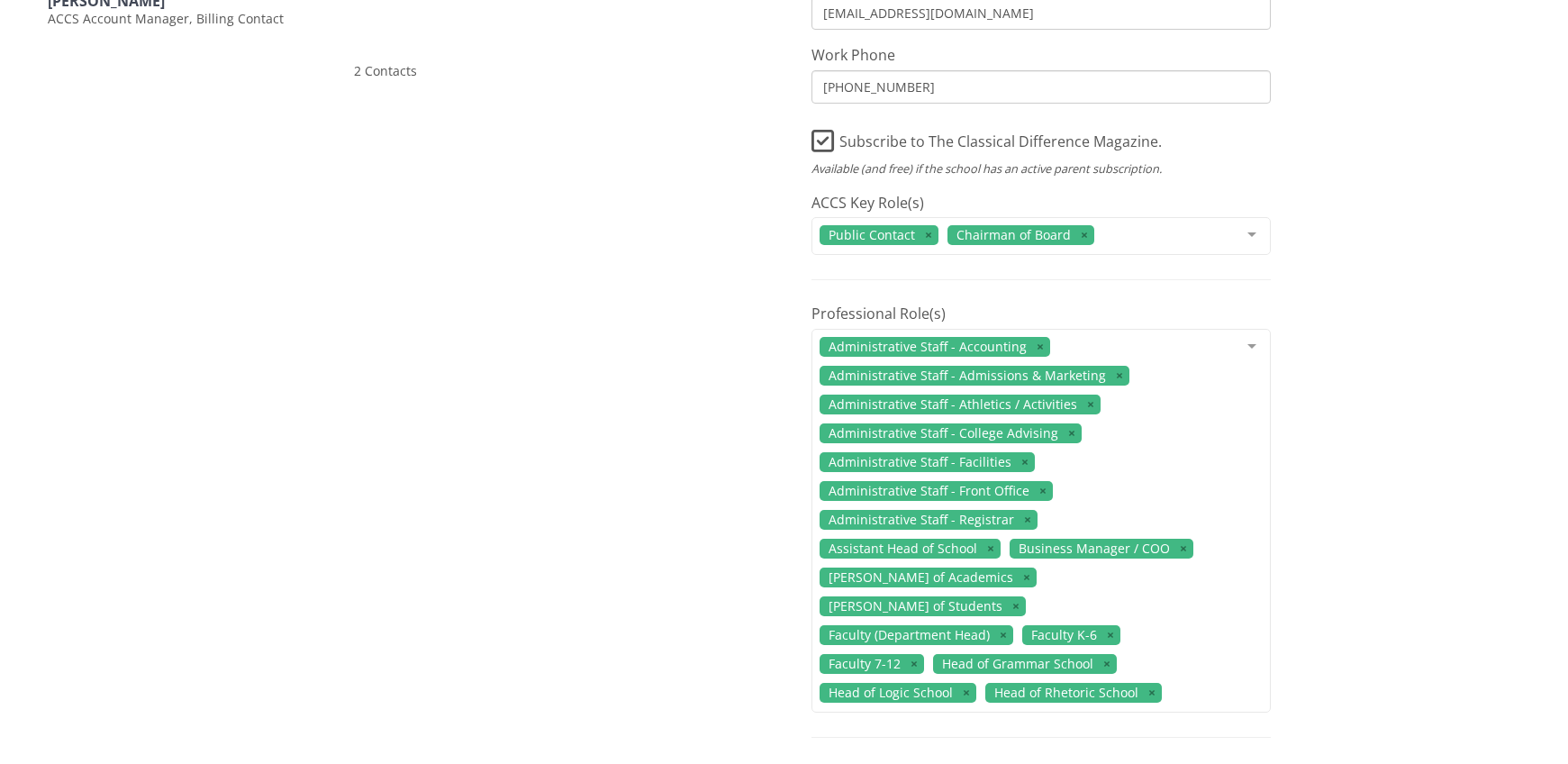 click on "Subscribe to The Classical Difference Magazine." at bounding box center (986, 137) 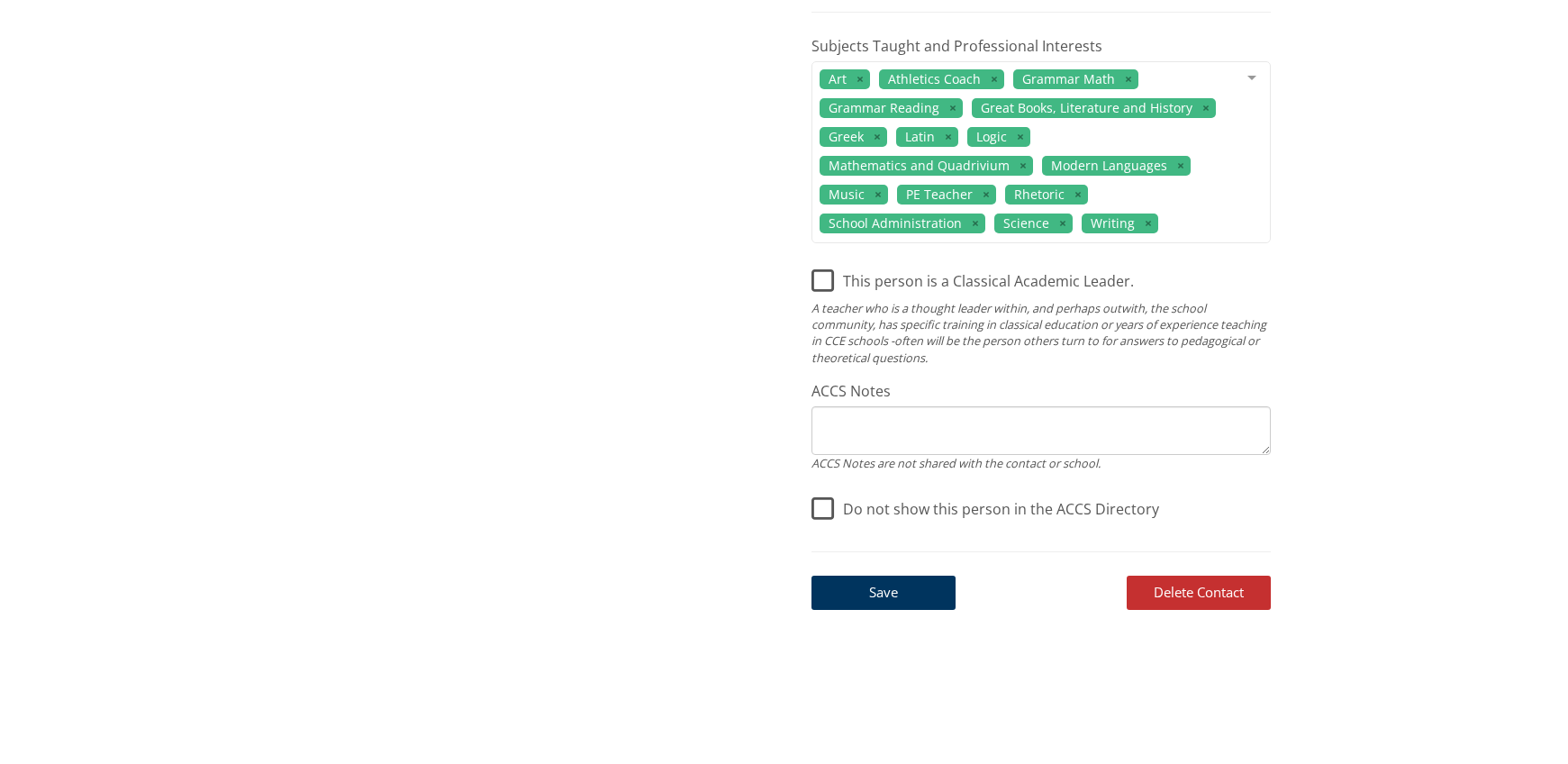 scroll, scrollTop: 892, scrollLeft: 0, axis: vertical 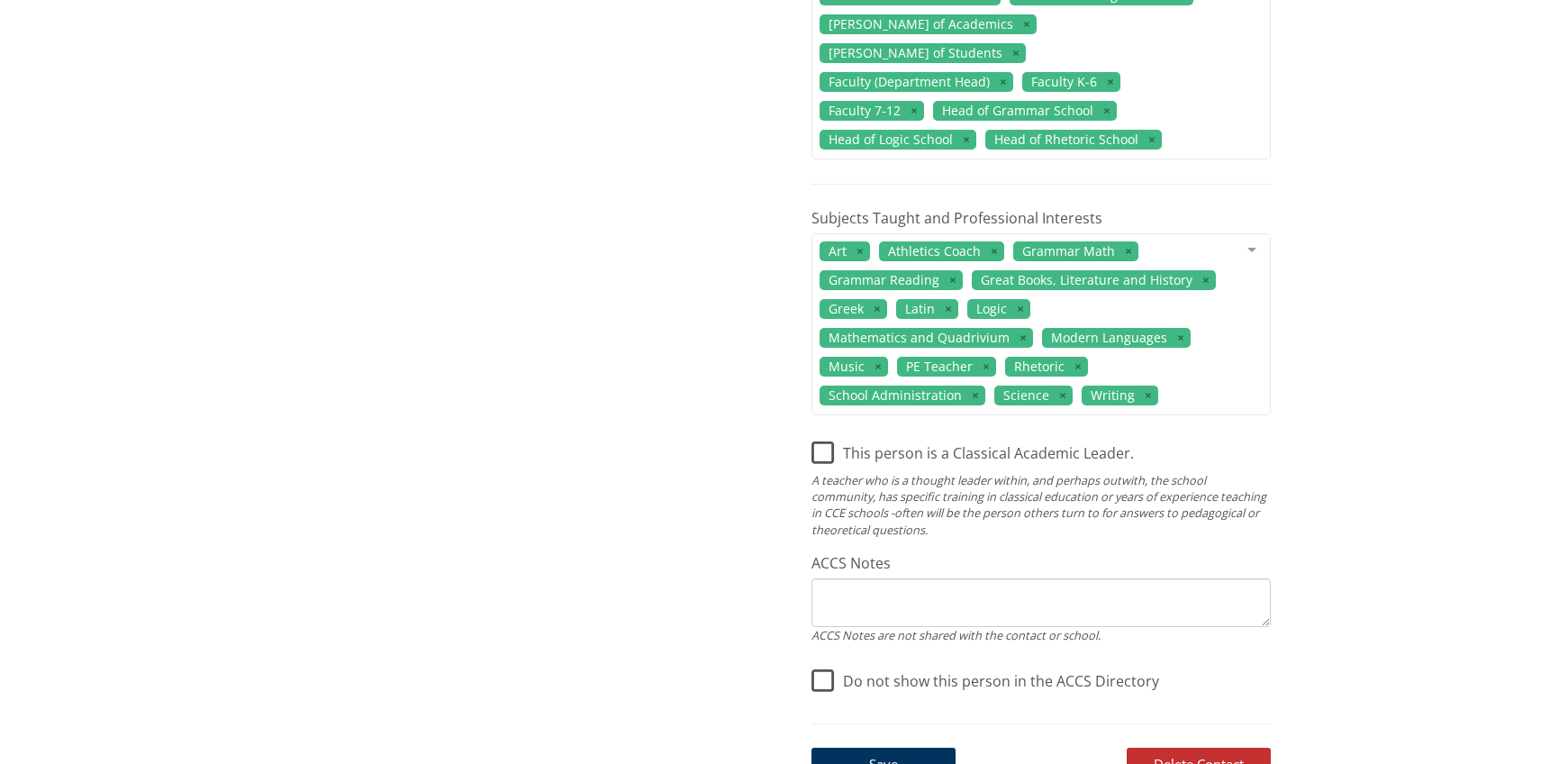 click on "This person is a Classical Academic Leader.     A teacher who is a thought leader within, and perhaps outwith, the school community, has specific training in classical education or years of experience teaching in CCE schools -often will be the person others turn to for answers to pedagogical or theoretical questions." at bounding box center (1041, 484) 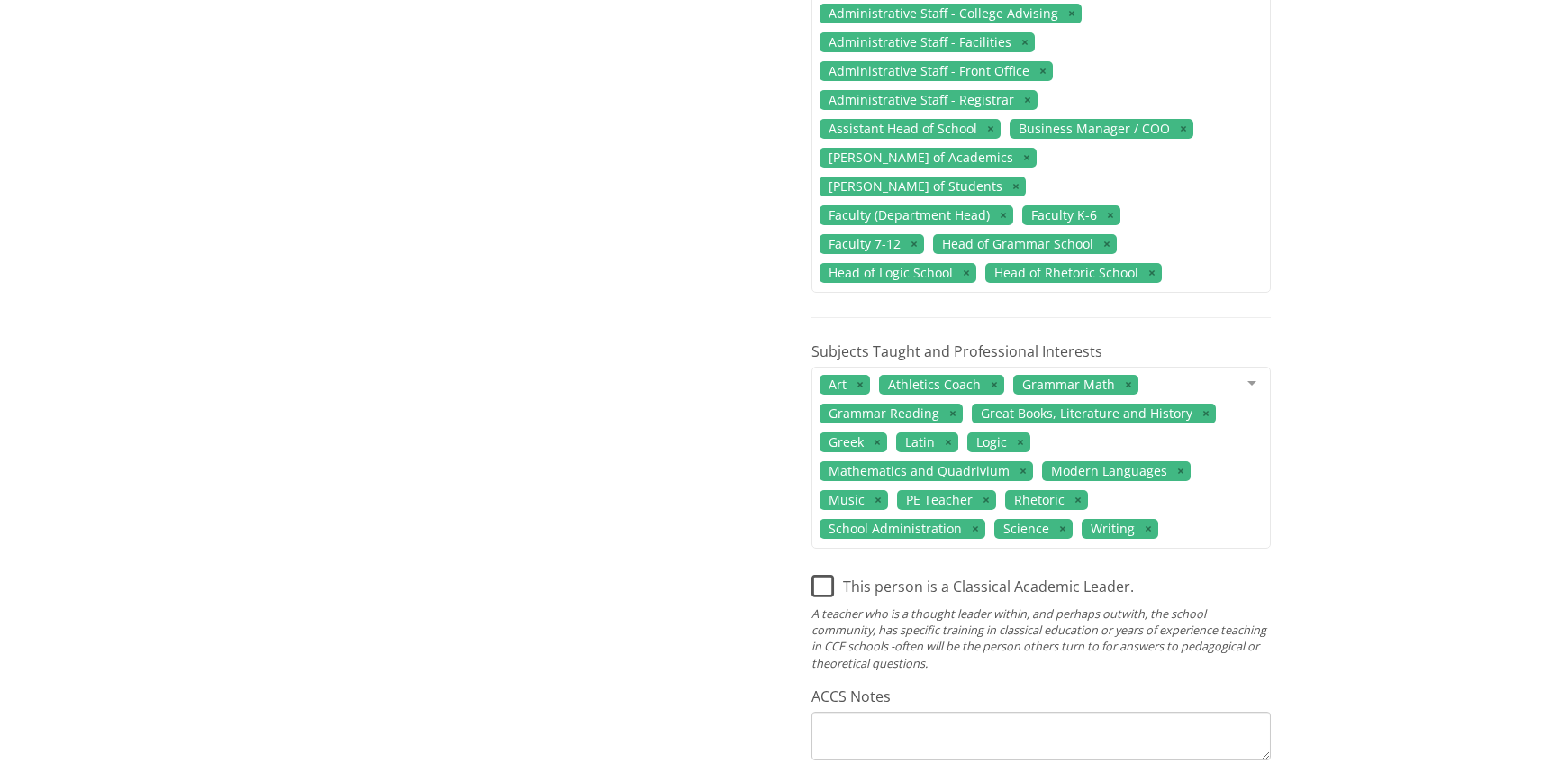 scroll, scrollTop: 943, scrollLeft: 0, axis: vertical 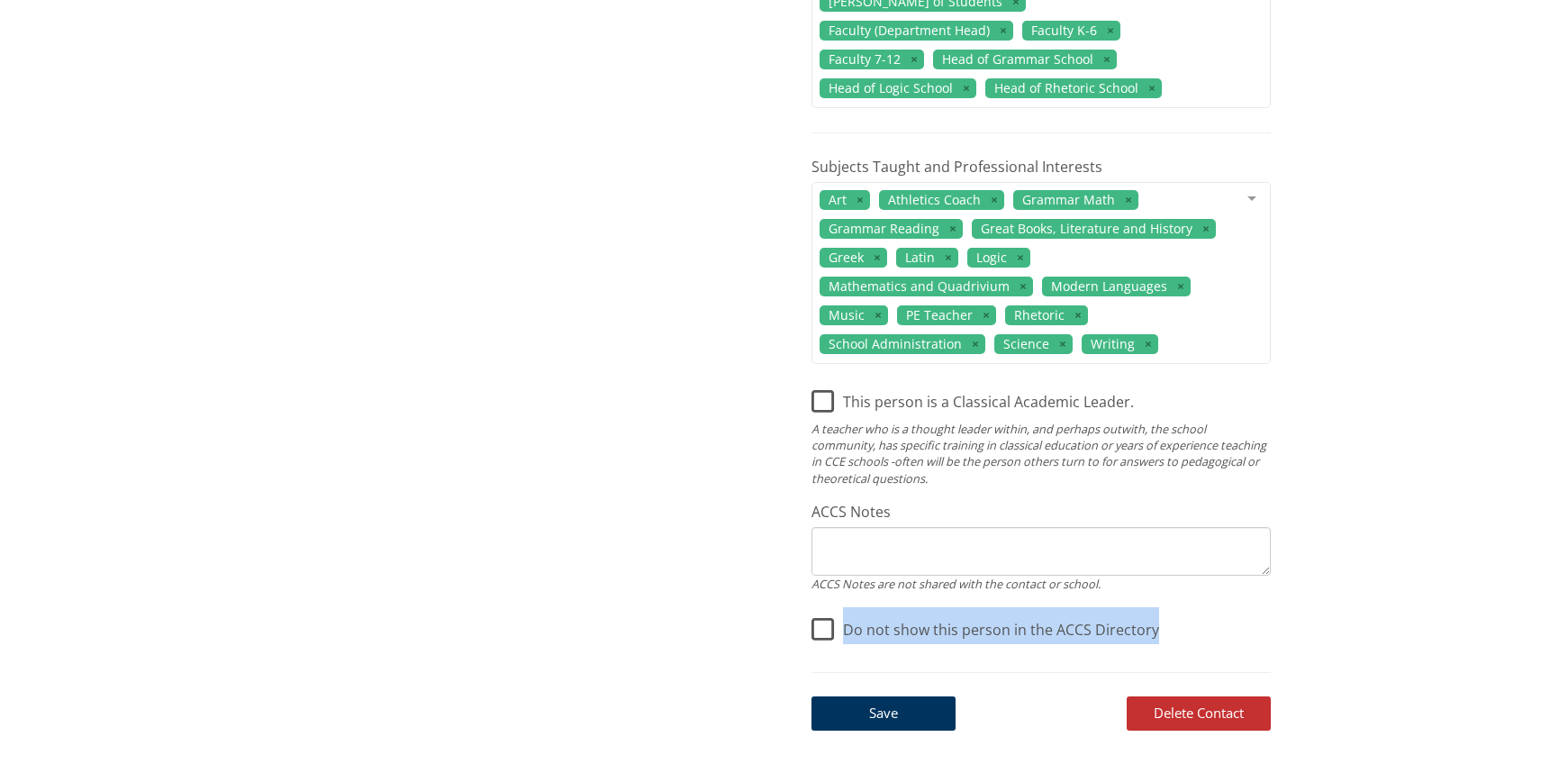 drag, startPoint x: 803, startPoint y: 109, endPoint x: 838, endPoint y: 554, distance: 446.37428 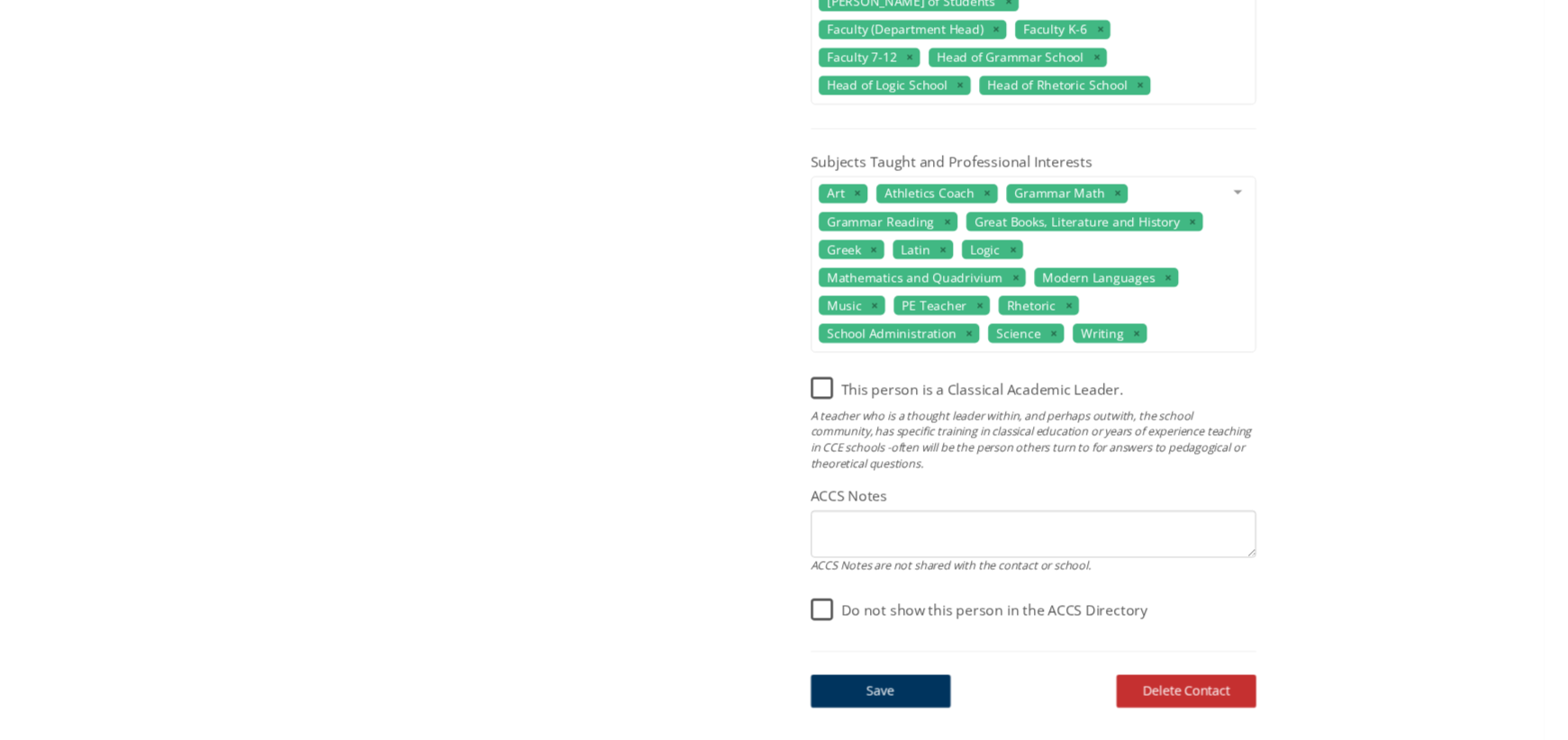 scroll, scrollTop: 0, scrollLeft: 0, axis: both 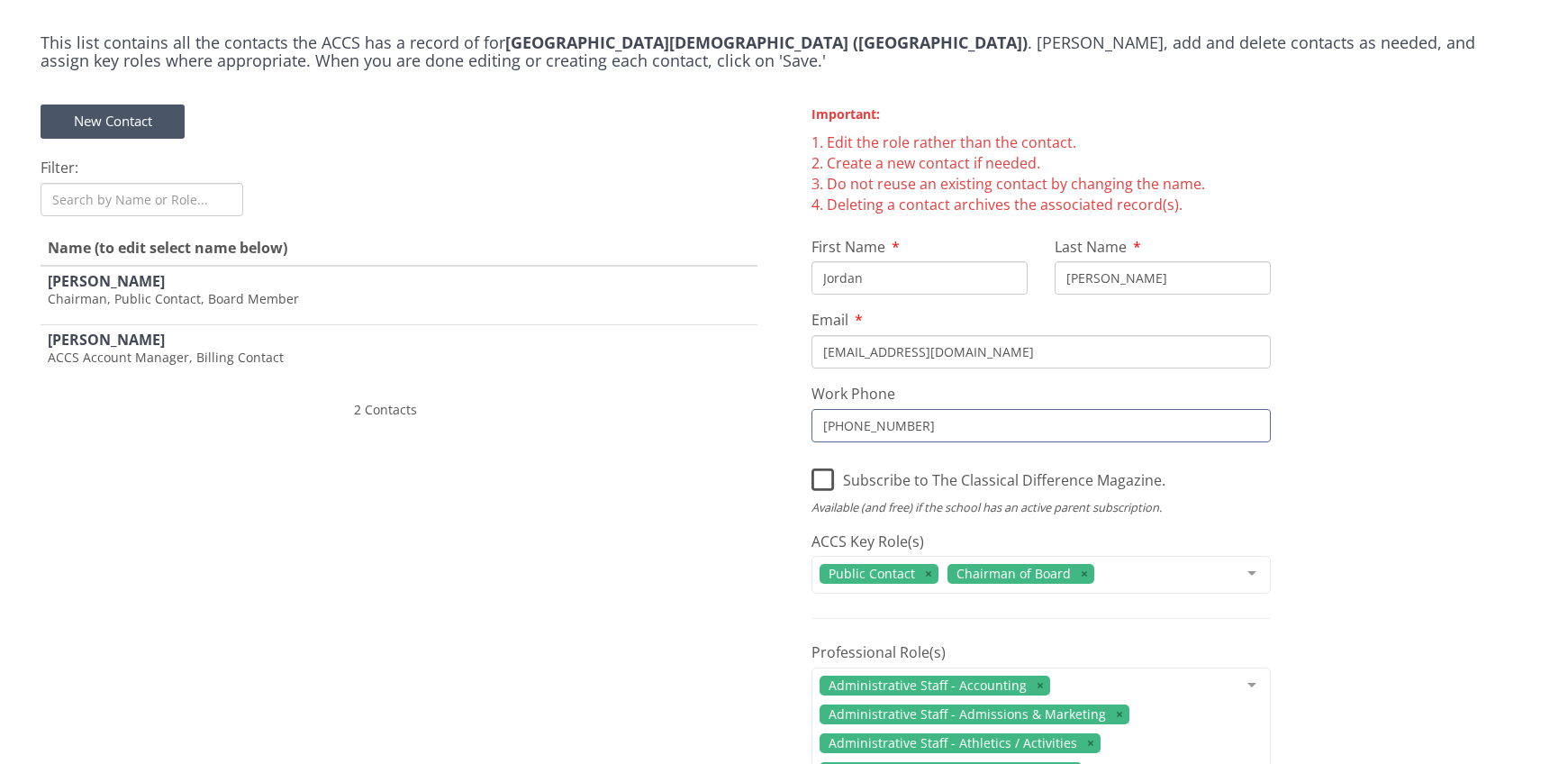 drag, startPoint x: 838, startPoint y: 554, endPoint x: 1082, endPoint y: 407, distance: 284.85961 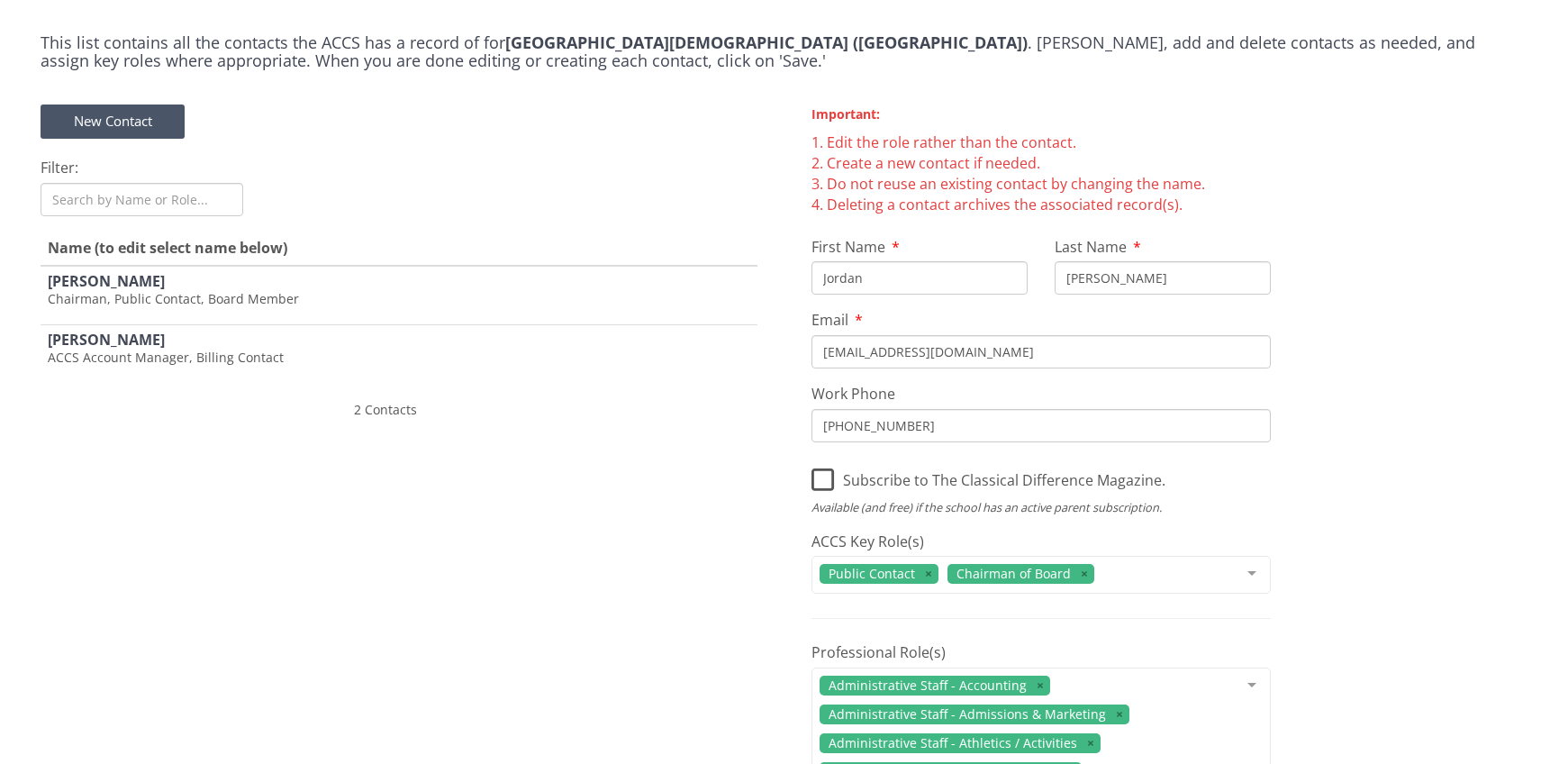click on "Subscribe to The Classical Difference Magazine." at bounding box center (988, 476) 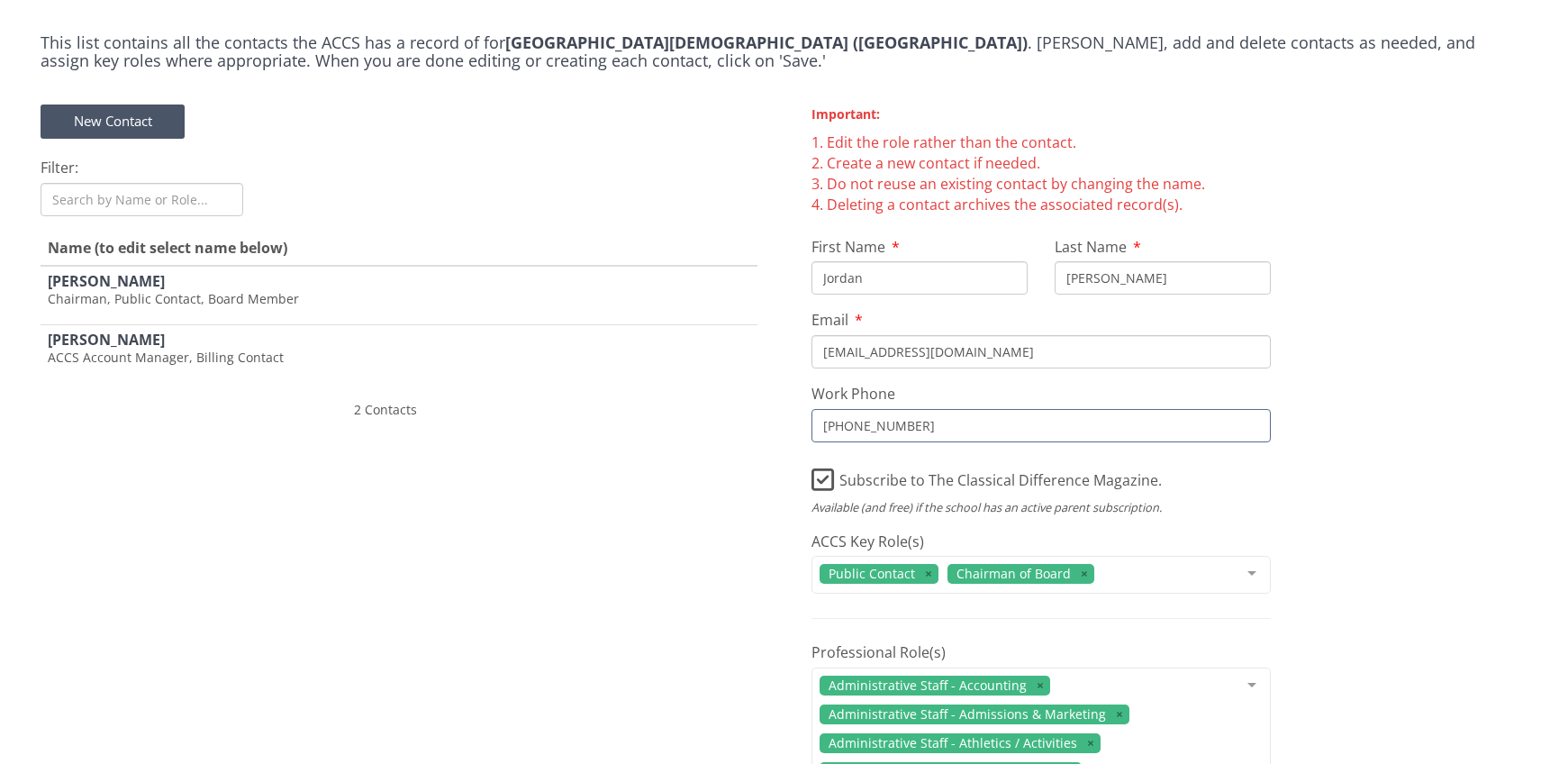 click on "[PHONE_NUMBER]" at bounding box center (1041, 425) 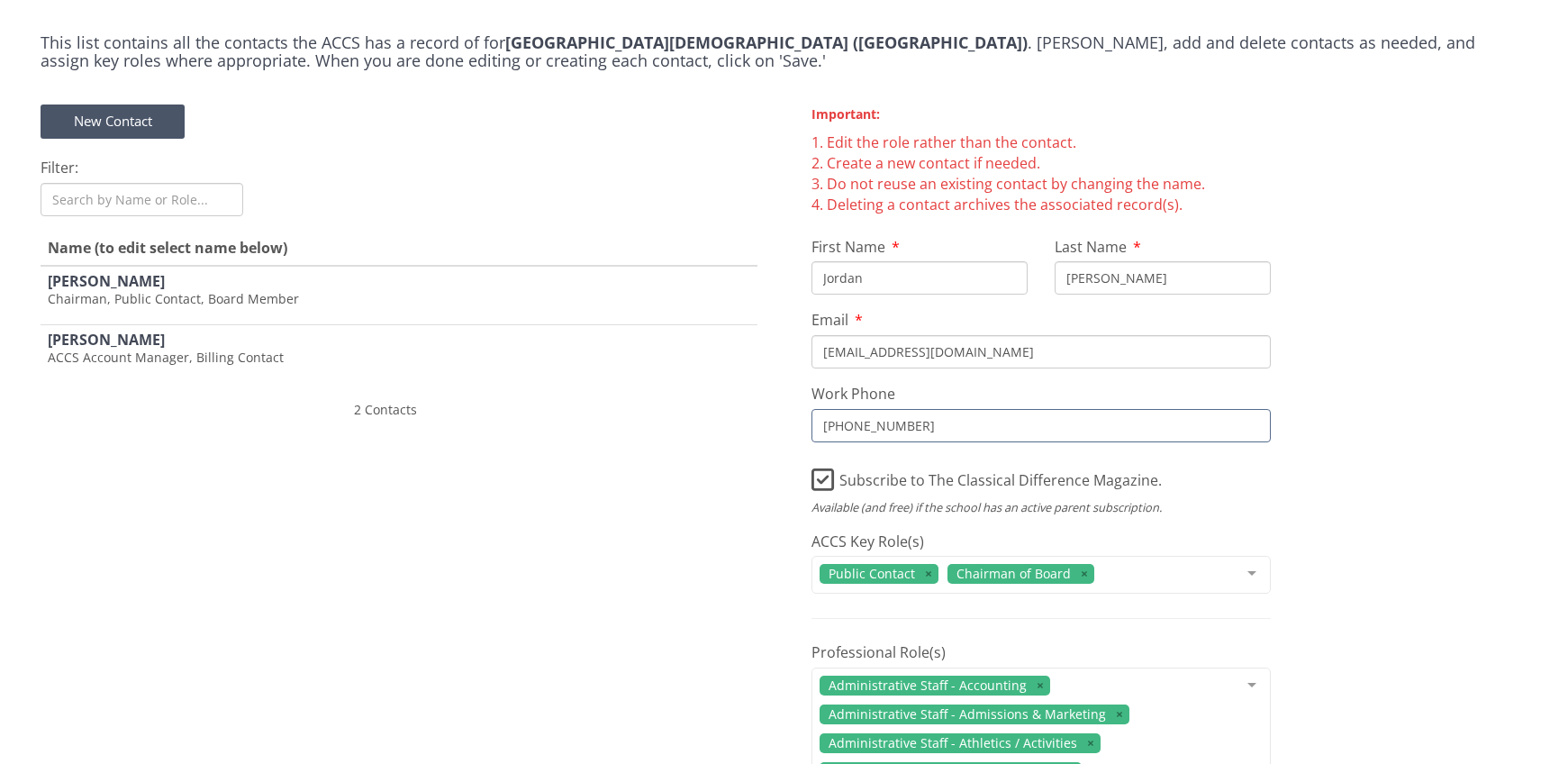 click on "[PHONE_NUMBER]" at bounding box center [1041, 425] 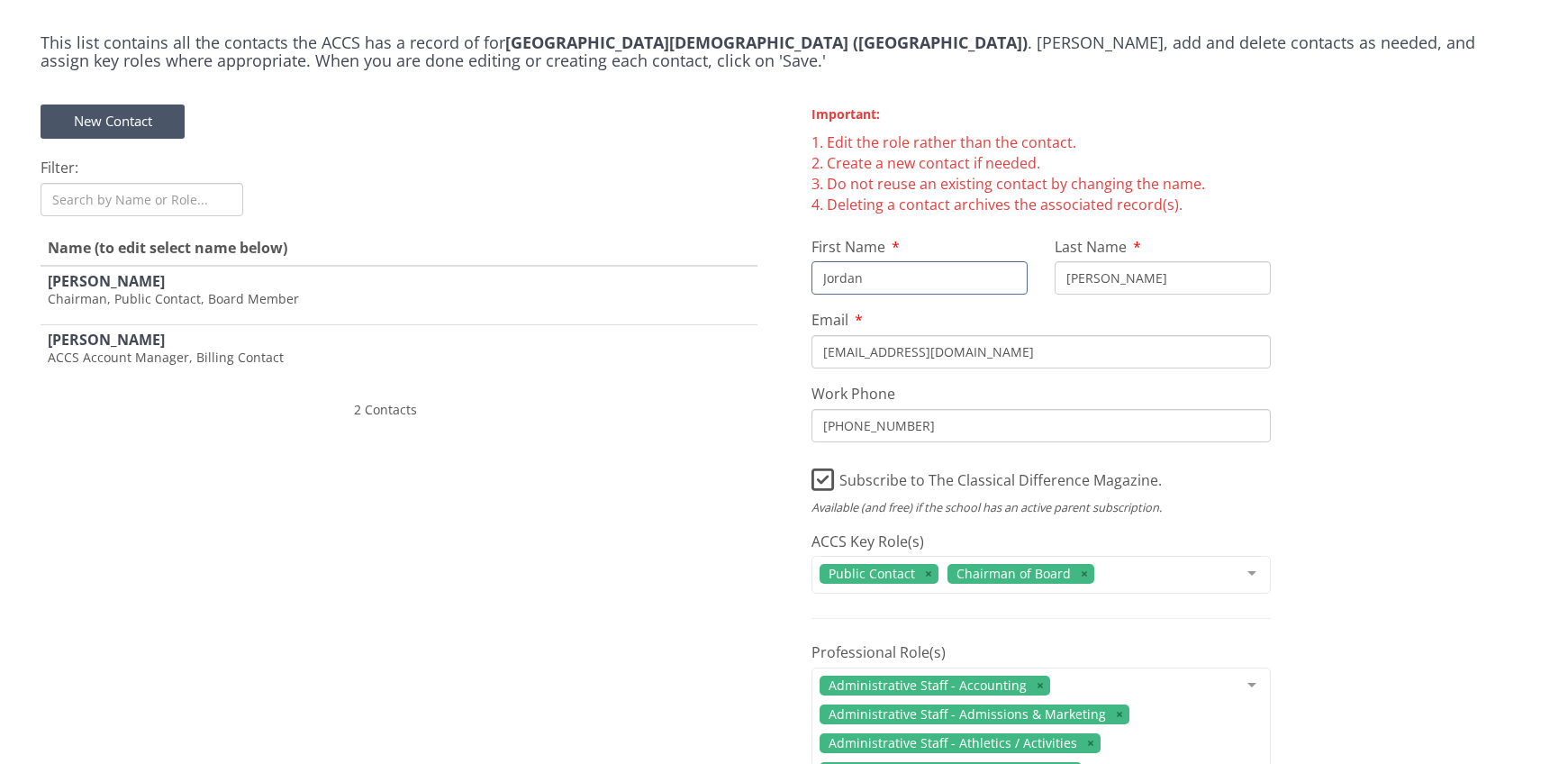 click on "Jordan" at bounding box center (920, 277) 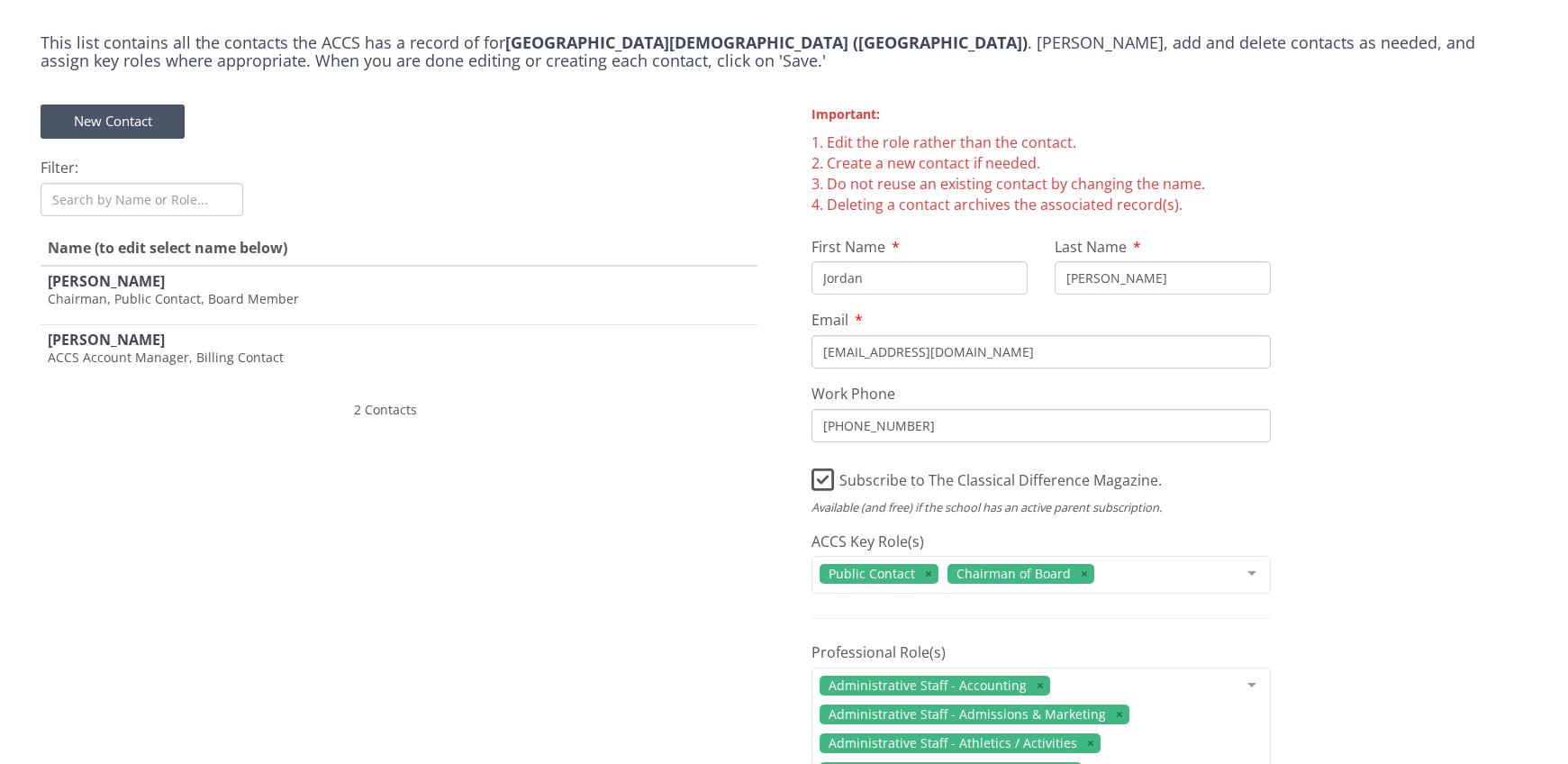 click on "Chairman, Public Contact, Board Member" at bounding box center (399, 299) 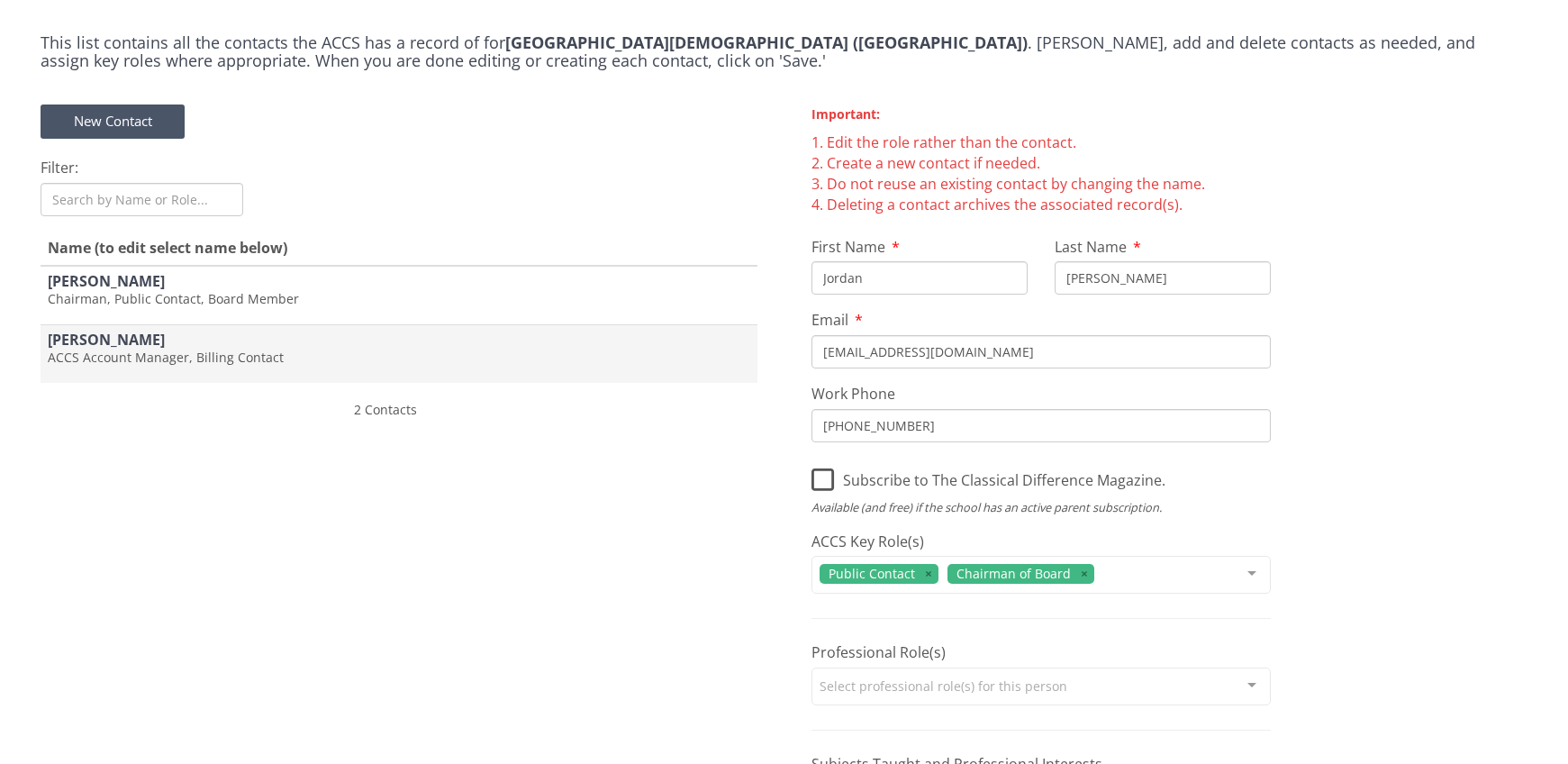 drag, startPoint x: 1082, startPoint y: 407, endPoint x: 248, endPoint y: 341, distance: 836.607 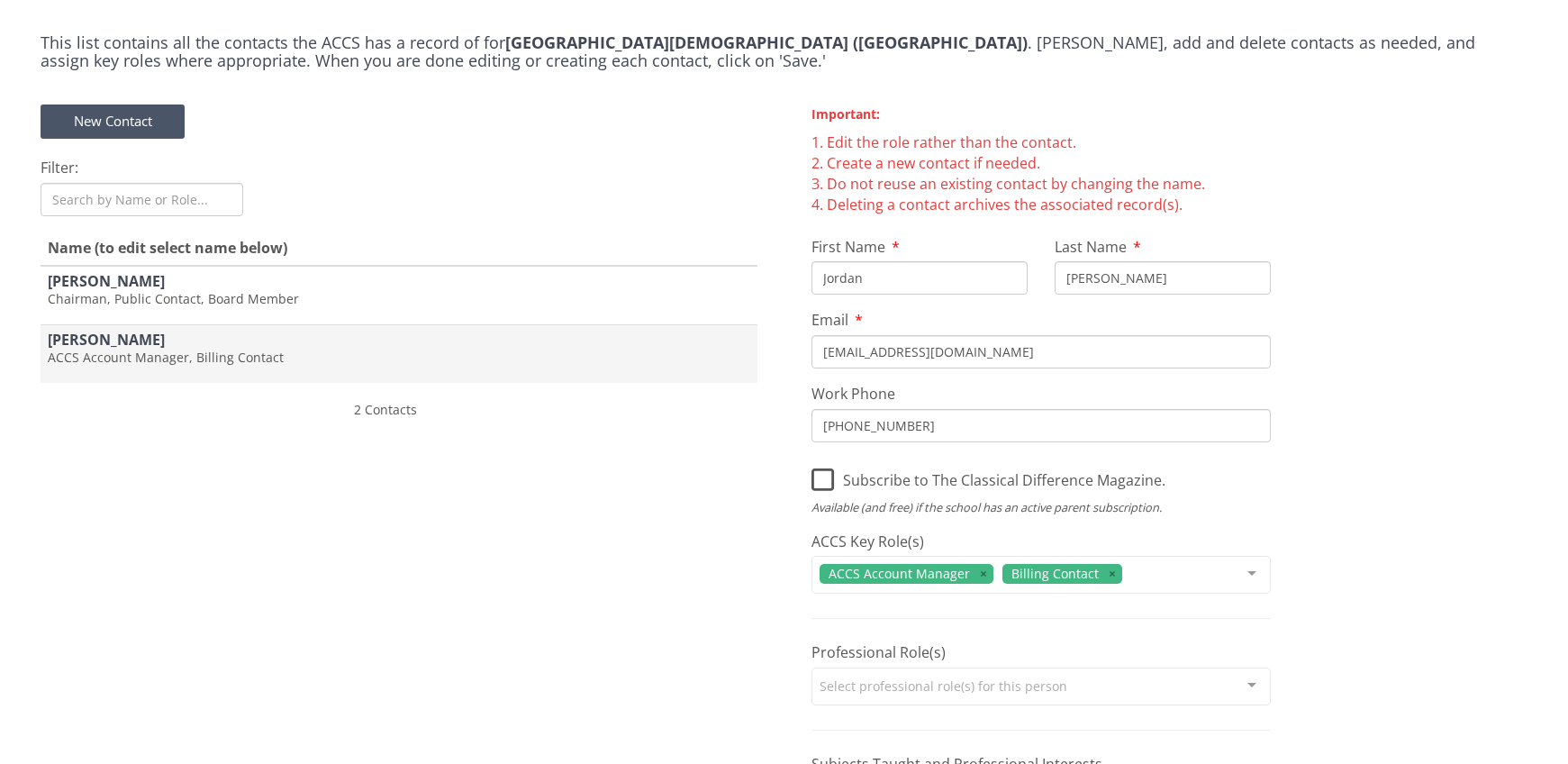 type on "[PERSON_NAME]" 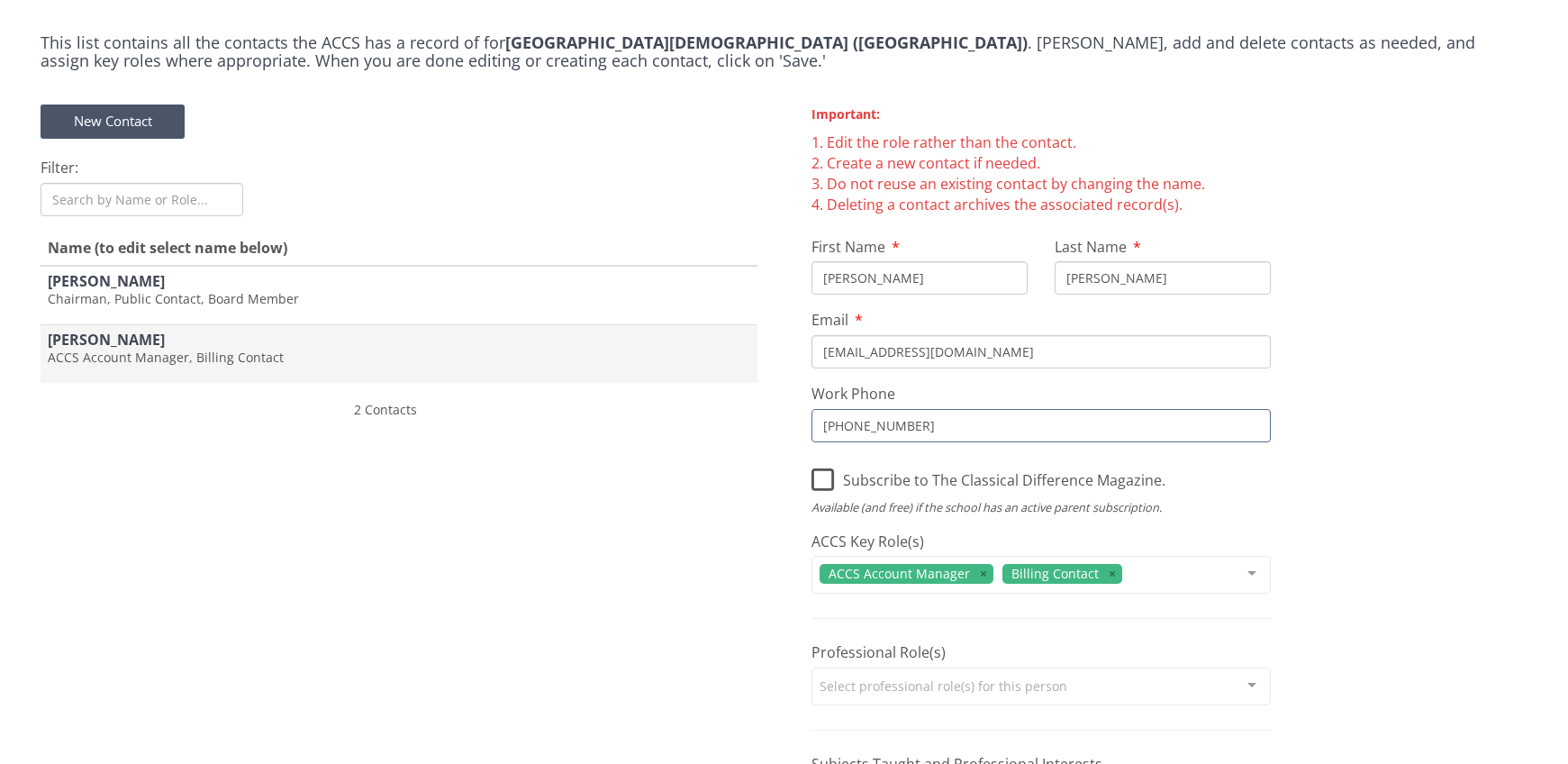 click on "[PHONE_NUMBER]" at bounding box center (1041, 425) 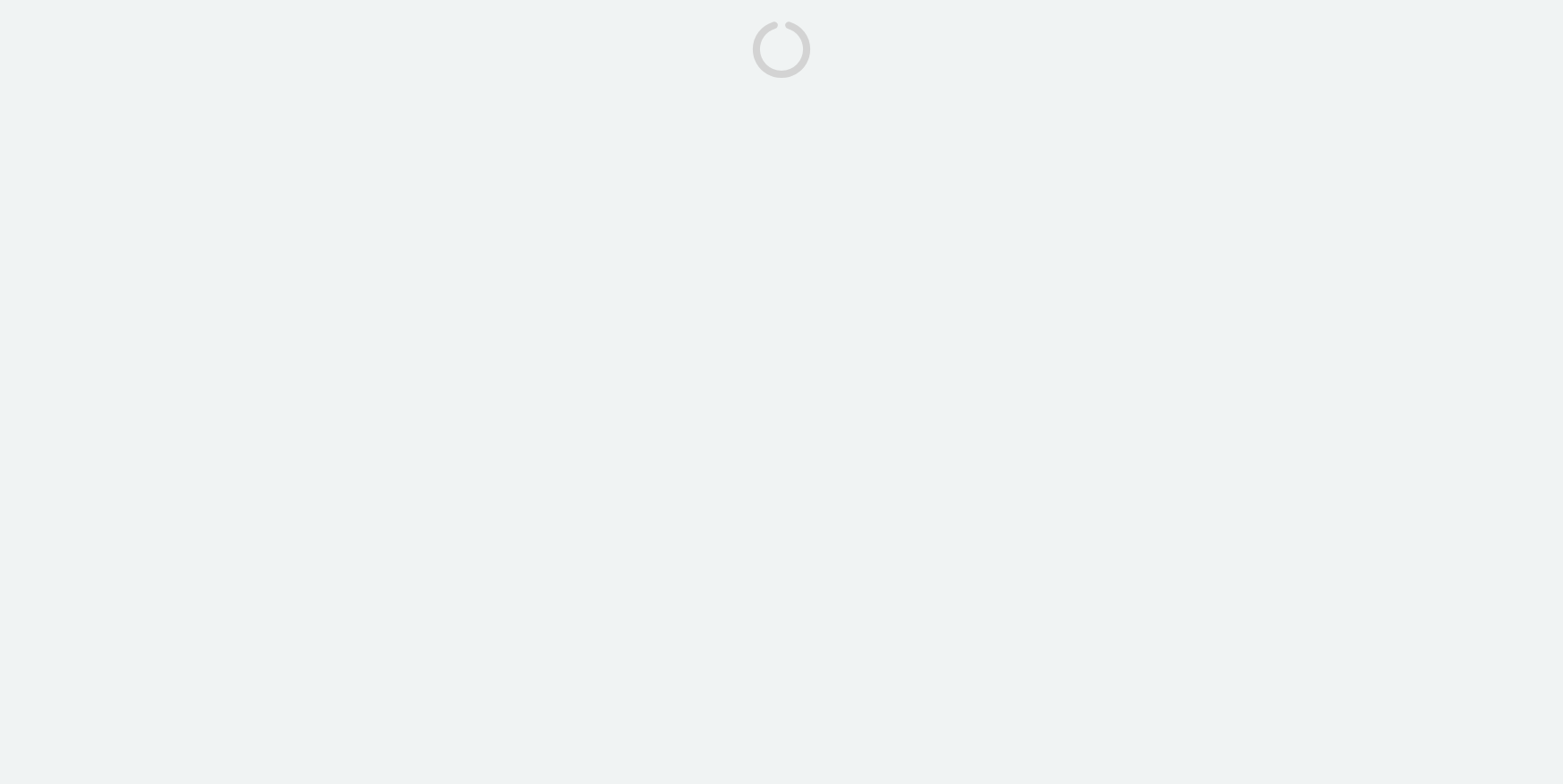 scroll, scrollTop: 0, scrollLeft: 0, axis: both 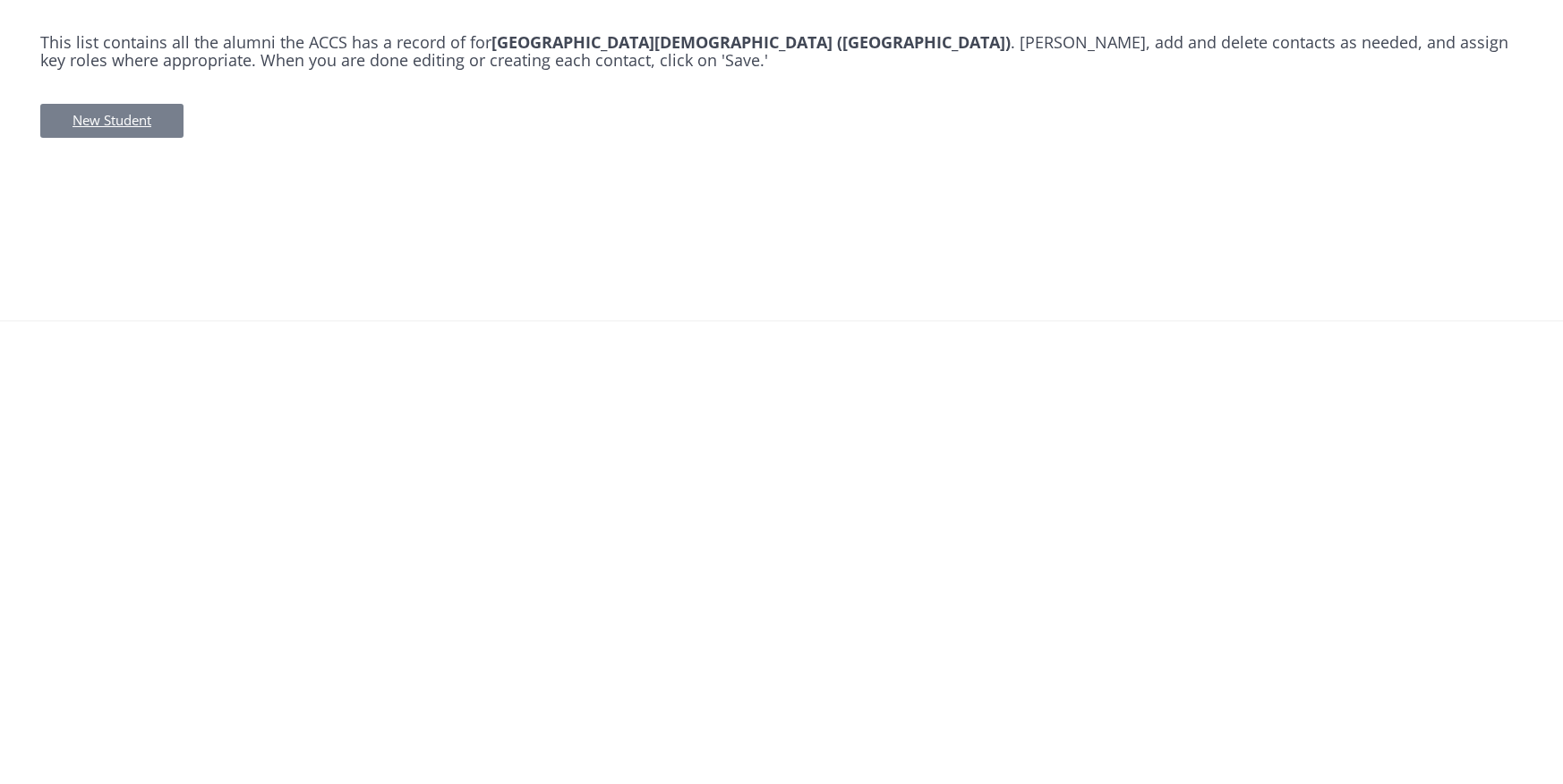 click on "New Student" at bounding box center [112, 120] 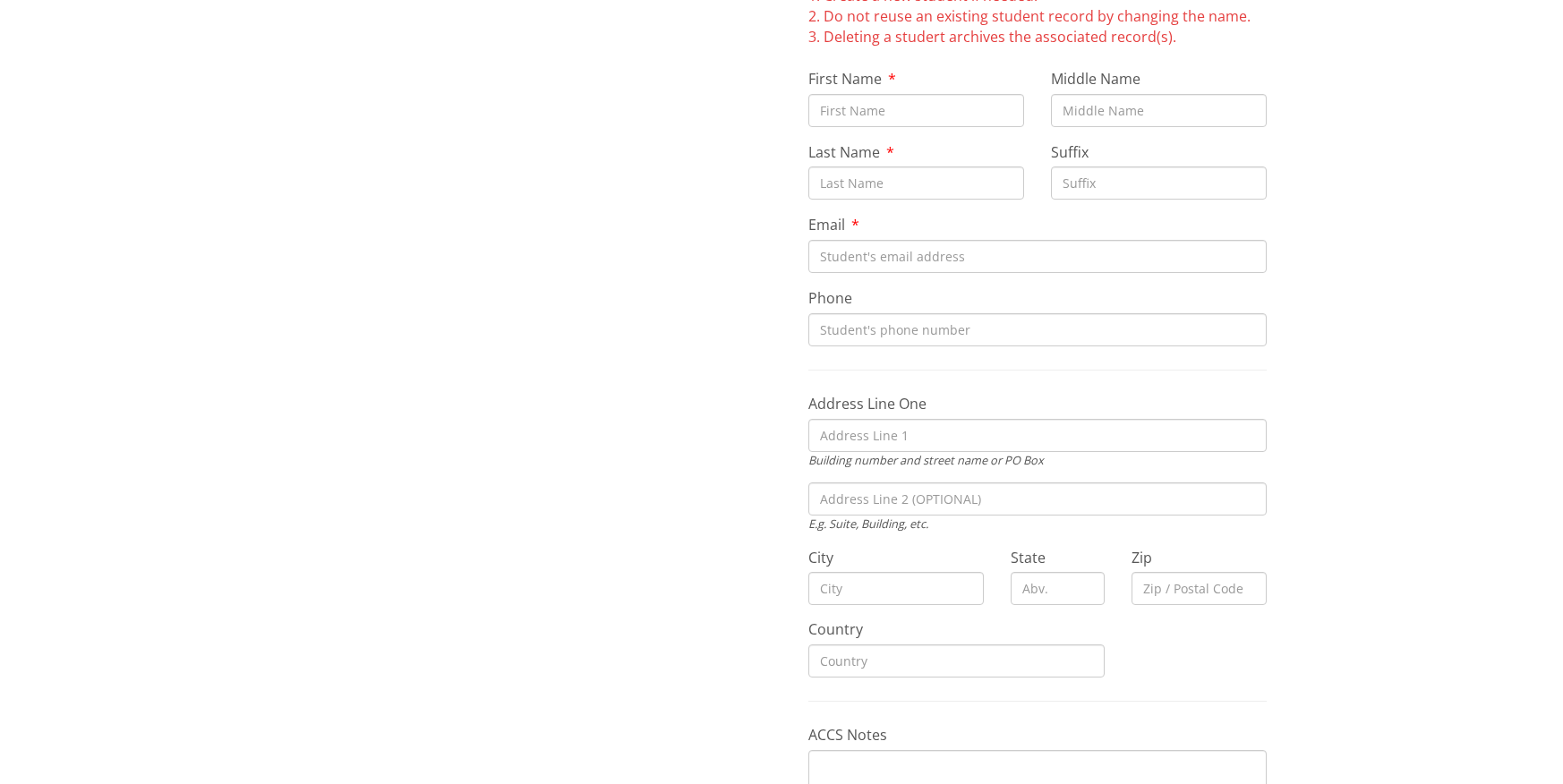 scroll, scrollTop: 0, scrollLeft: 0, axis: both 